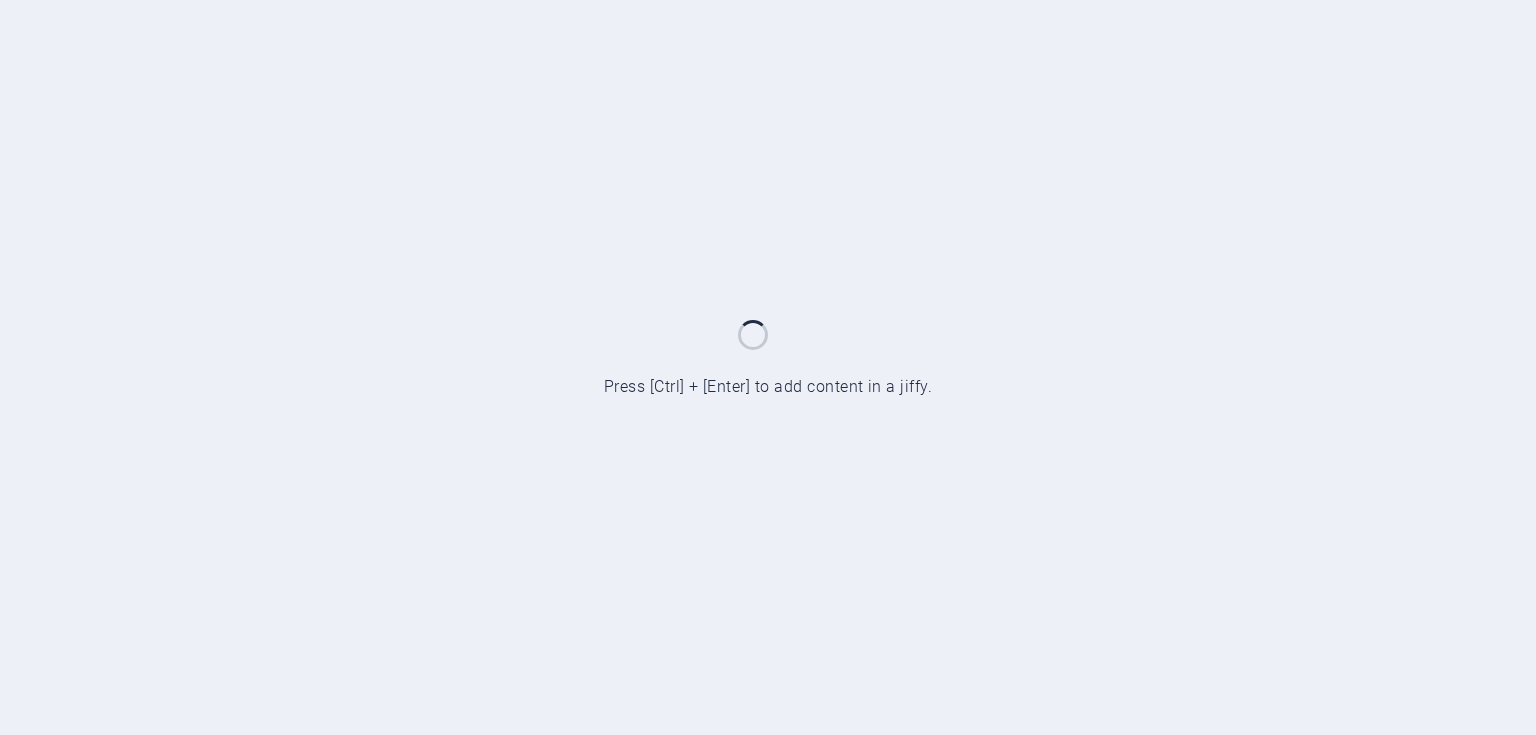 scroll, scrollTop: 0, scrollLeft: 0, axis: both 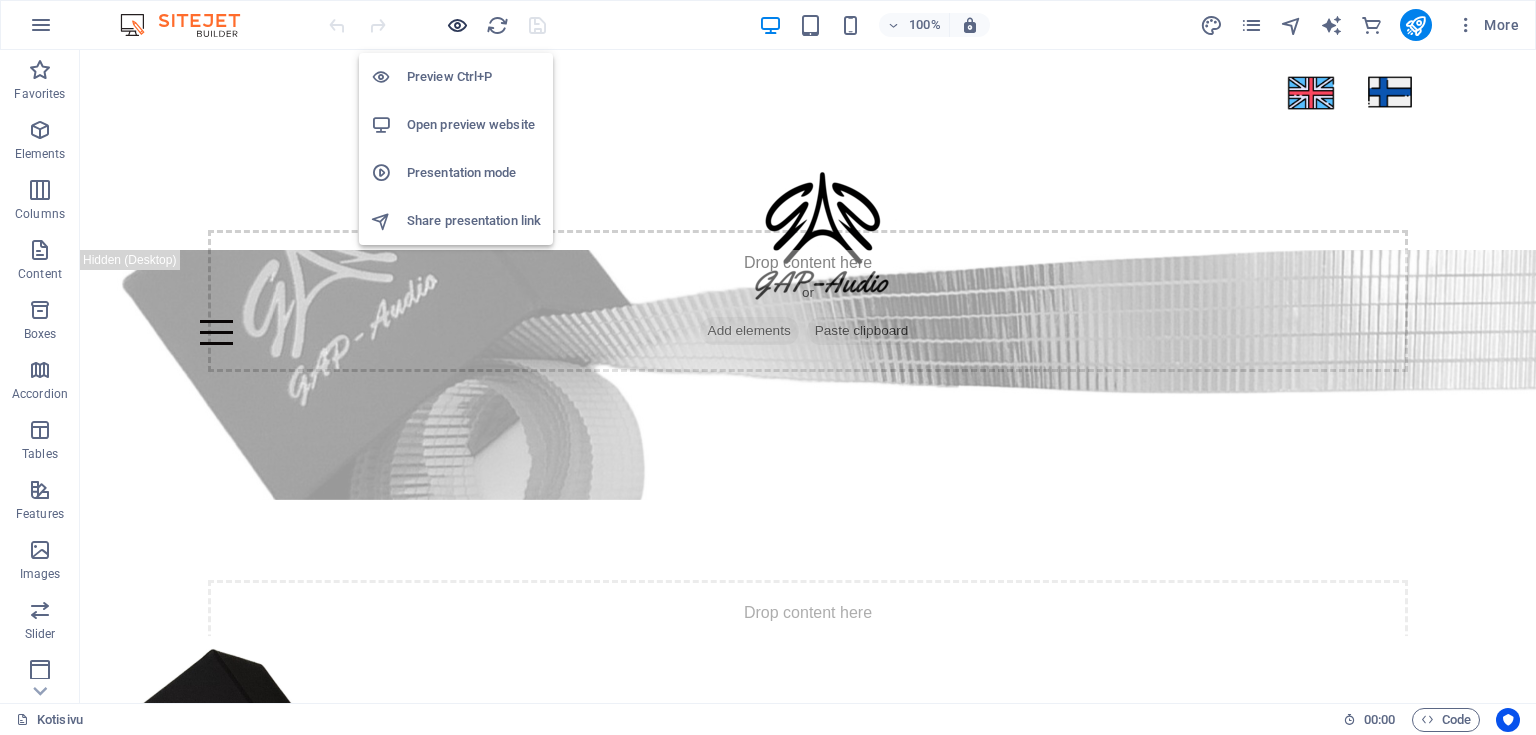 click at bounding box center (457, 25) 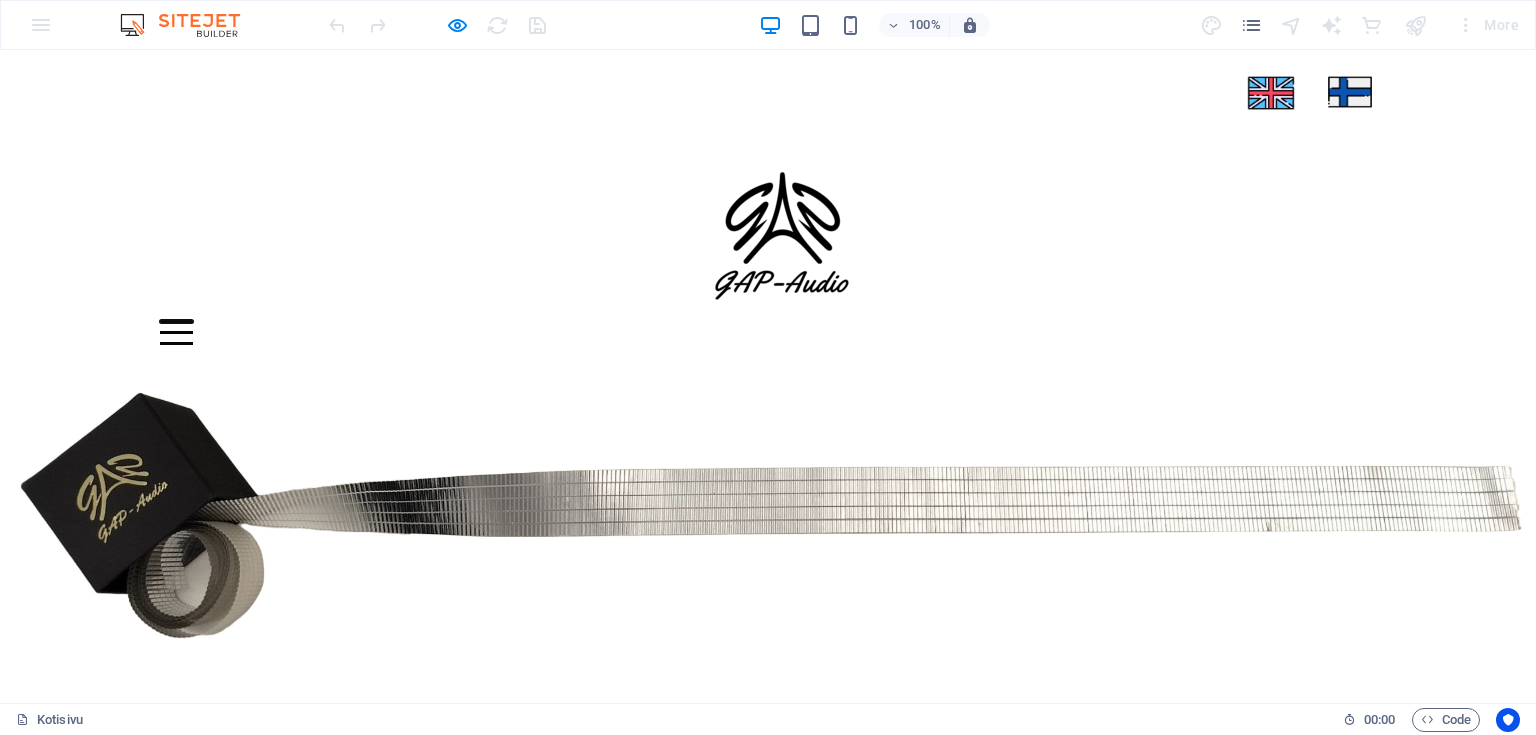 click at bounding box center [176, 321] 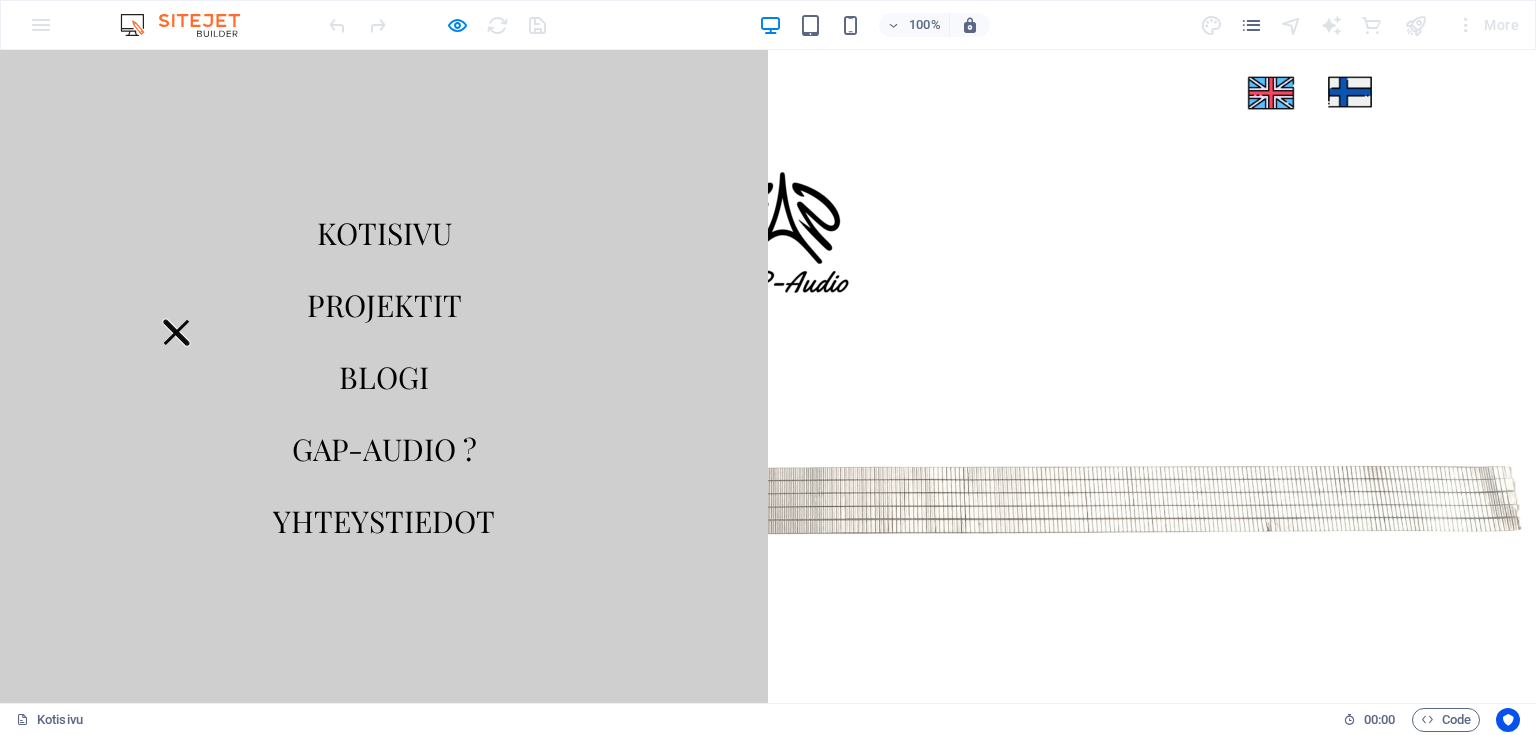 click at bounding box center [176, 332] 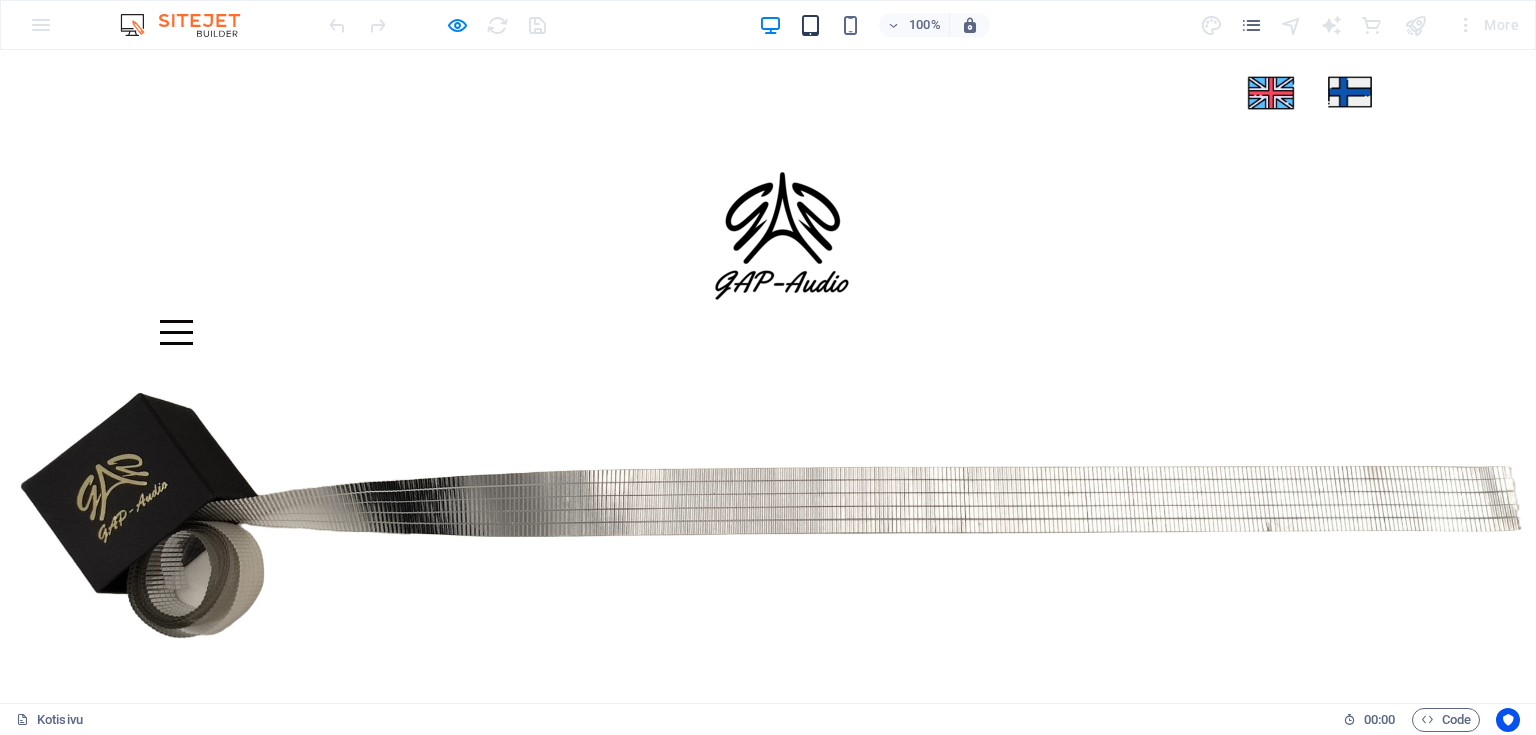 click at bounding box center [810, 25] 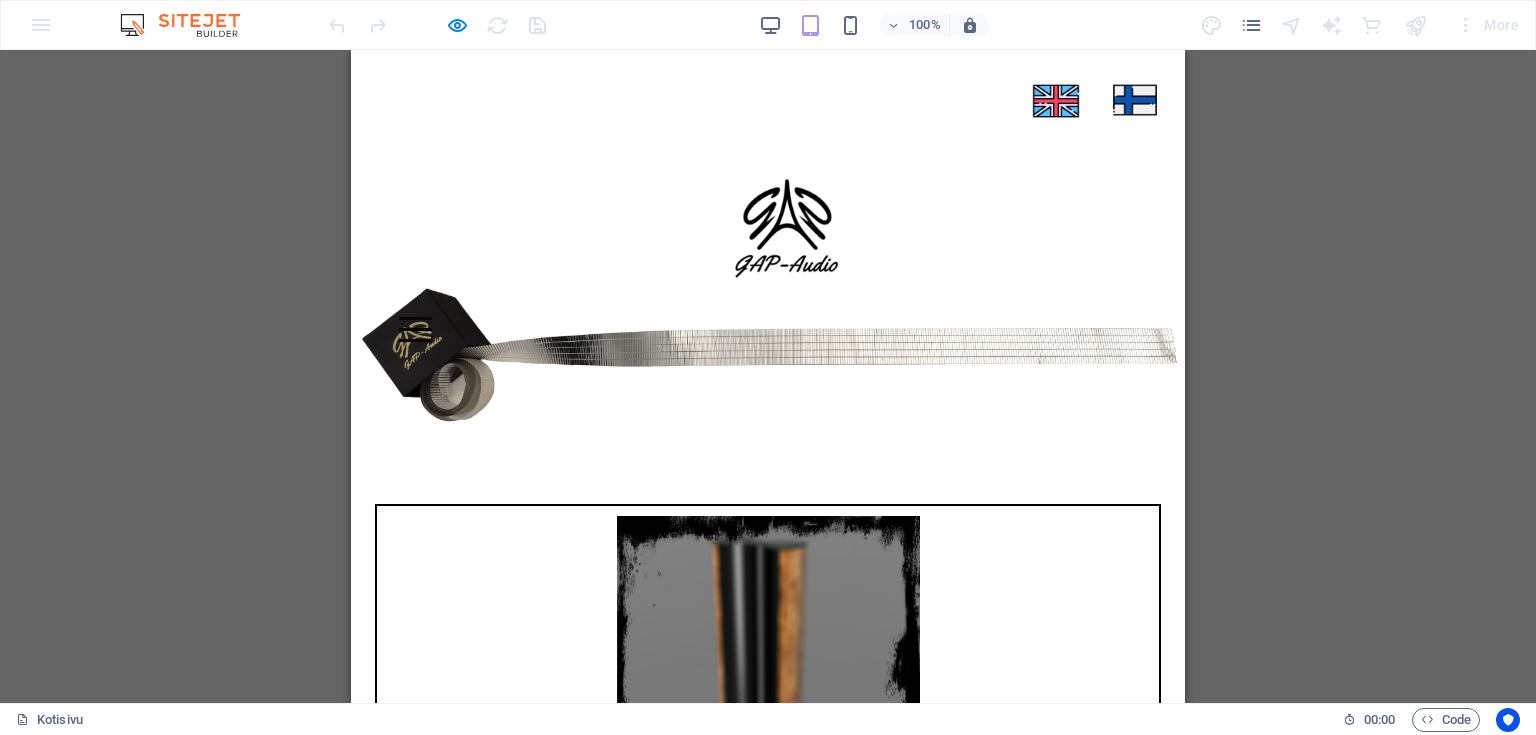 click at bounding box center [768, 329] 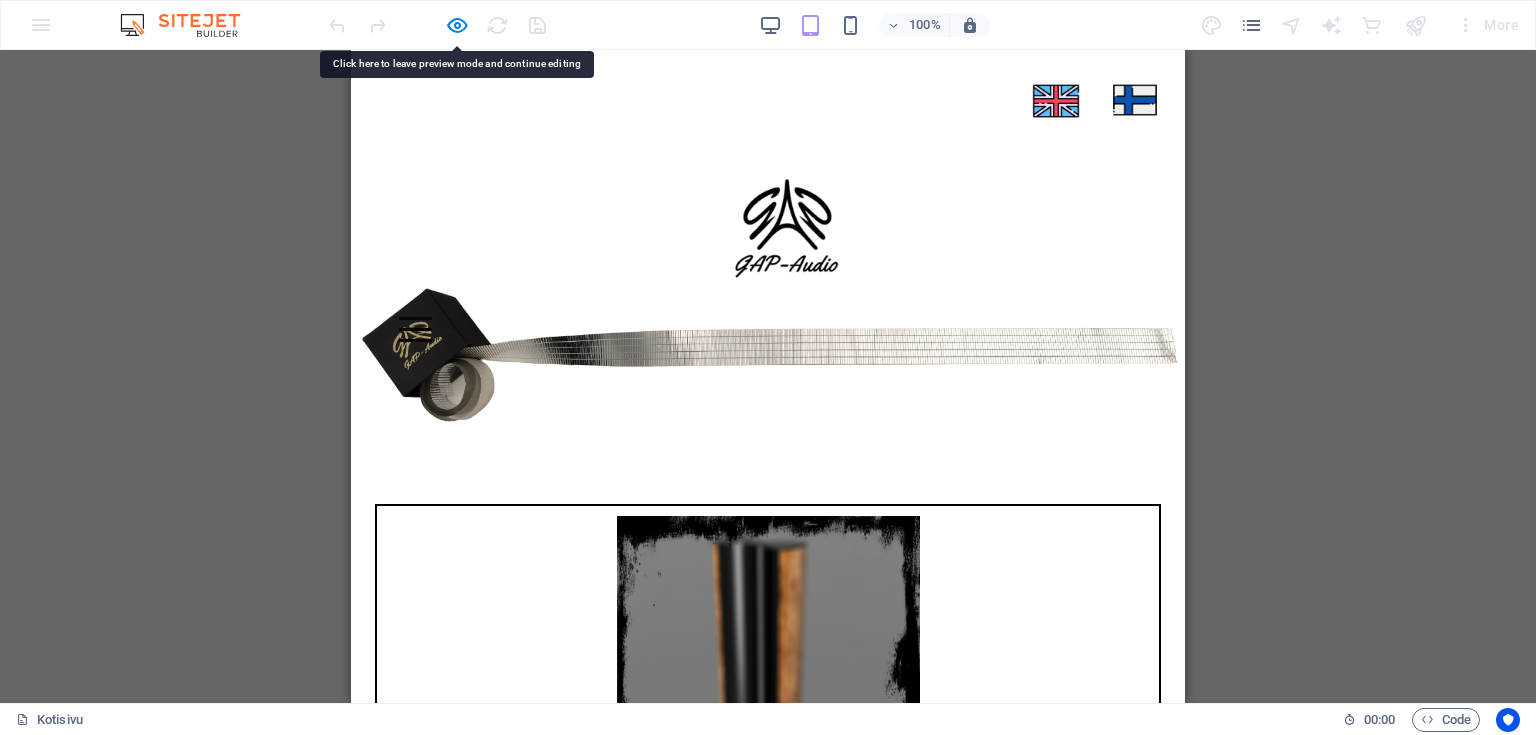 click at bounding box center (415, 329) 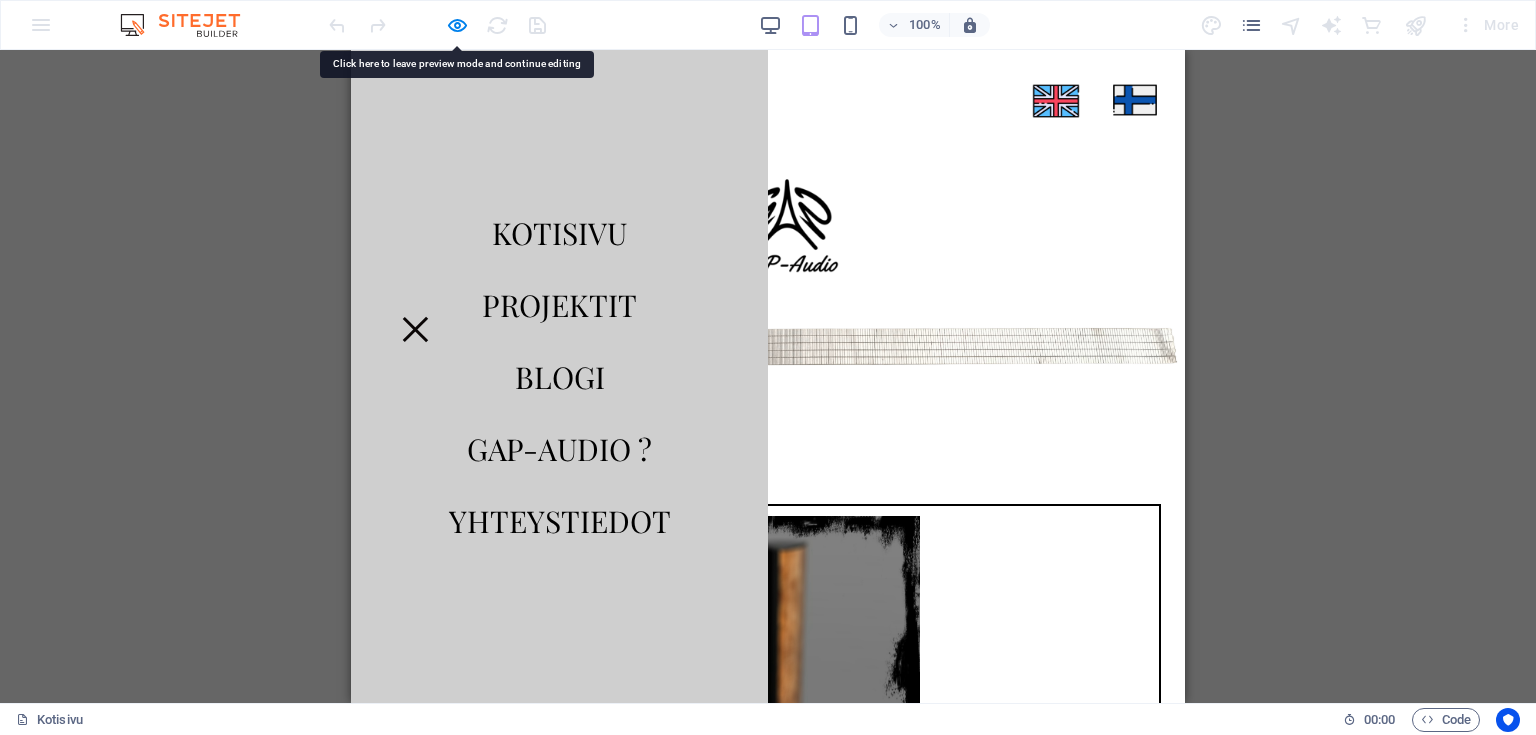 click at bounding box center [415, 329] 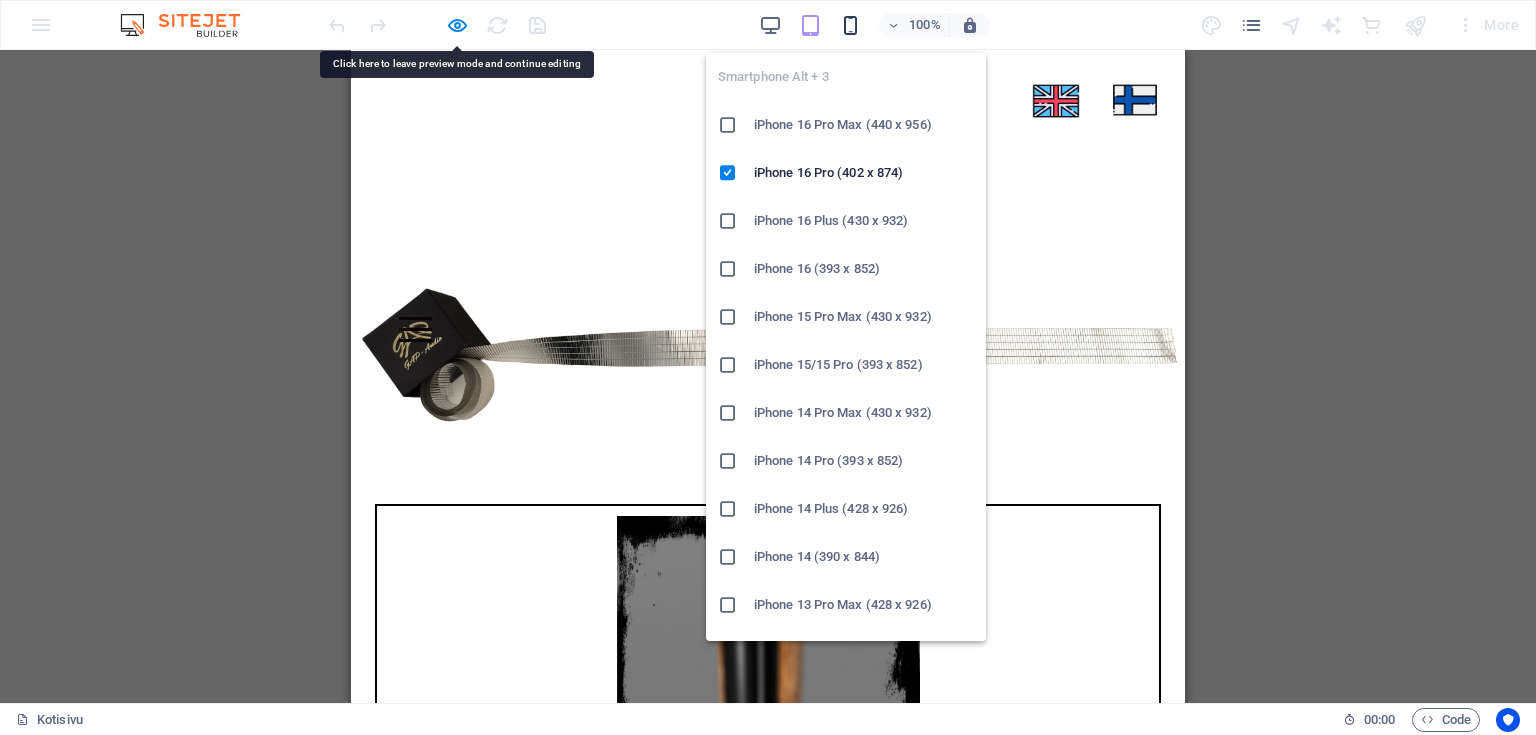 click at bounding box center [850, 25] 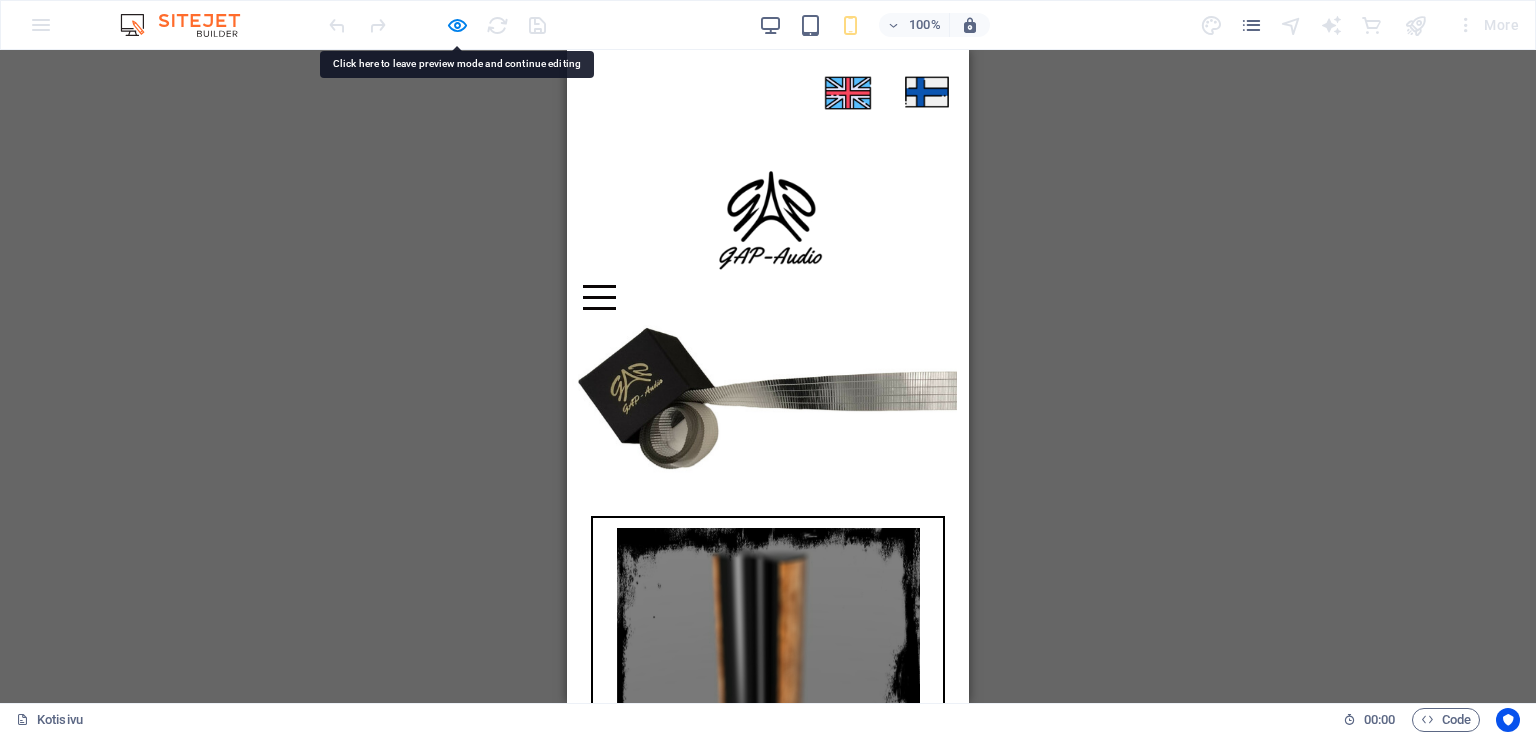 click at bounding box center (599, 297) 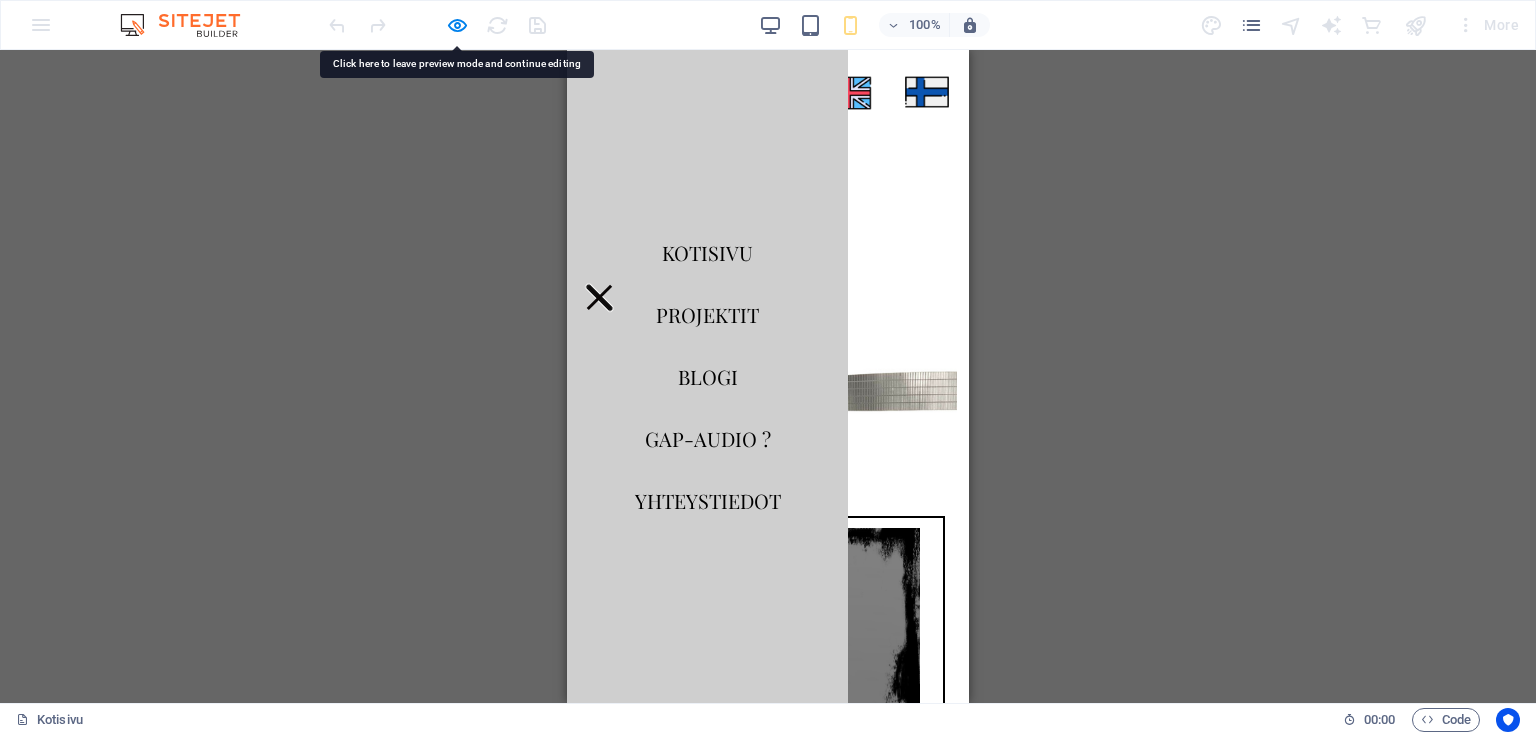 click at bounding box center [599, 297] 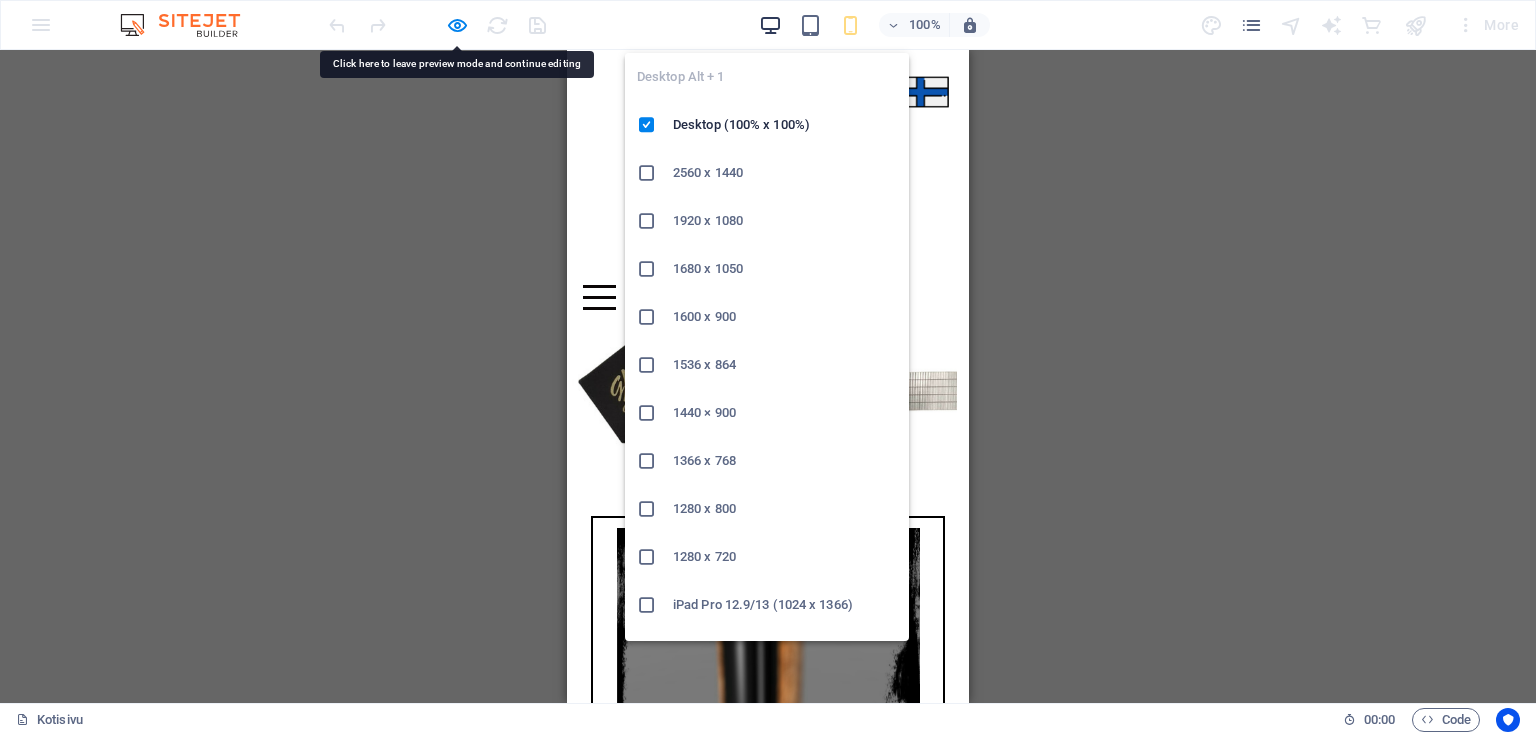 click at bounding box center [770, 25] 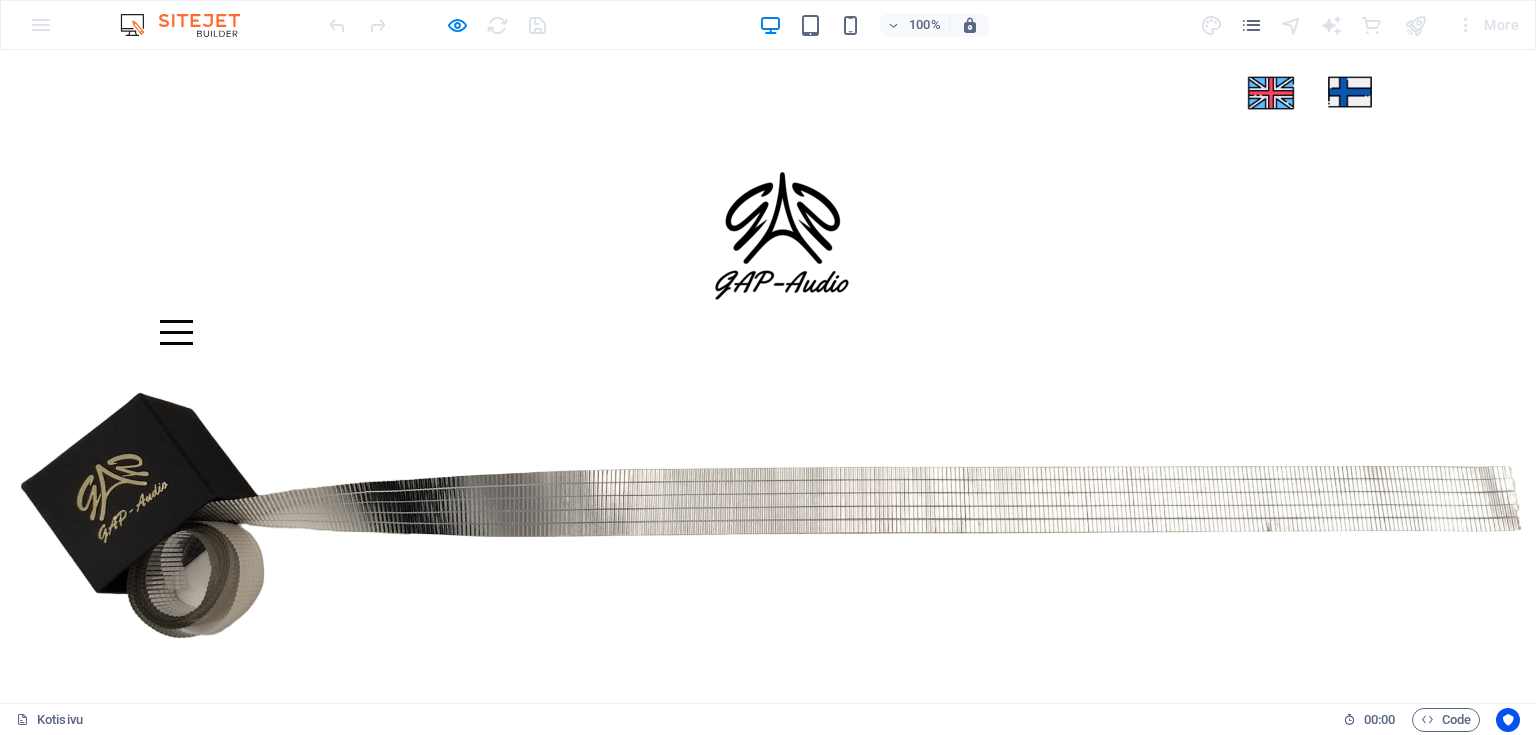 click at bounding box center [176, 332] 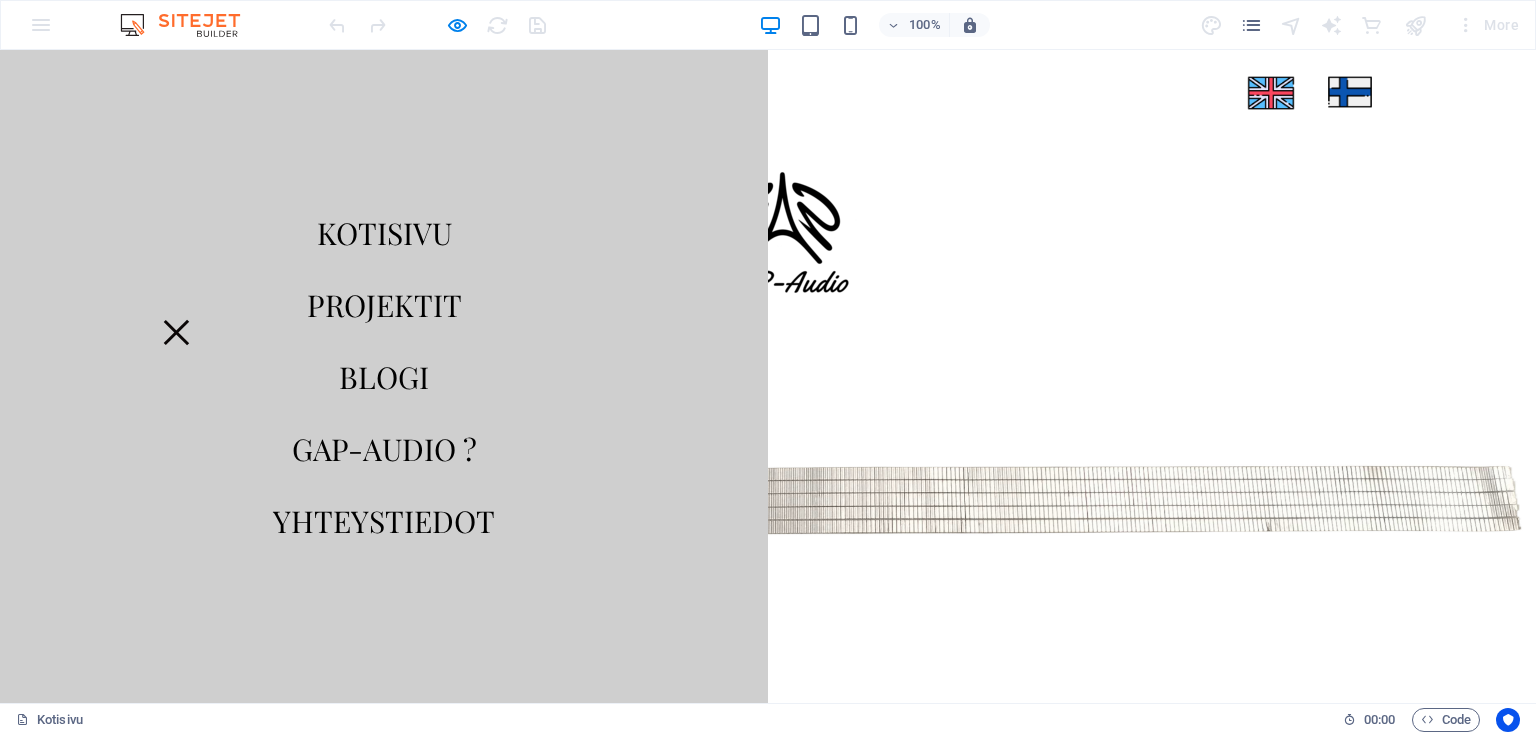 click at bounding box center [176, 332] 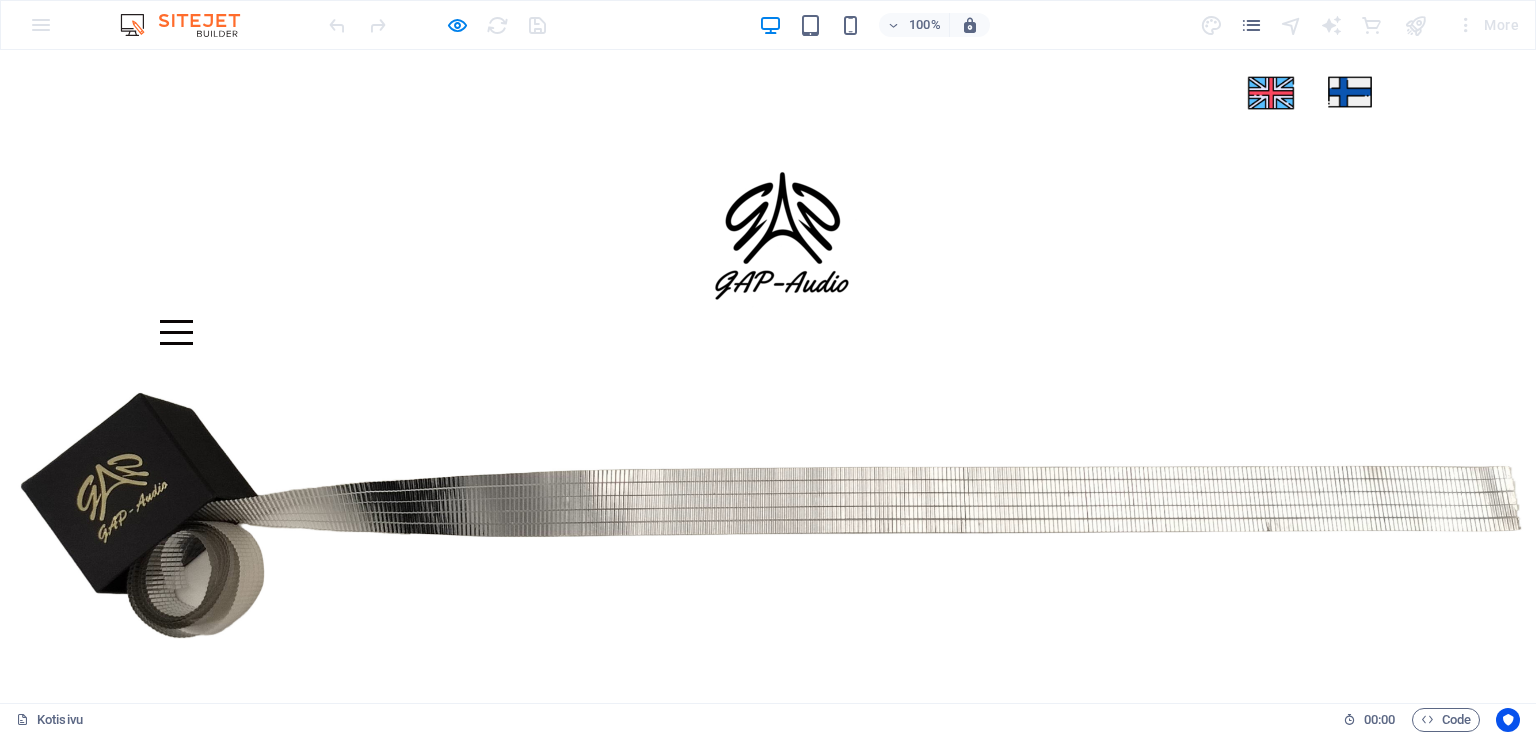 click at bounding box center [768, 528] 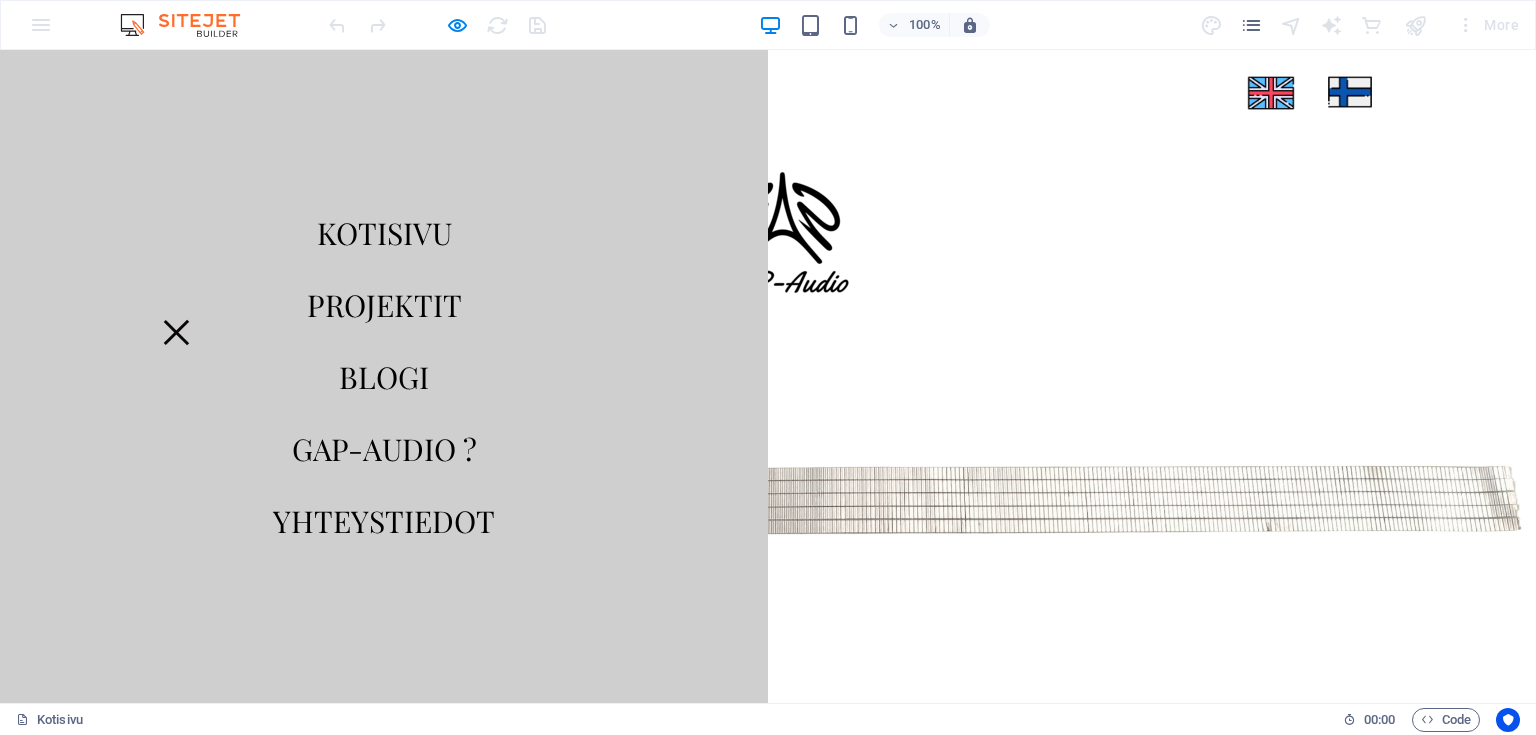 click at bounding box center [176, 332] 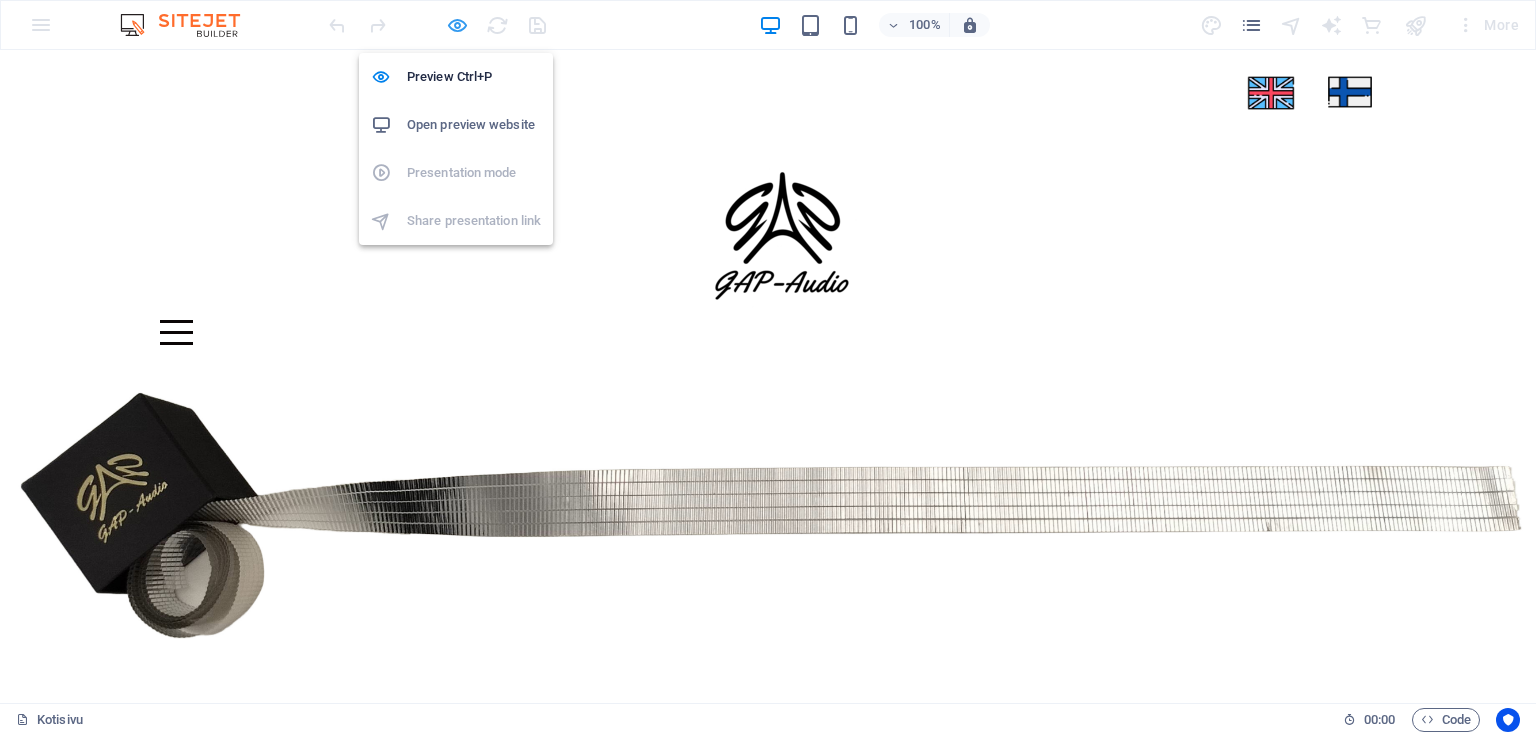 click at bounding box center (457, 25) 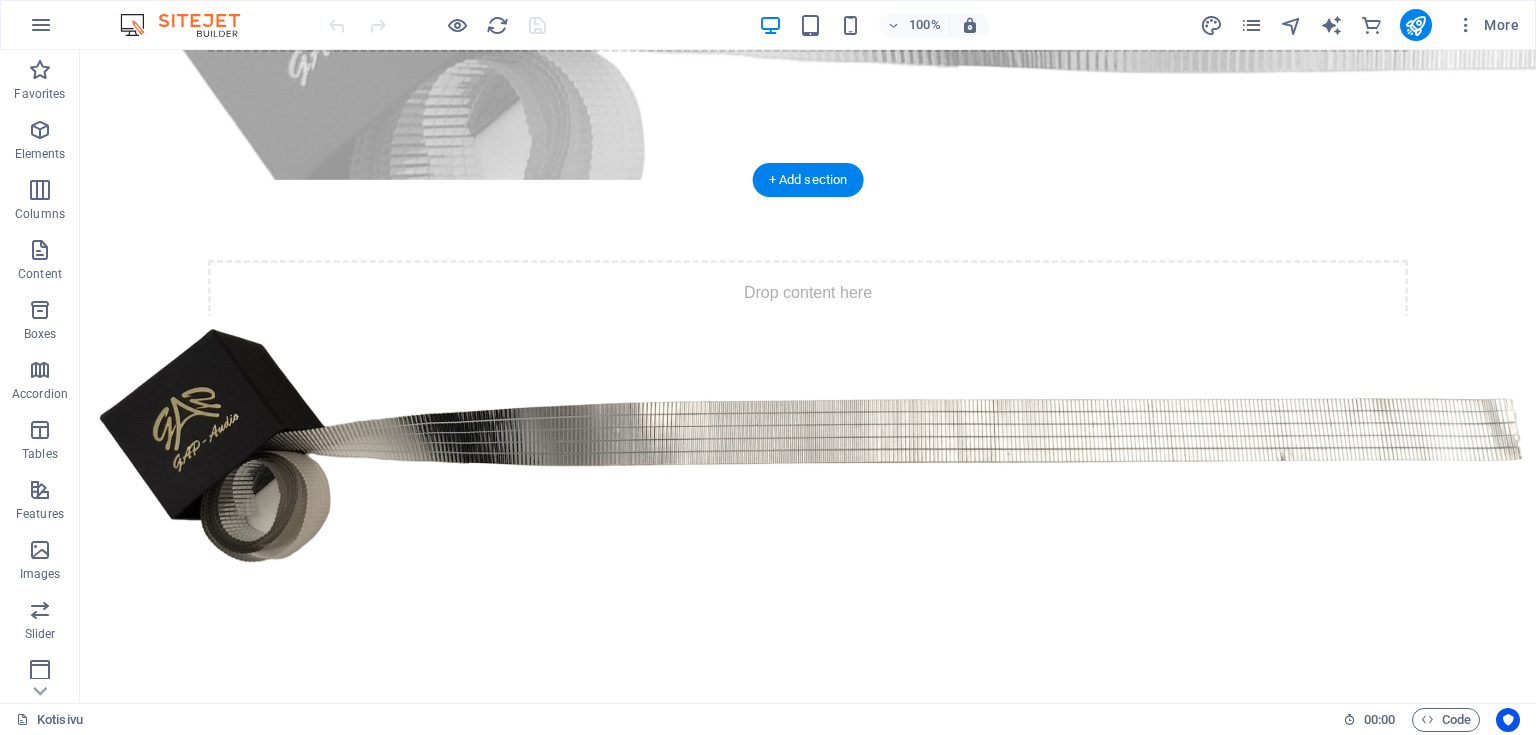 scroll, scrollTop: 0, scrollLeft: 0, axis: both 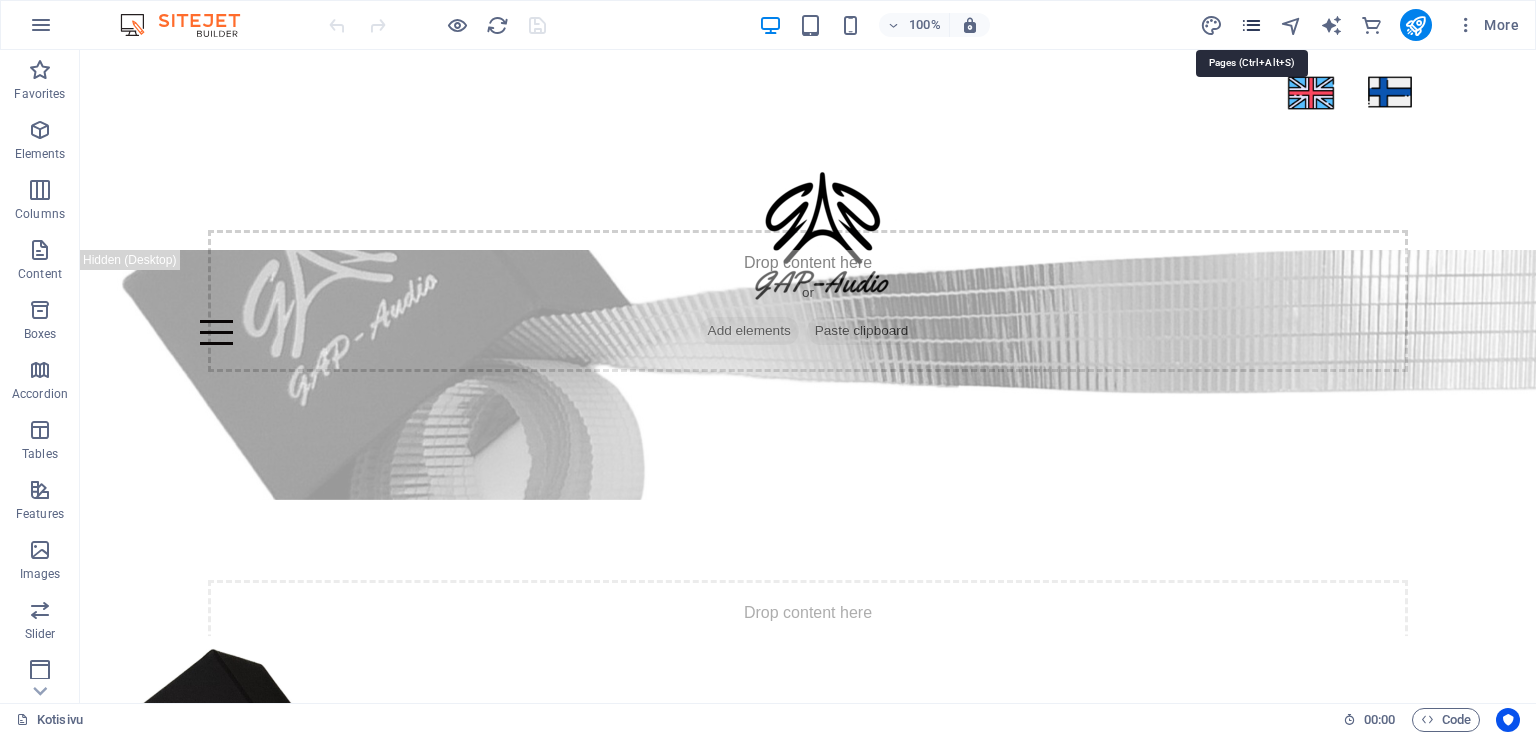 click at bounding box center [1251, 25] 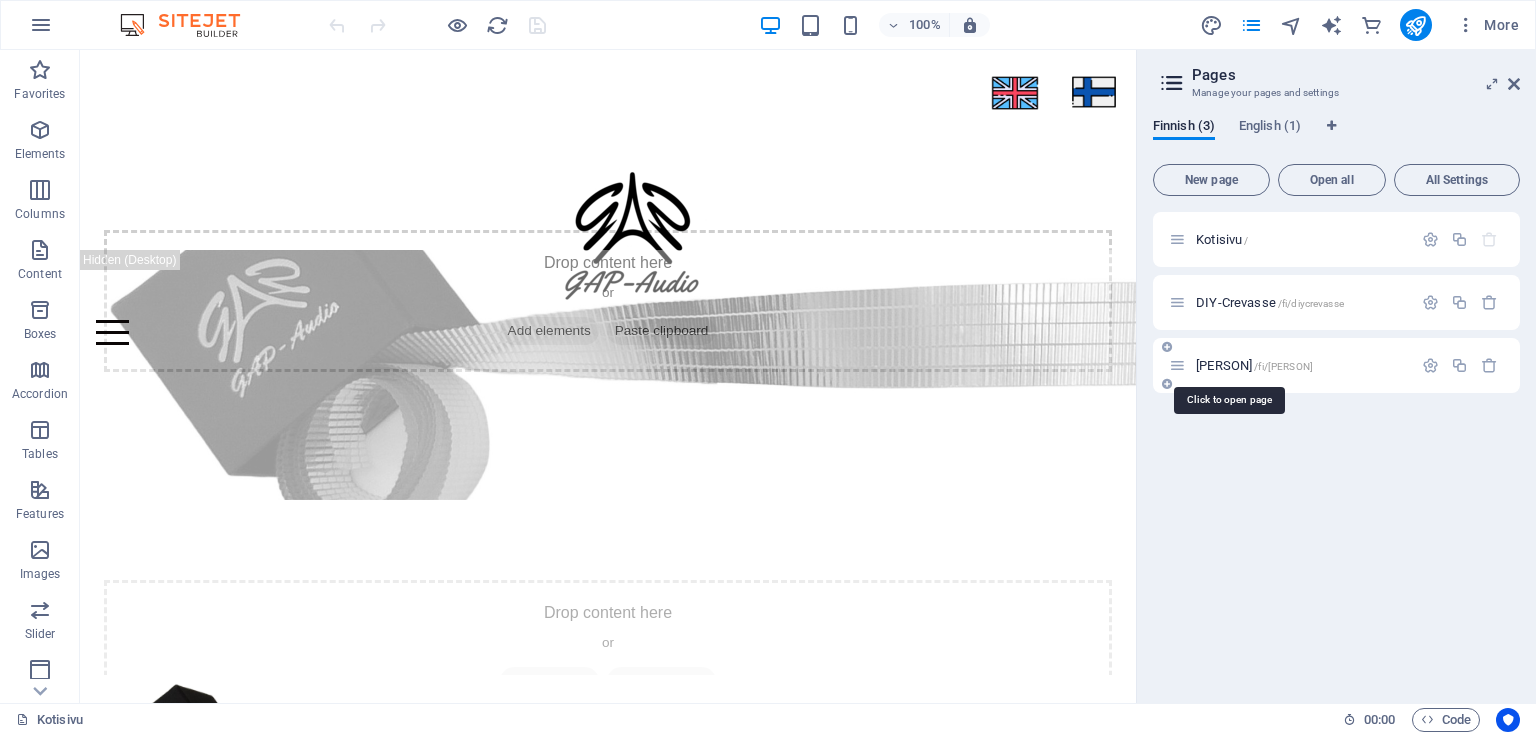 click on "[PERSON] /fi/[PERSON]" at bounding box center [1254, 365] 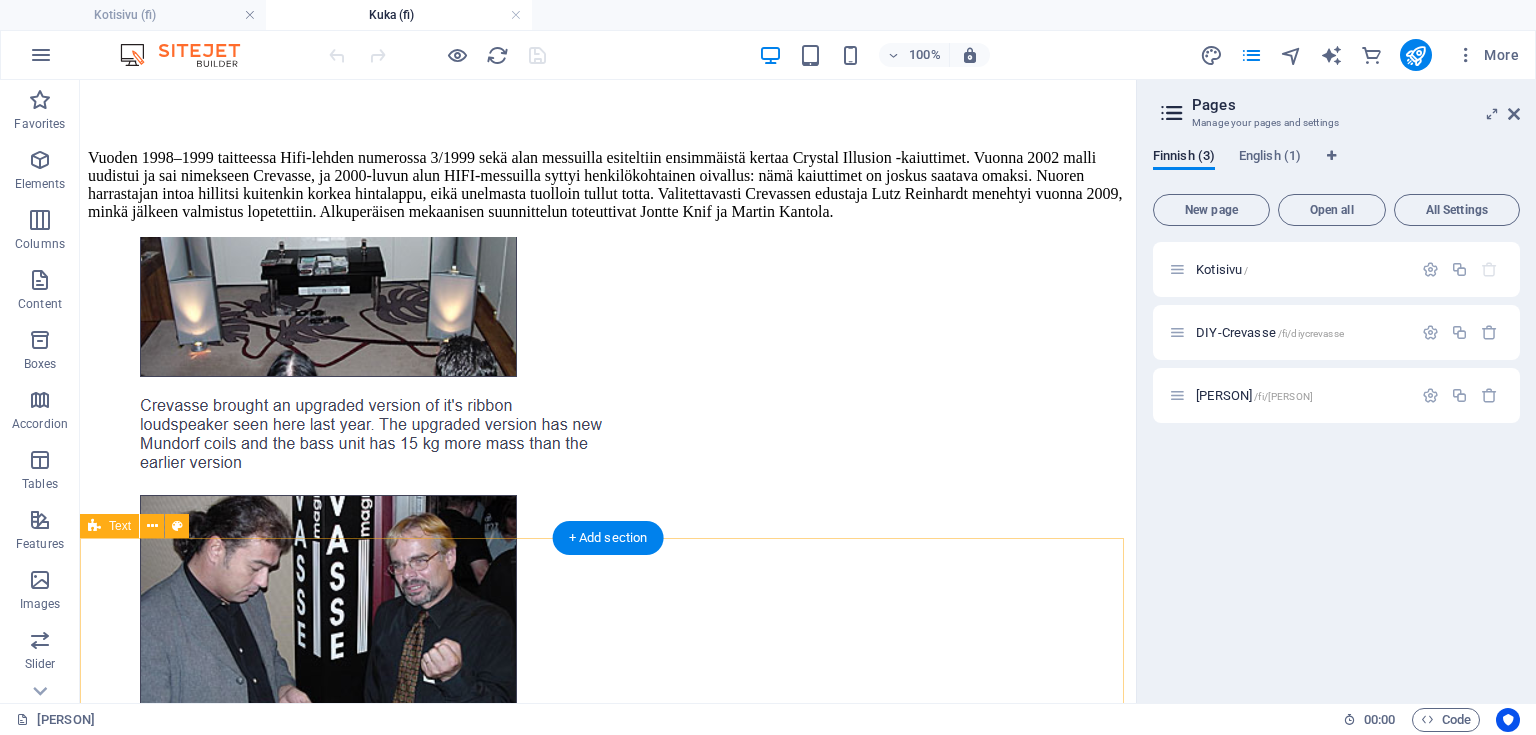 scroll, scrollTop: 1360, scrollLeft: 0, axis: vertical 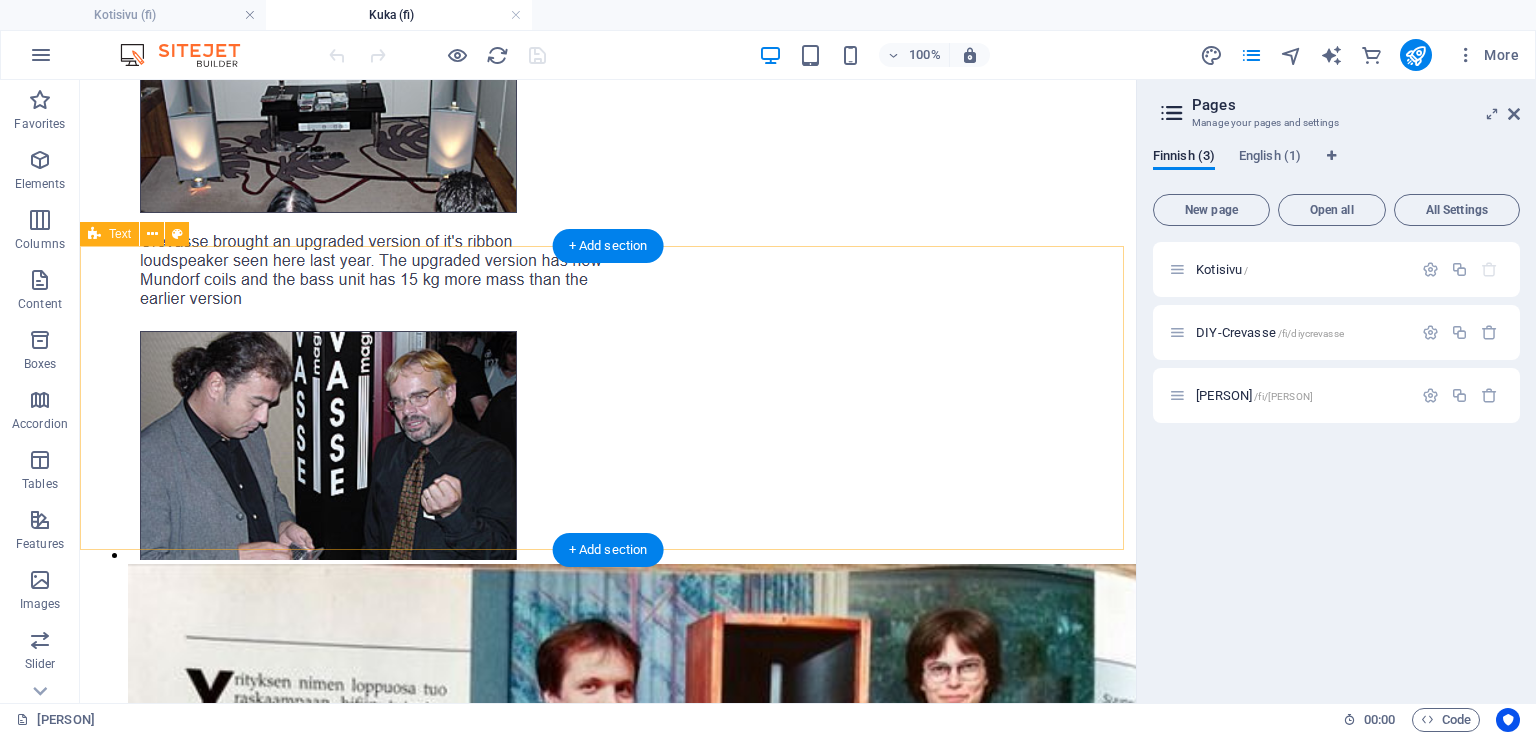 click on "Projekti aloitettiin perehtymällä siihen, miksi ja miten kyseinen kaiutinrakenne aikoinaan oli suunniteltu ja voisiko siinä olla vielä kehittämisen varaa. Tavoitteena ei ollut kopioida alkuperäistä ratkaisua, vaan kehittää sitä eteenpäin omista lähtökohdista käsin. Haluttiin tietoisesti välttää helpoimmat ratkaisut ja etsiä kokonaisuus, joka miellyttäisi sekä äänellisesti että visuaalisesti. Kiitos Jontte Kniffille, joka projektin alkuvaiheessa valotti Crevasse-kaiuttimessa käytettyä ideaa ja auttoi hahmottamaan sen taustalla olevaa suunnittelufilosofiaa." at bounding box center [608, 4867] 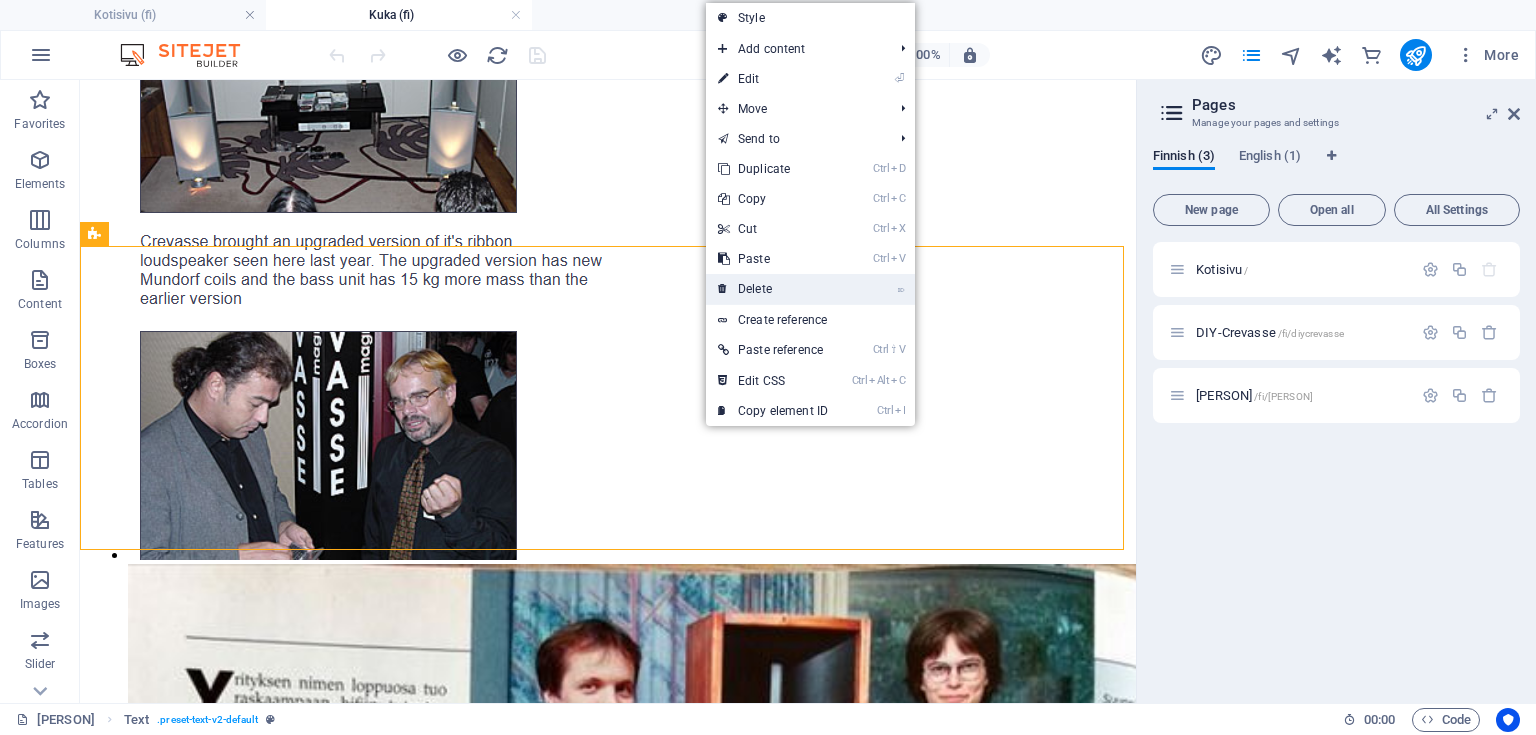 click on "⌦  Delete" at bounding box center [773, 289] 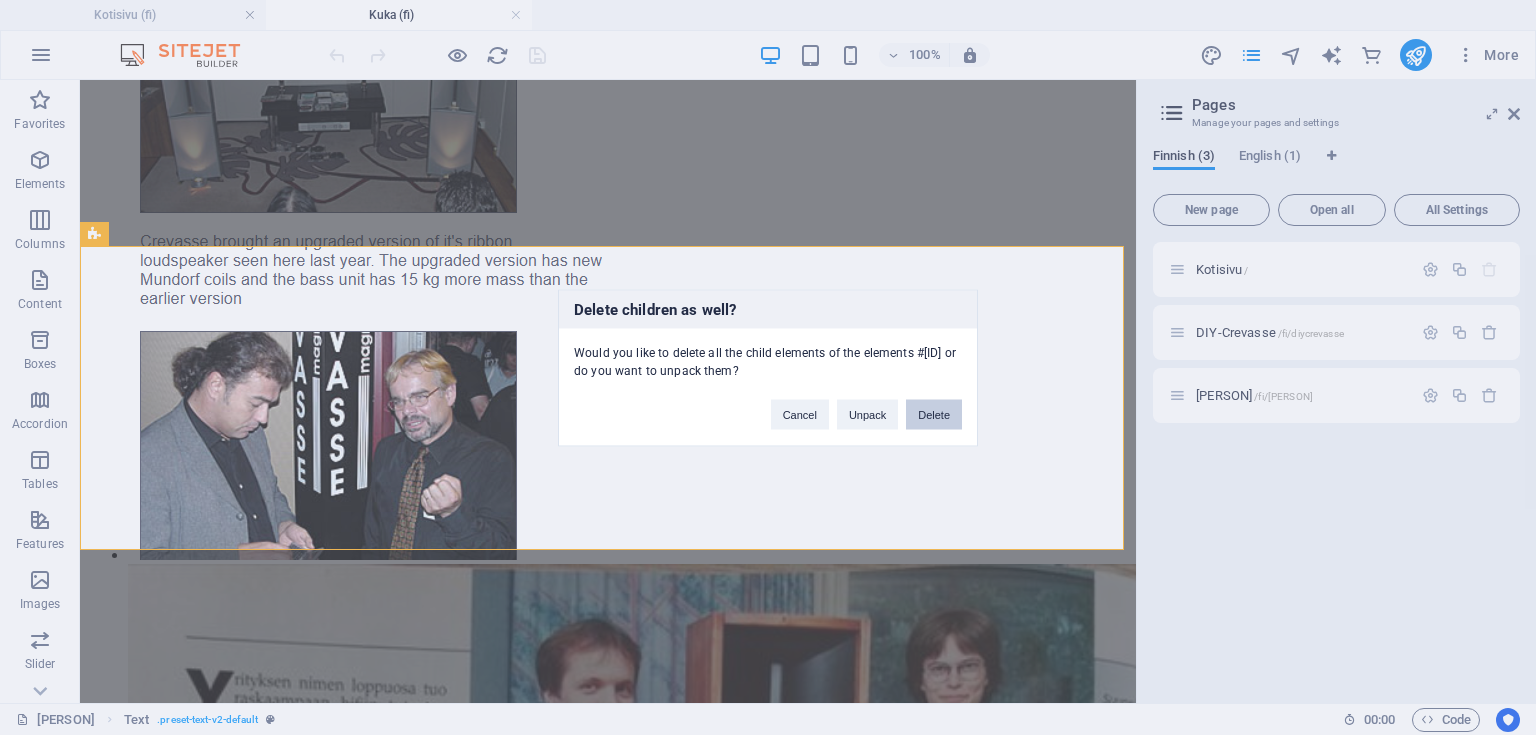 click on "Delete" at bounding box center (934, 414) 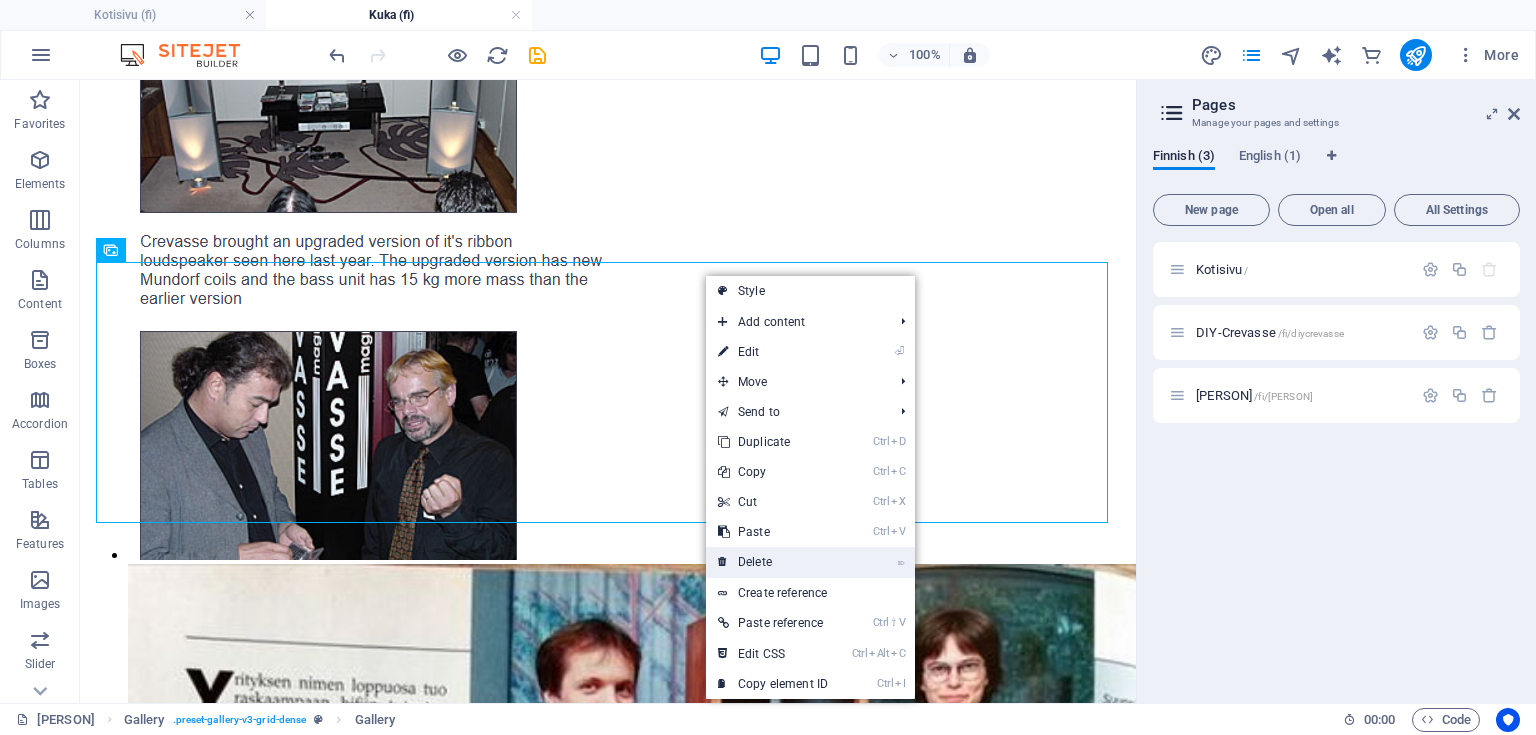 click on "⌦  Delete" at bounding box center [773, 562] 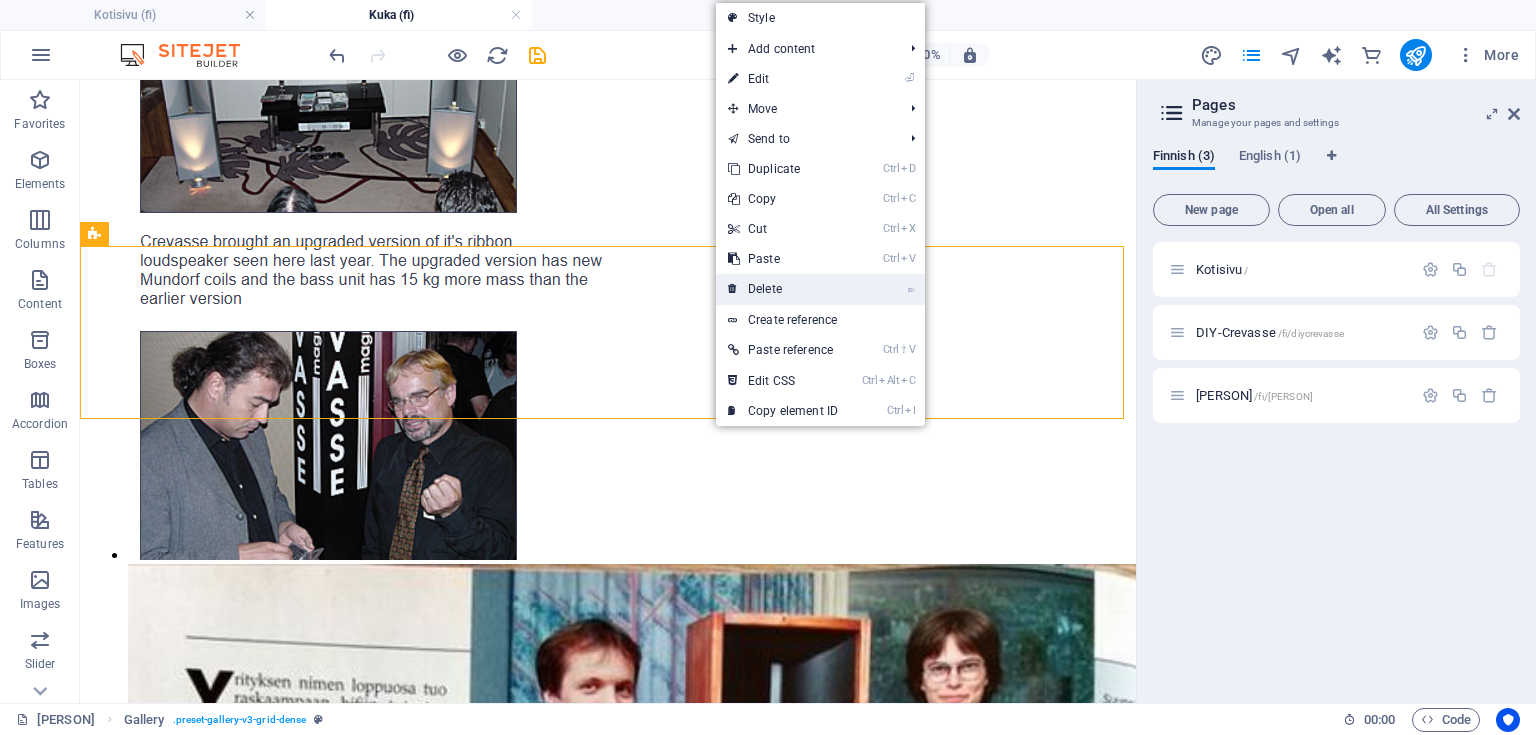 click on "⌦  Delete" at bounding box center (783, 289) 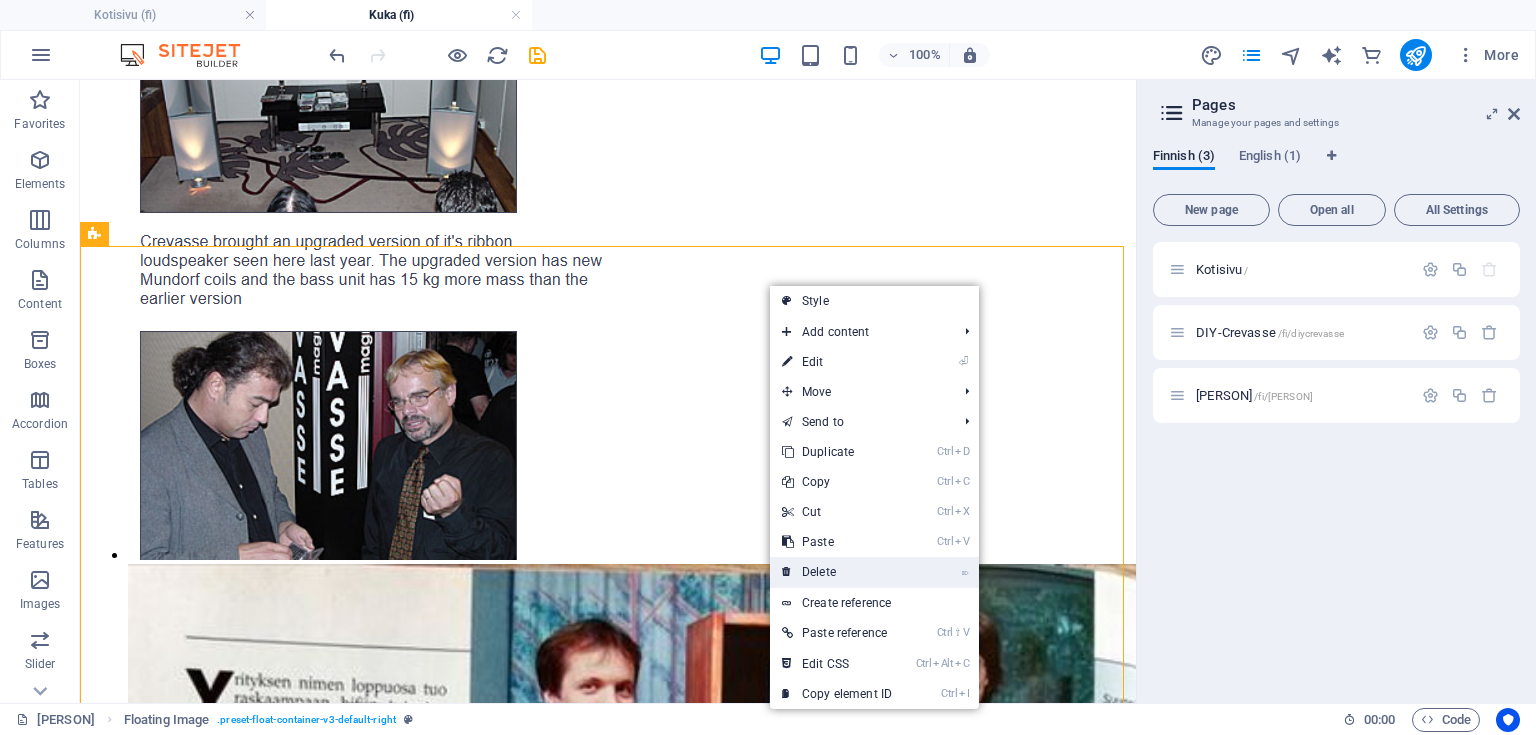 click on "⌦  Delete" at bounding box center (837, 572) 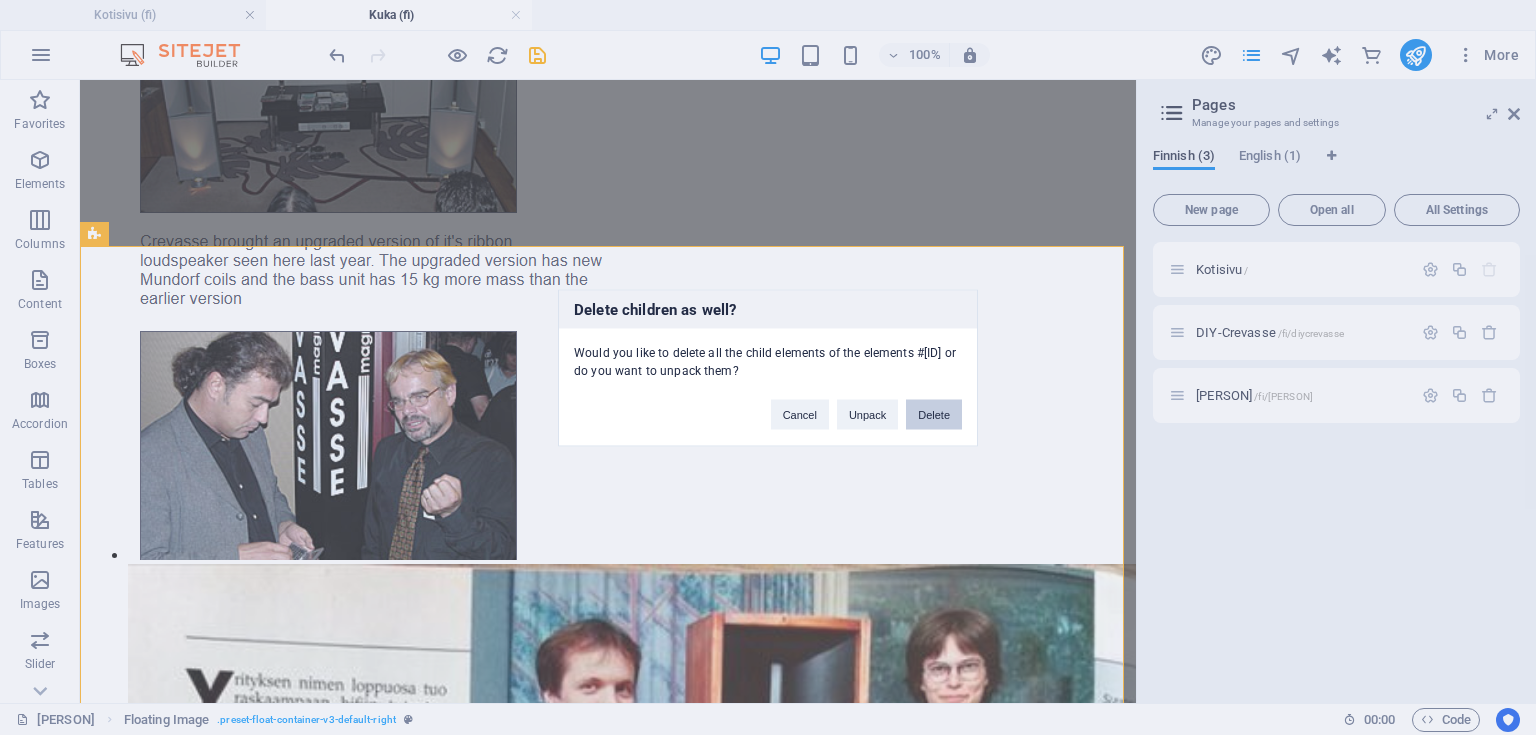 click on "Delete" at bounding box center [934, 414] 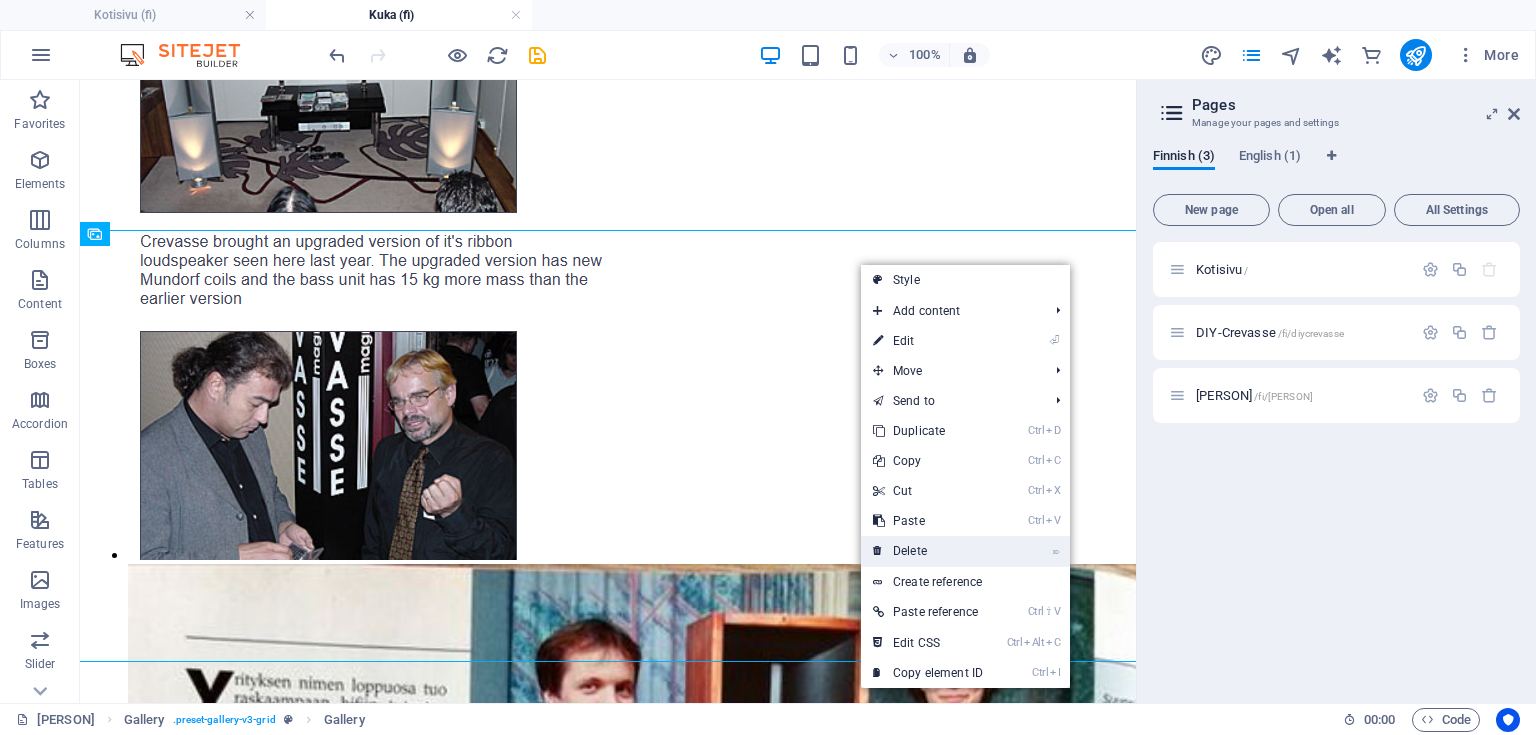 click on "⌦  Delete" at bounding box center (928, 551) 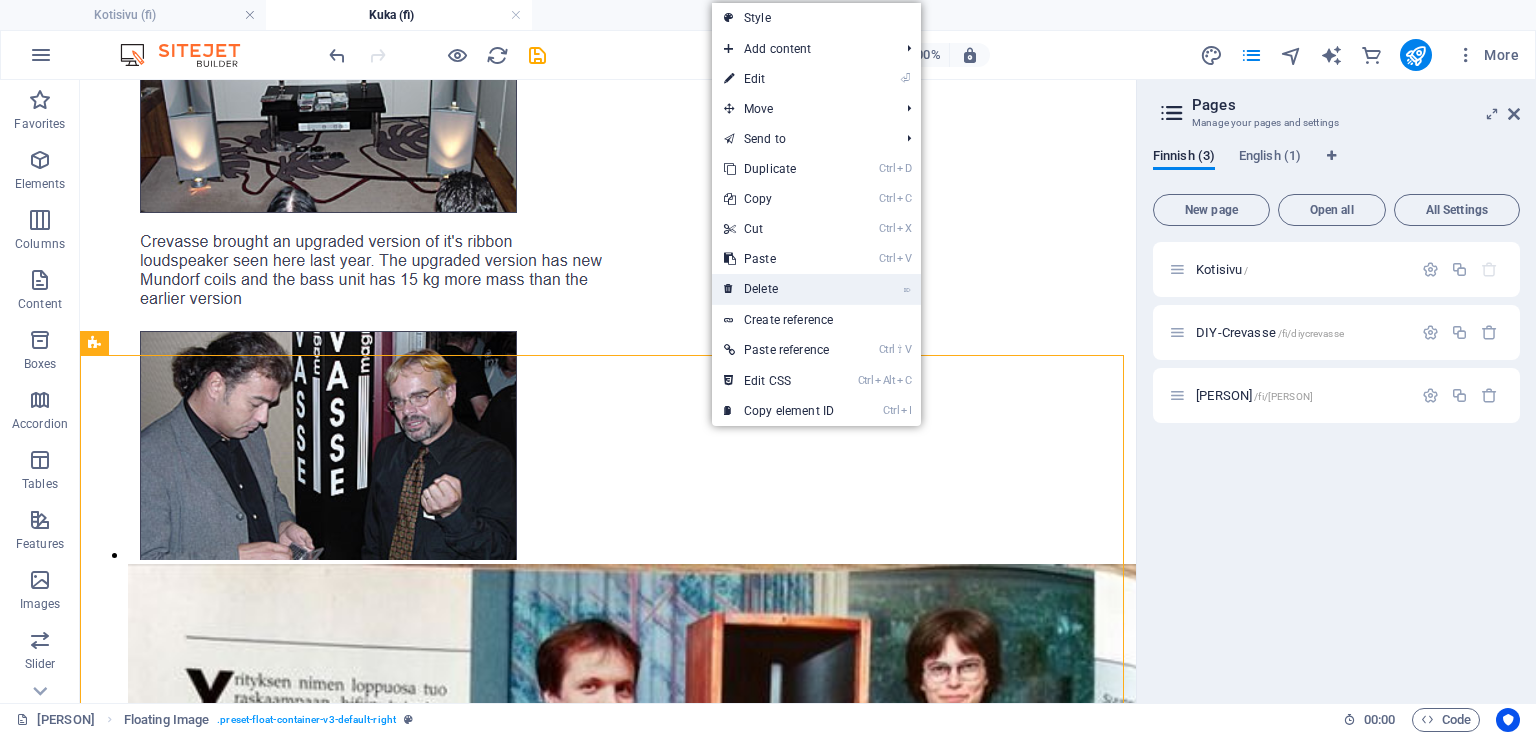 click on "⌦  Delete" at bounding box center (779, 289) 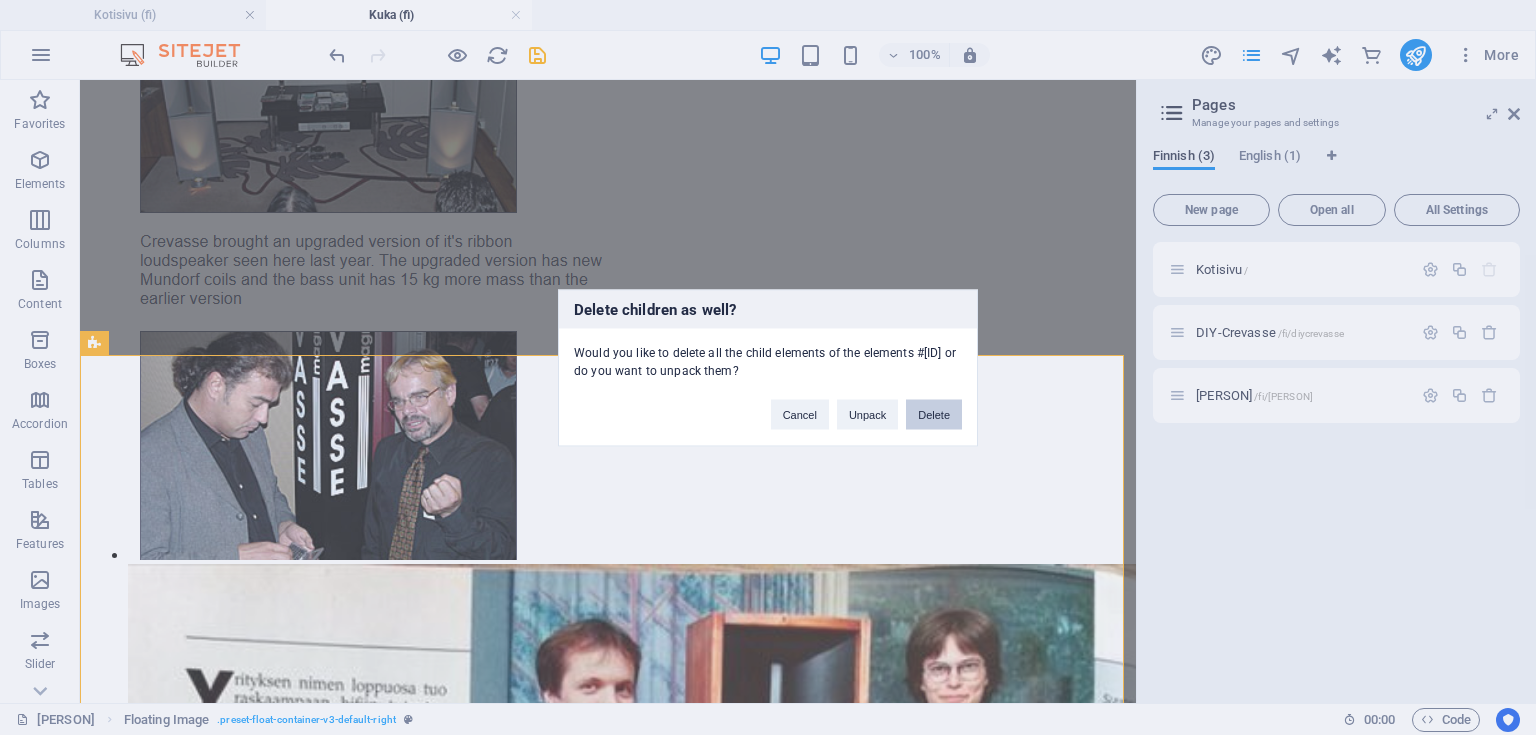 drag, startPoint x: 920, startPoint y: 416, endPoint x: 840, endPoint y: 336, distance: 113.137085 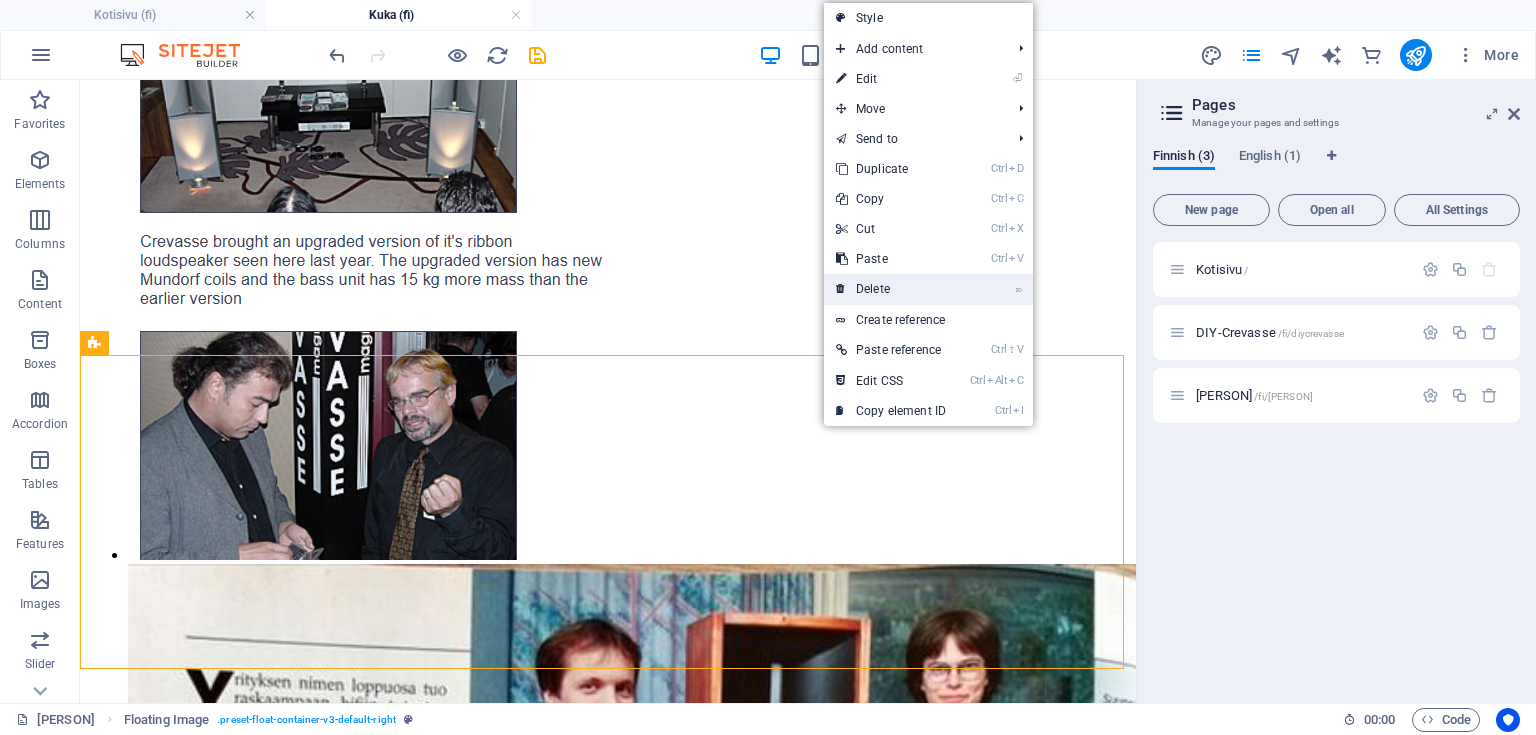 click on "⌦  Delete" at bounding box center [891, 289] 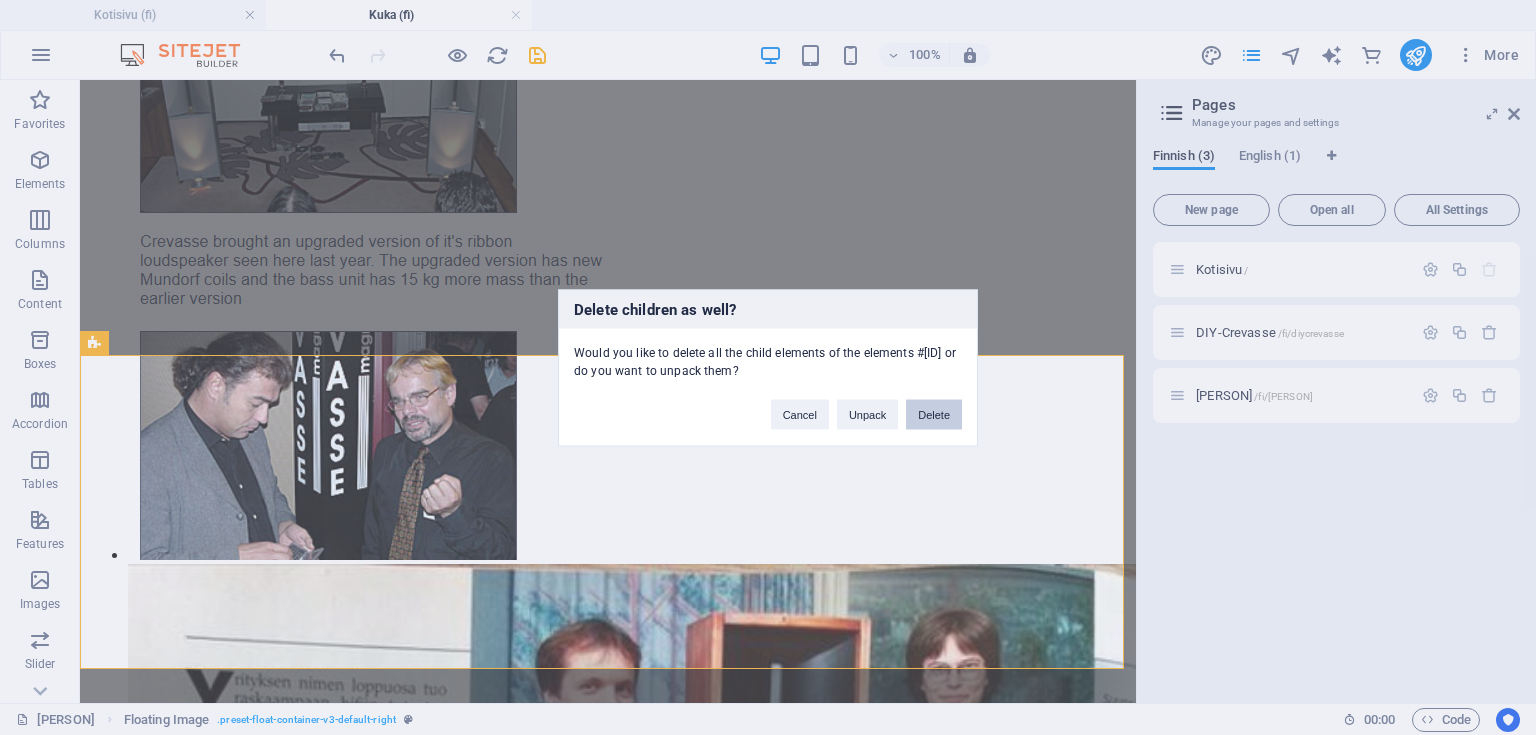 click on "Delete" at bounding box center [934, 414] 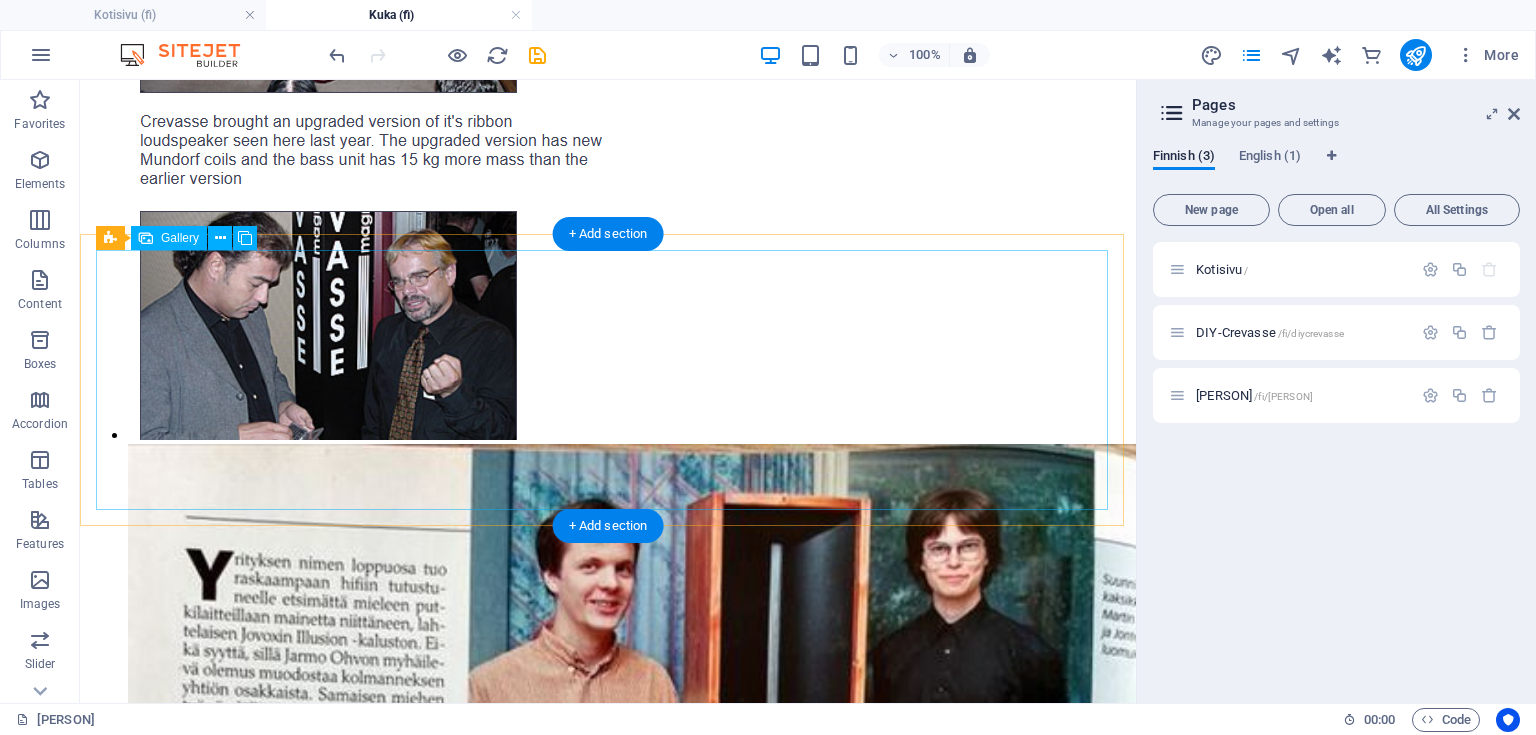 scroll, scrollTop: 1600, scrollLeft: 0, axis: vertical 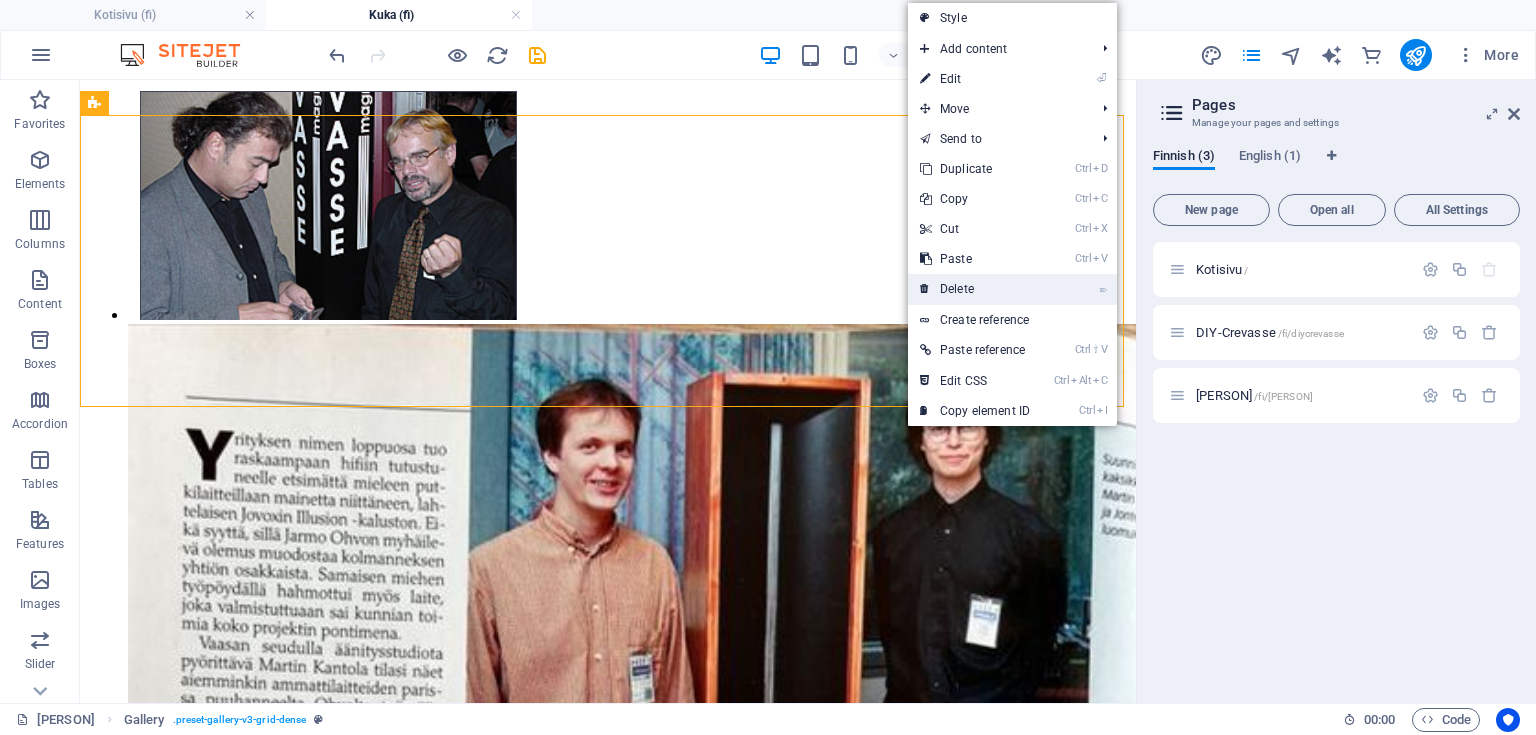 click on "⌦  Delete" at bounding box center [975, 289] 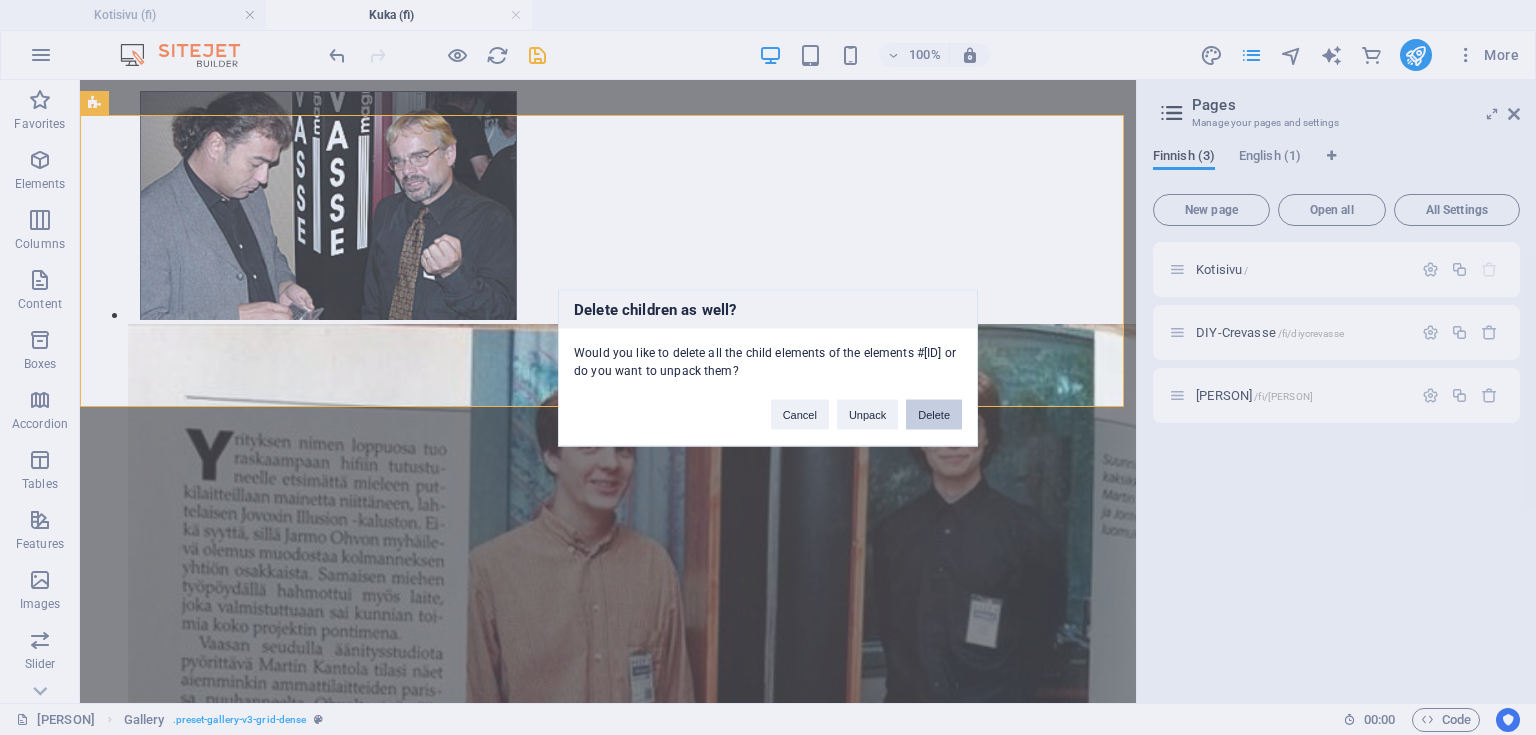 click on "Delete" at bounding box center [934, 414] 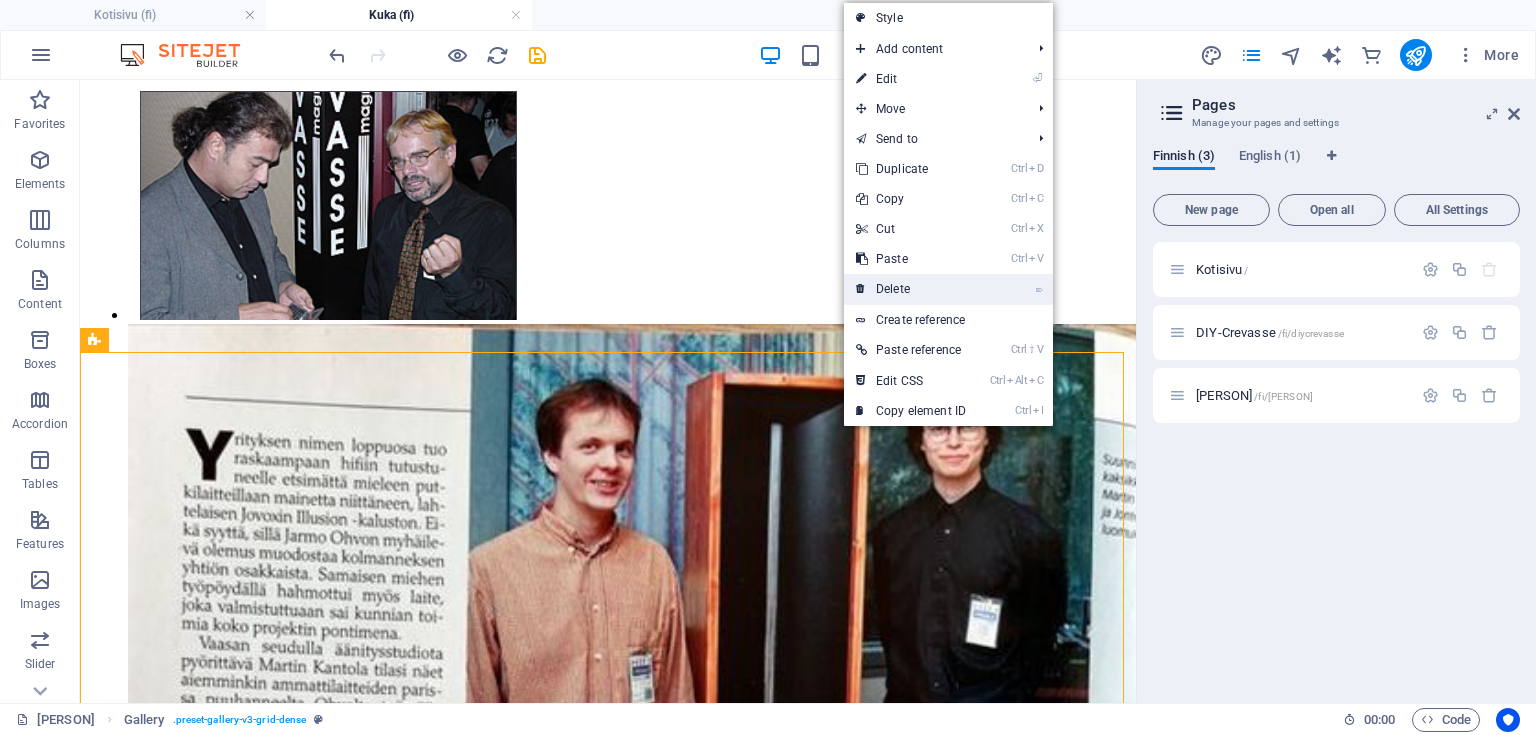 click on "⌦  Delete" at bounding box center (911, 289) 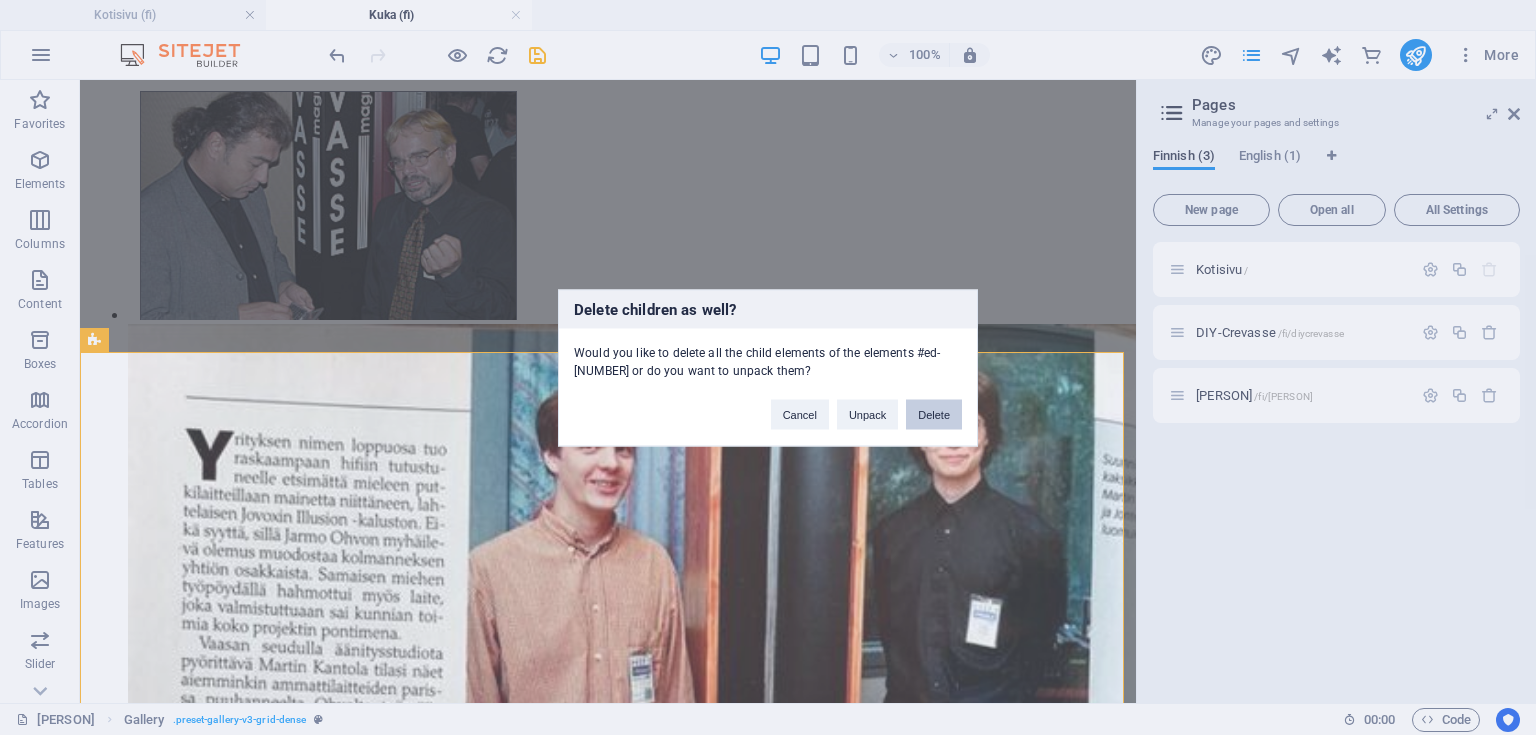 click on "Delete" at bounding box center (934, 414) 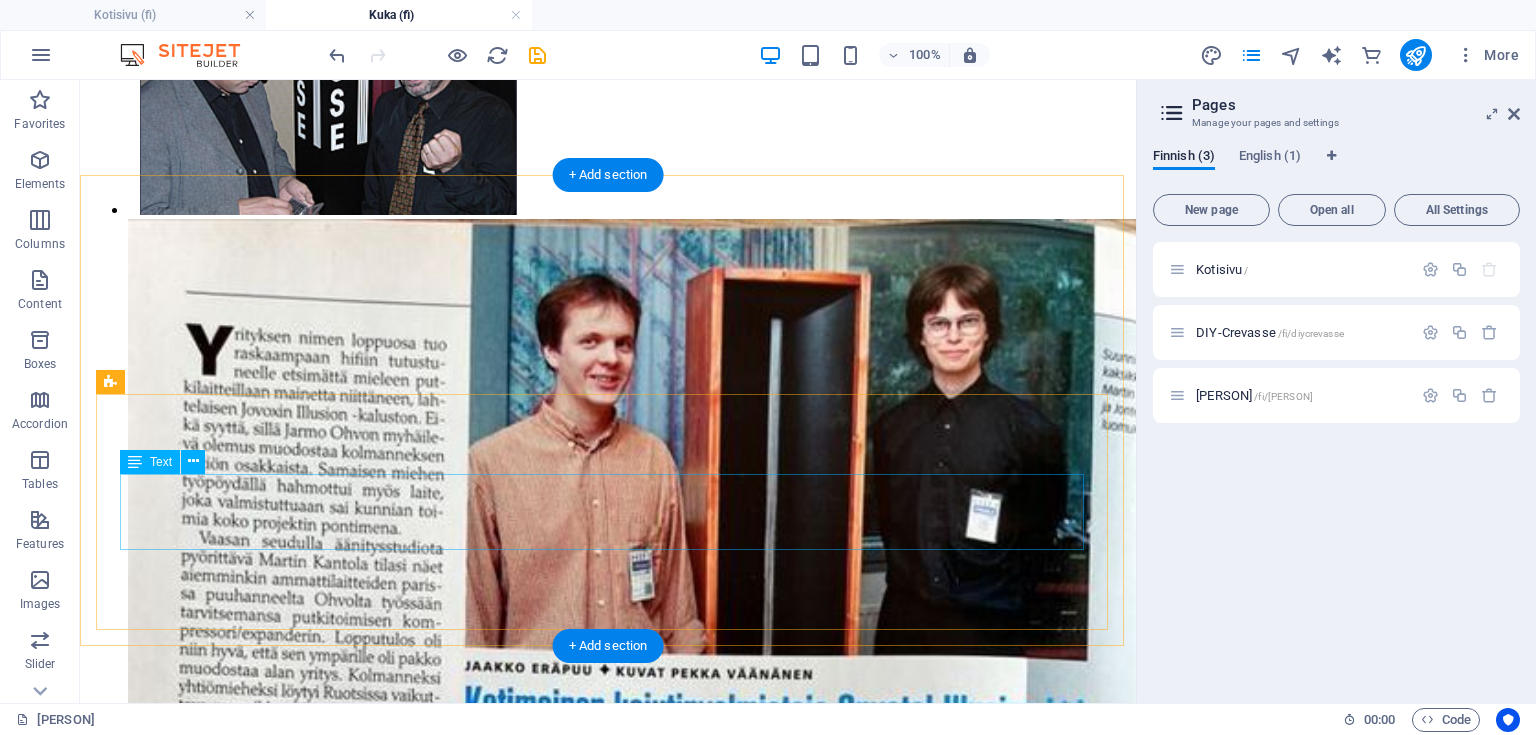 scroll, scrollTop: 1840, scrollLeft: 0, axis: vertical 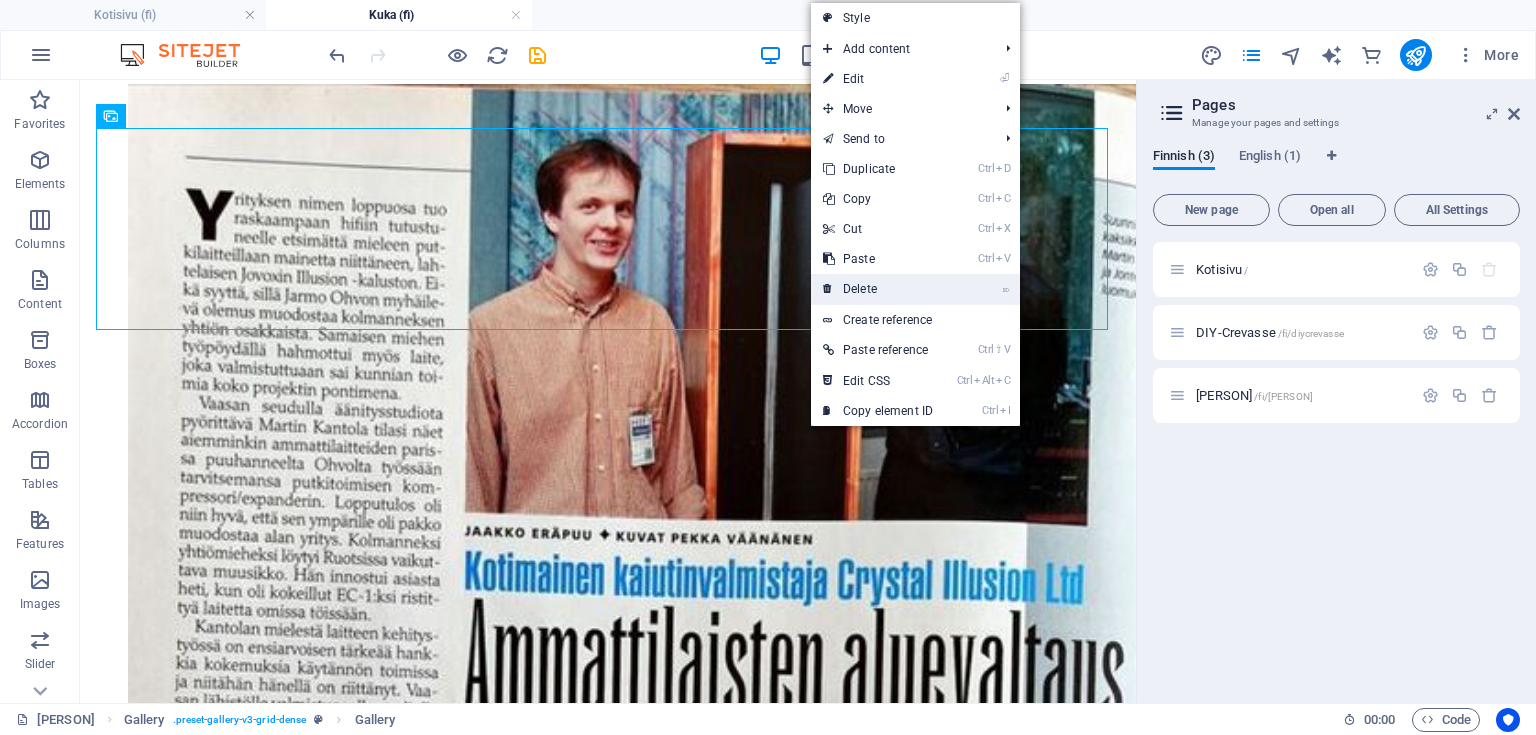 click on "⌦  Delete" at bounding box center (878, 289) 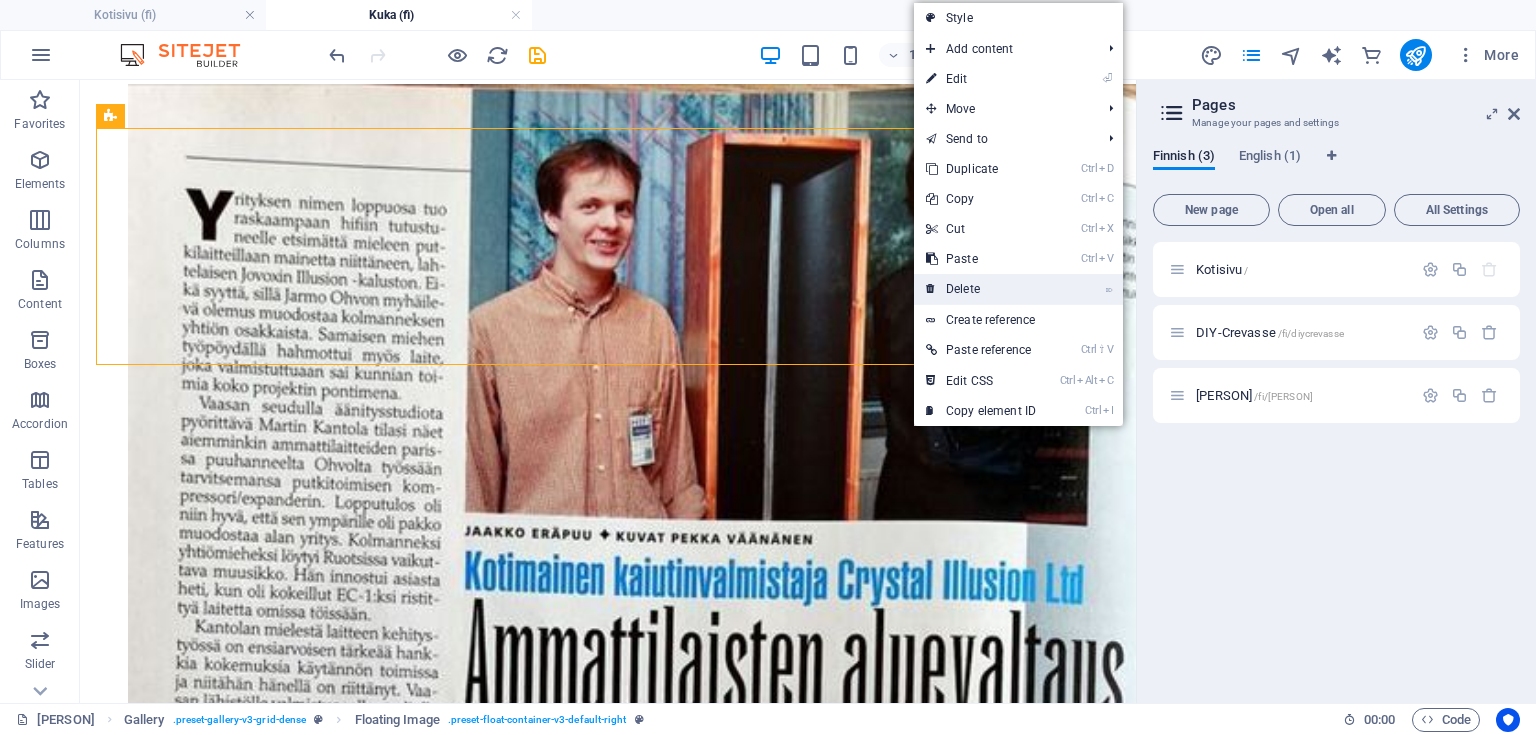 click on "⌦  Delete" at bounding box center (981, 289) 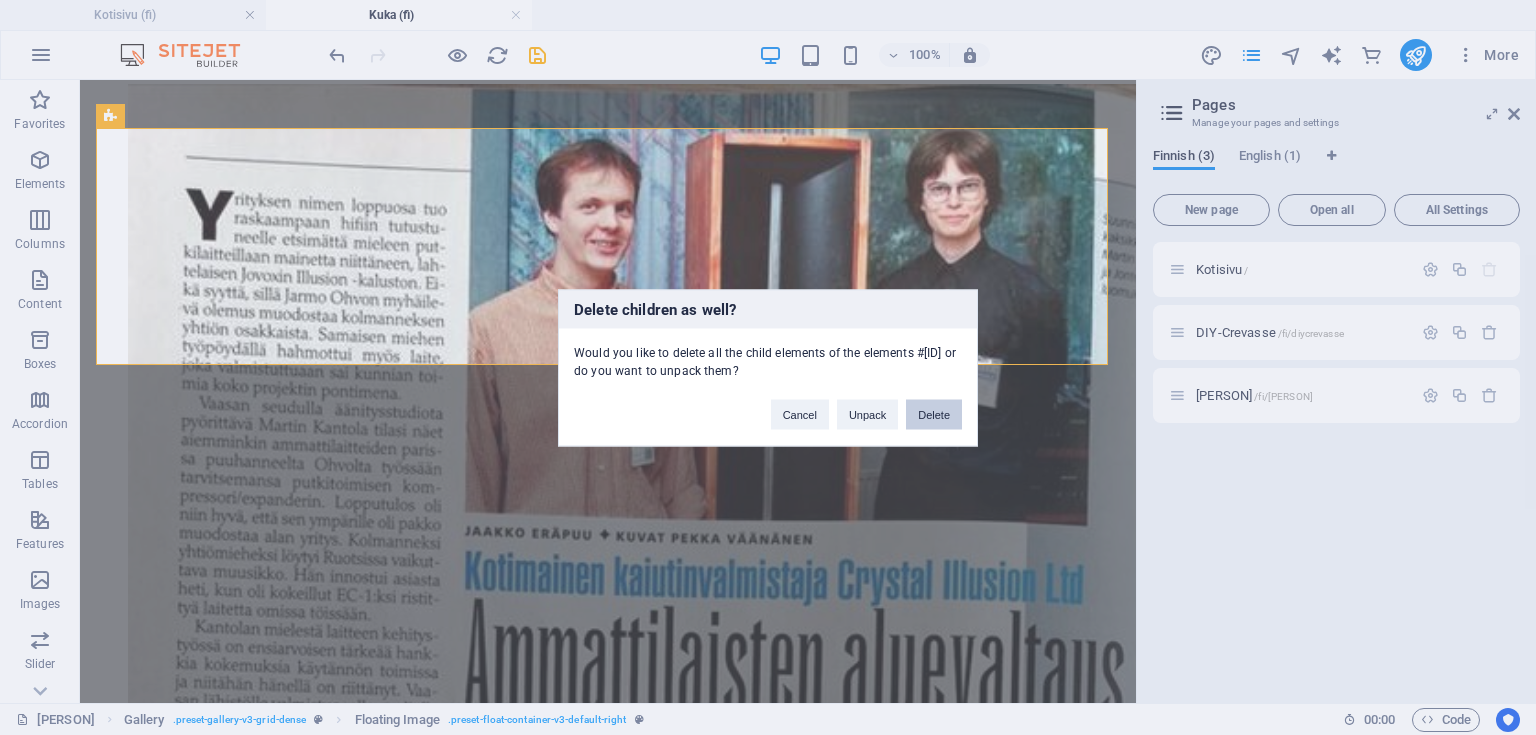 click on "Delete" at bounding box center (934, 414) 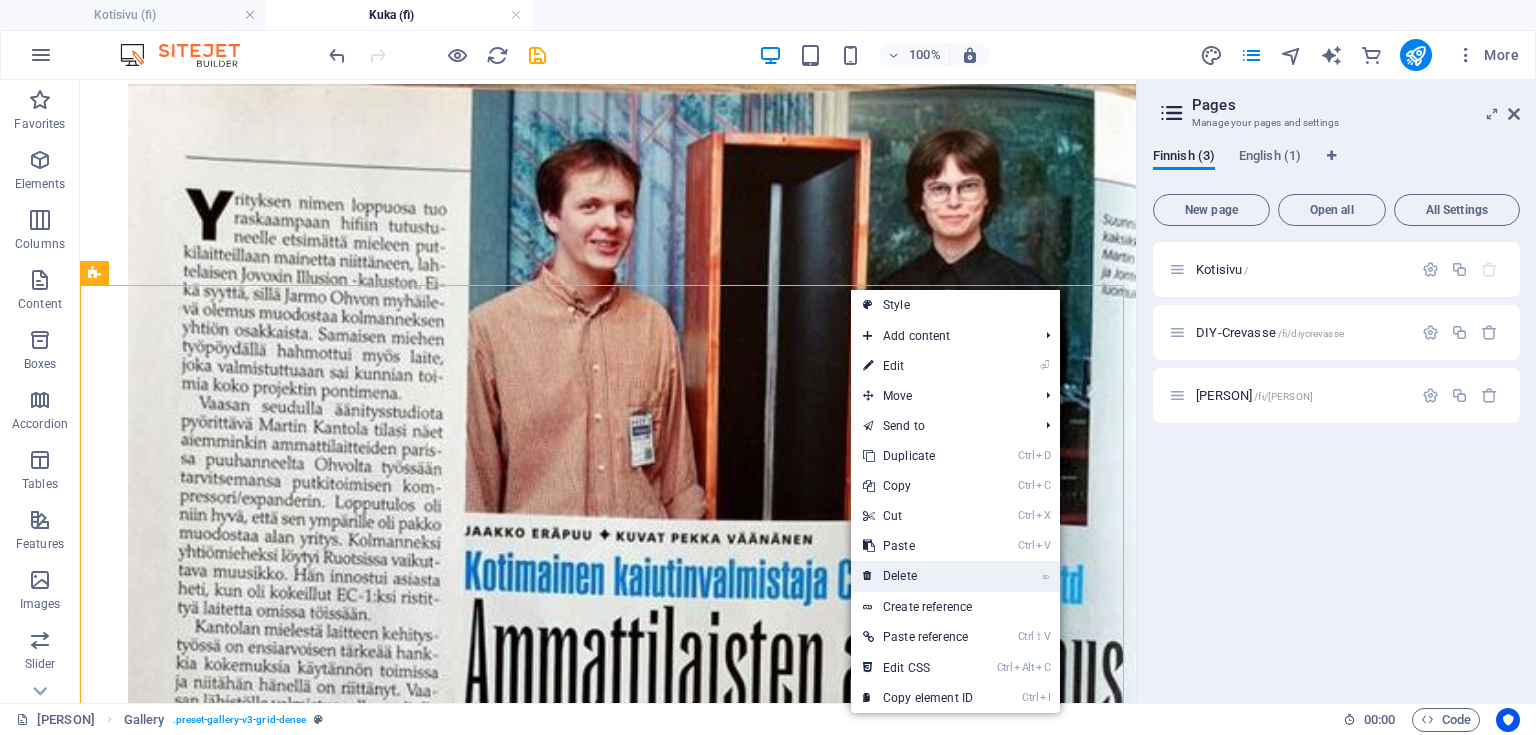 click on "⌦  Delete" at bounding box center [918, 576] 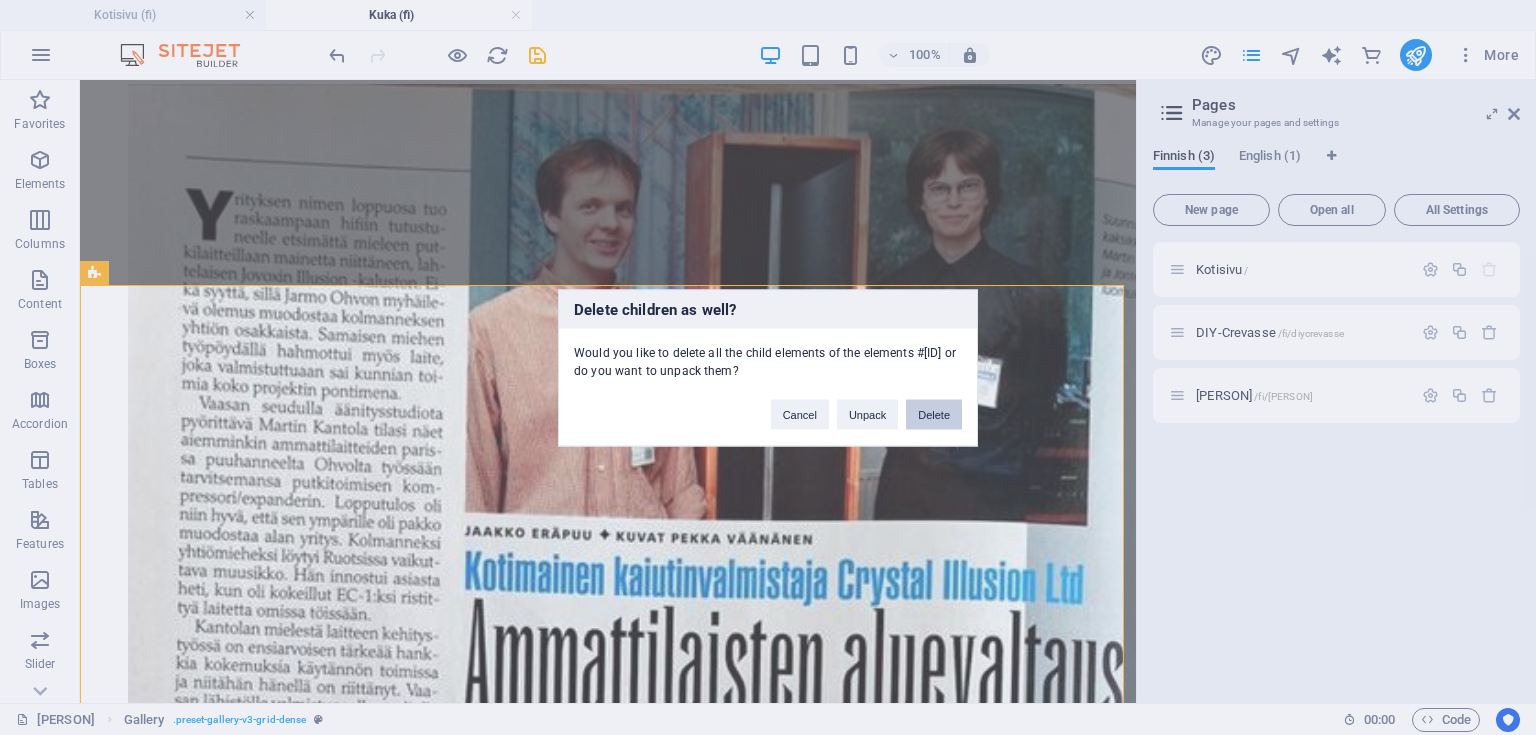 drag, startPoint x: 943, startPoint y: 413, endPoint x: 800, endPoint y: 252, distance: 215.33694 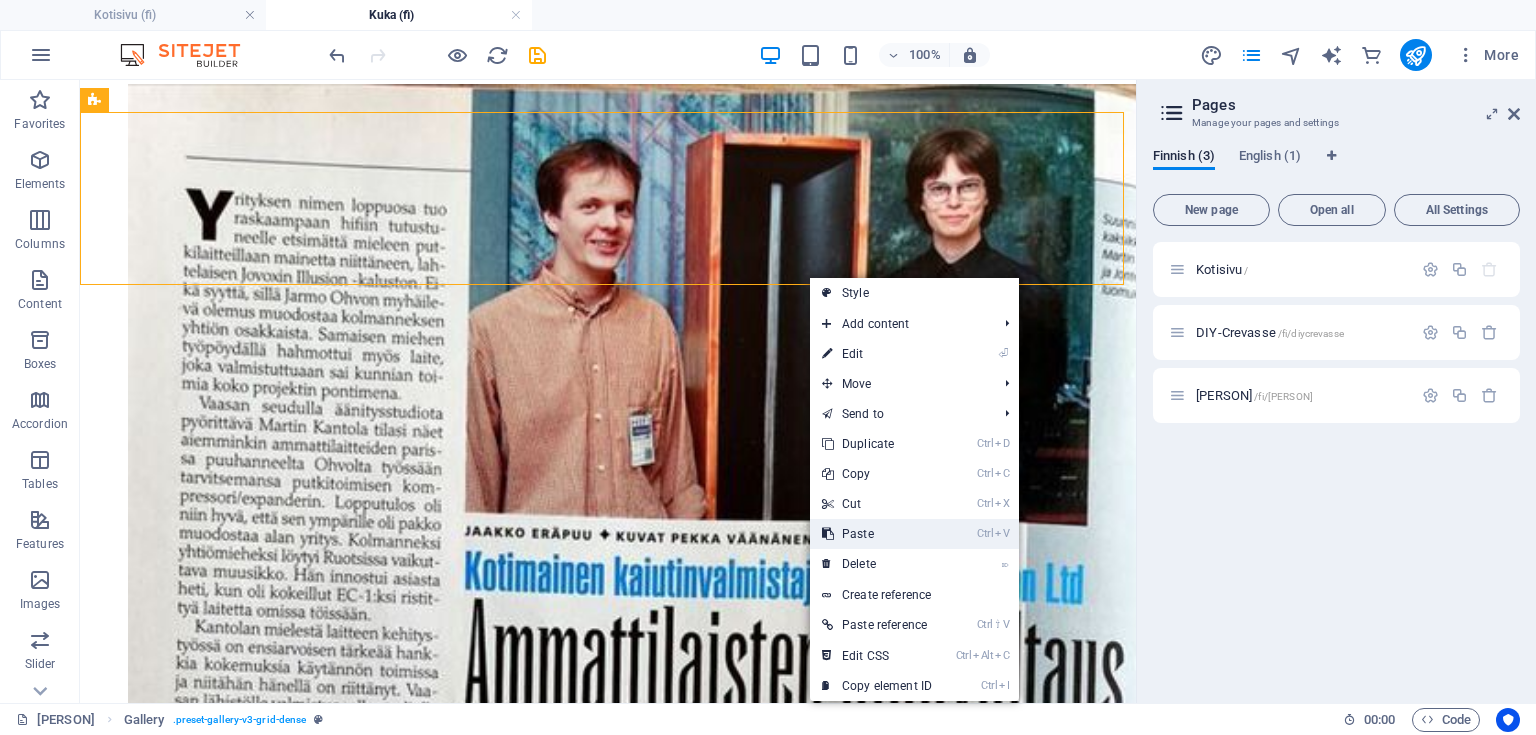 click on "Ctrl V  Paste" at bounding box center [877, 534] 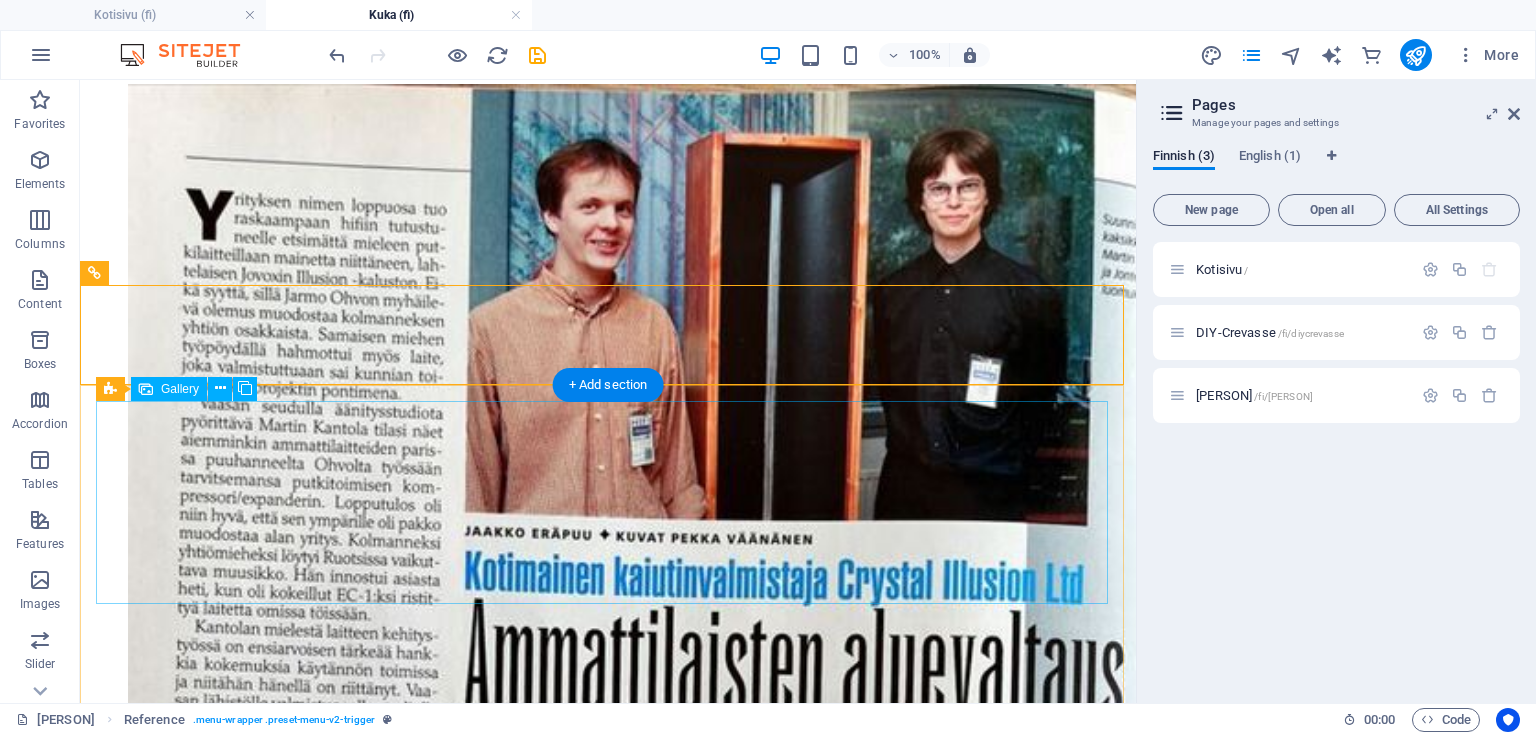 drag, startPoint x: 920, startPoint y: 628, endPoint x: 840, endPoint y: 548, distance: 113.137085 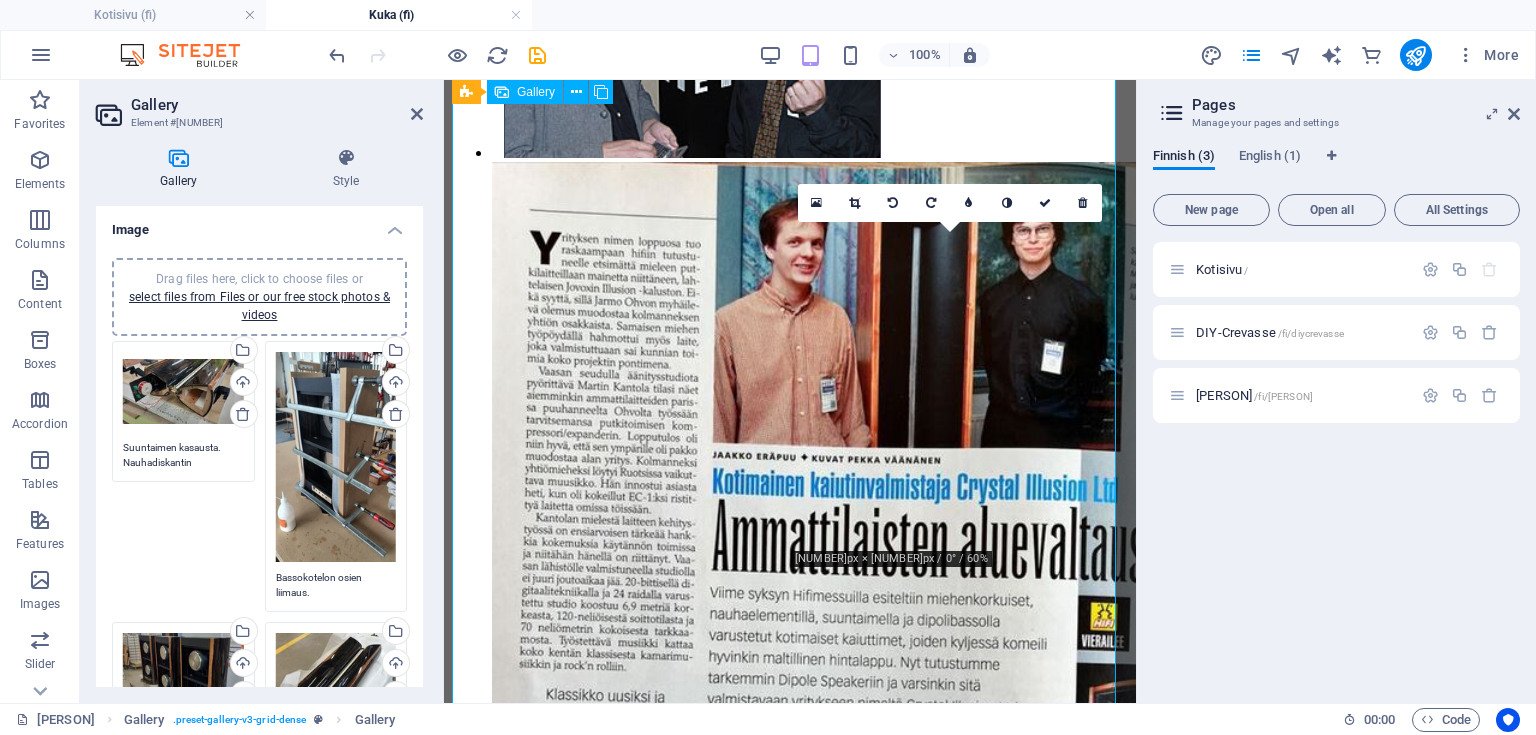 scroll, scrollTop: 3157, scrollLeft: 0, axis: vertical 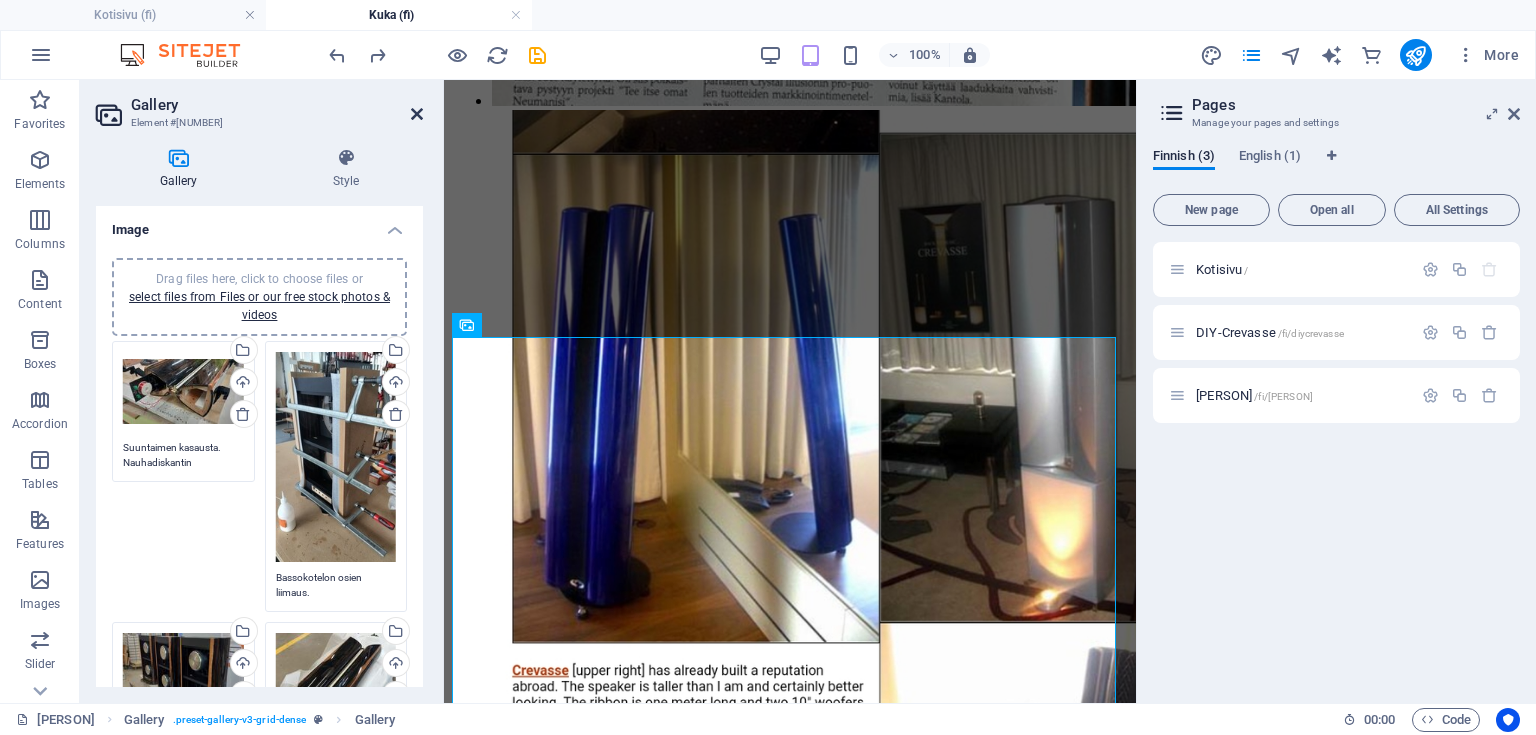 click at bounding box center [417, 114] 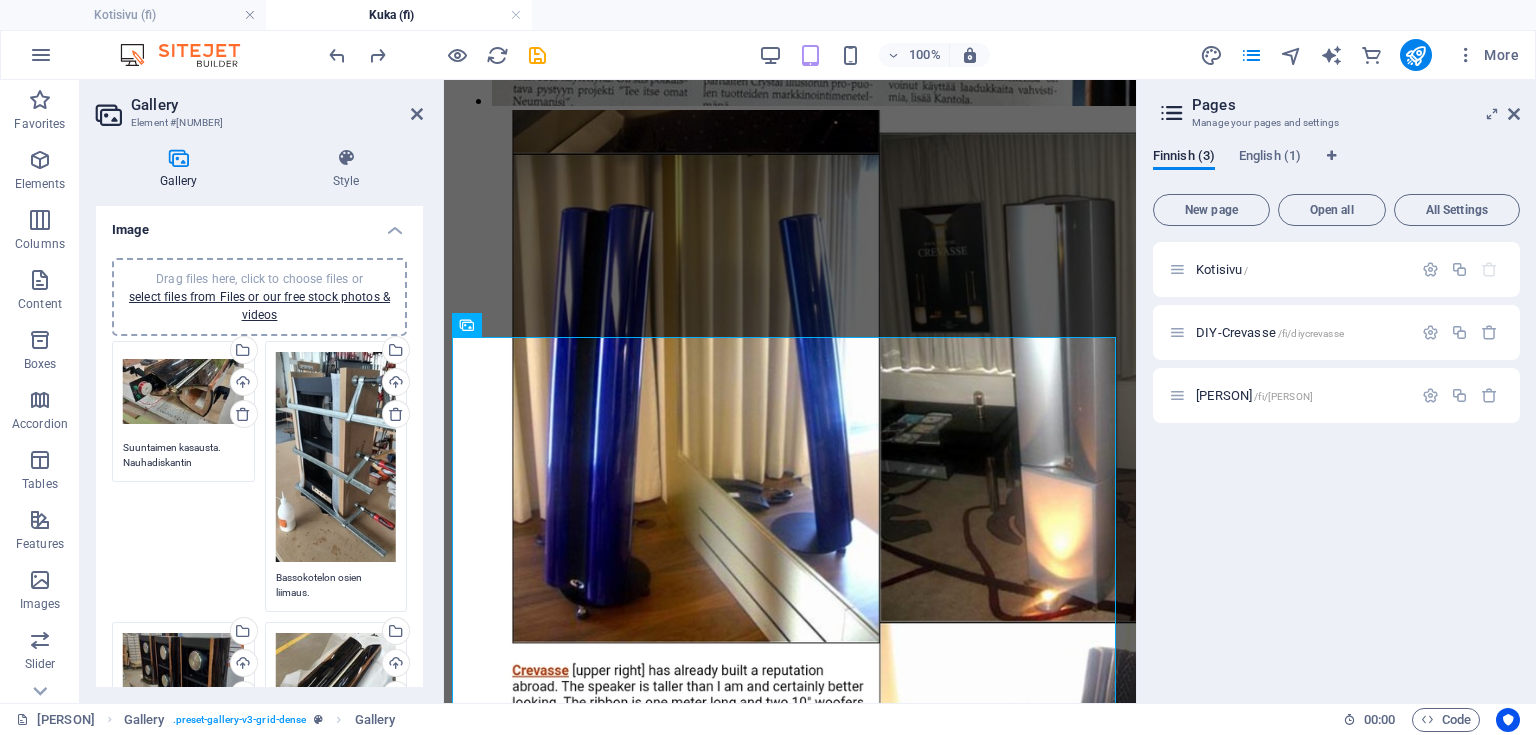 scroll, scrollTop: 1851, scrollLeft: 0, axis: vertical 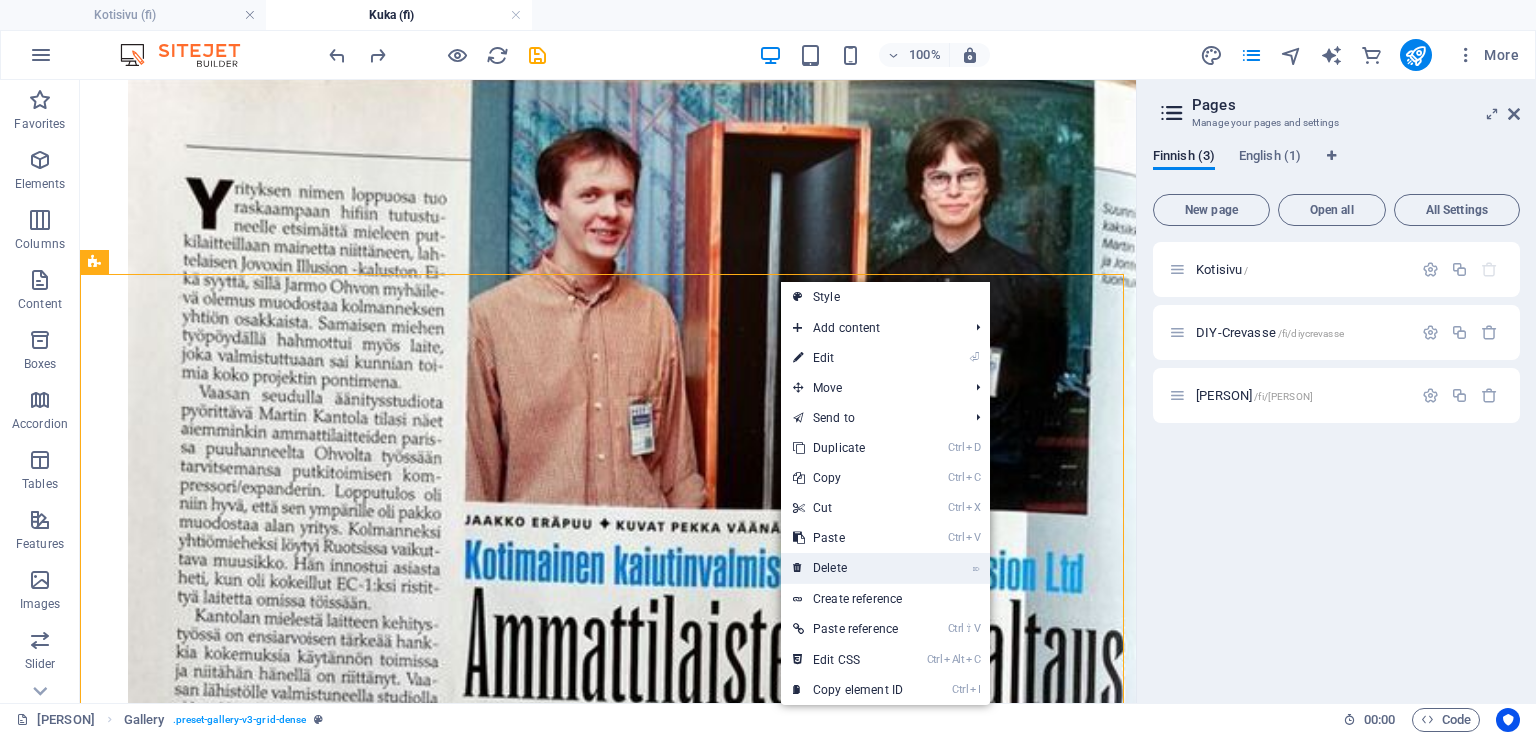 click on "⌦  Delete" at bounding box center [848, 568] 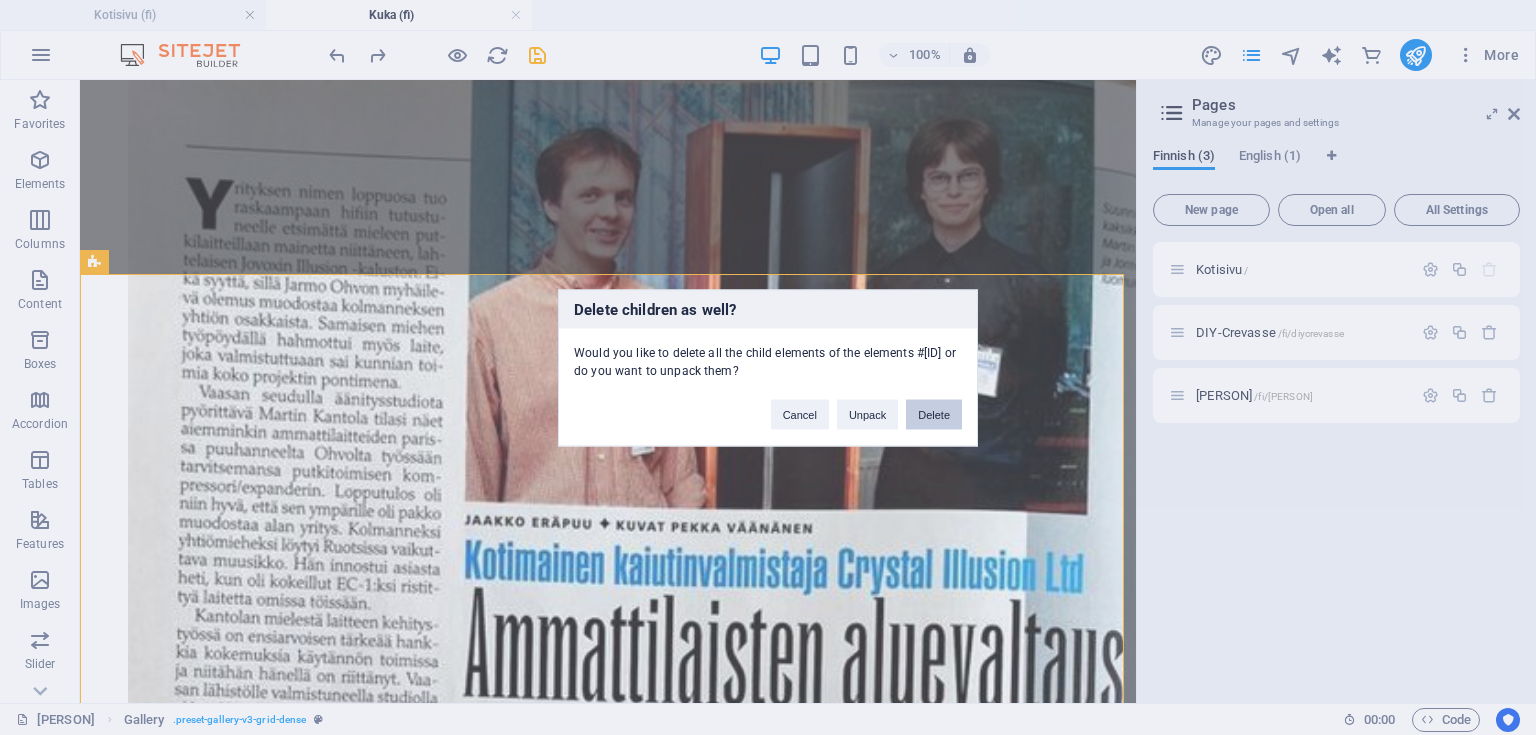 click on "Delete" at bounding box center [934, 414] 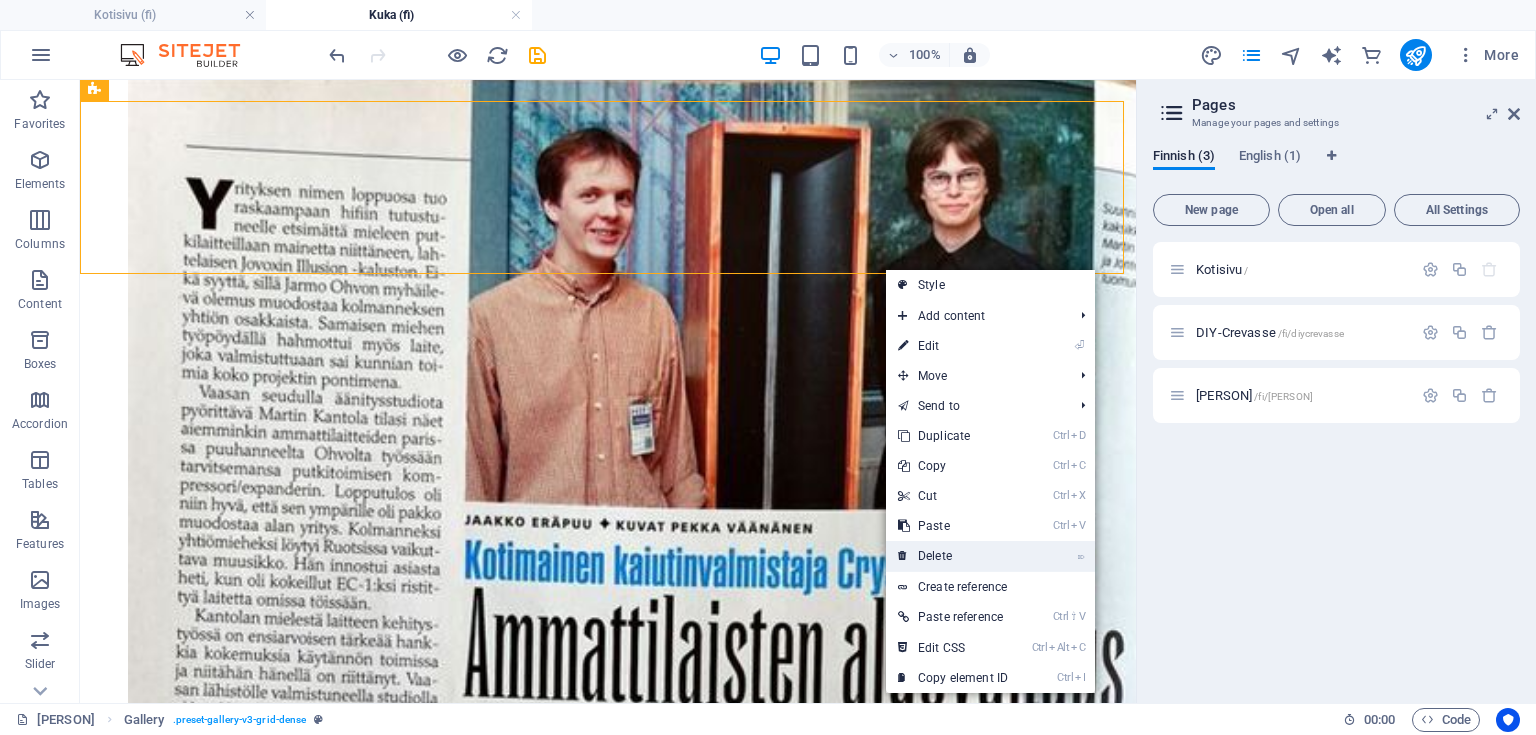 click on "⌦  Delete" at bounding box center [953, 556] 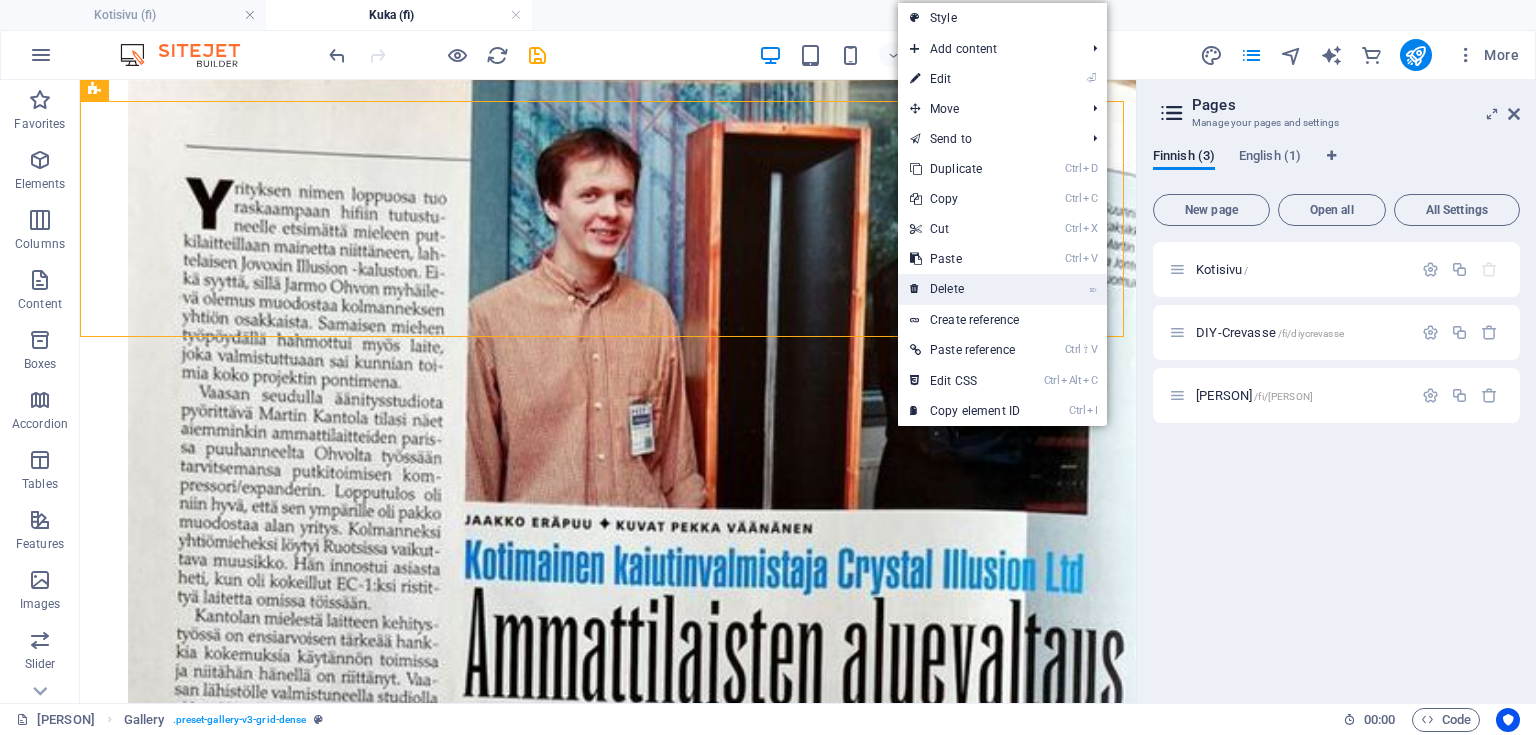 click on "⌦  Delete" at bounding box center (965, 289) 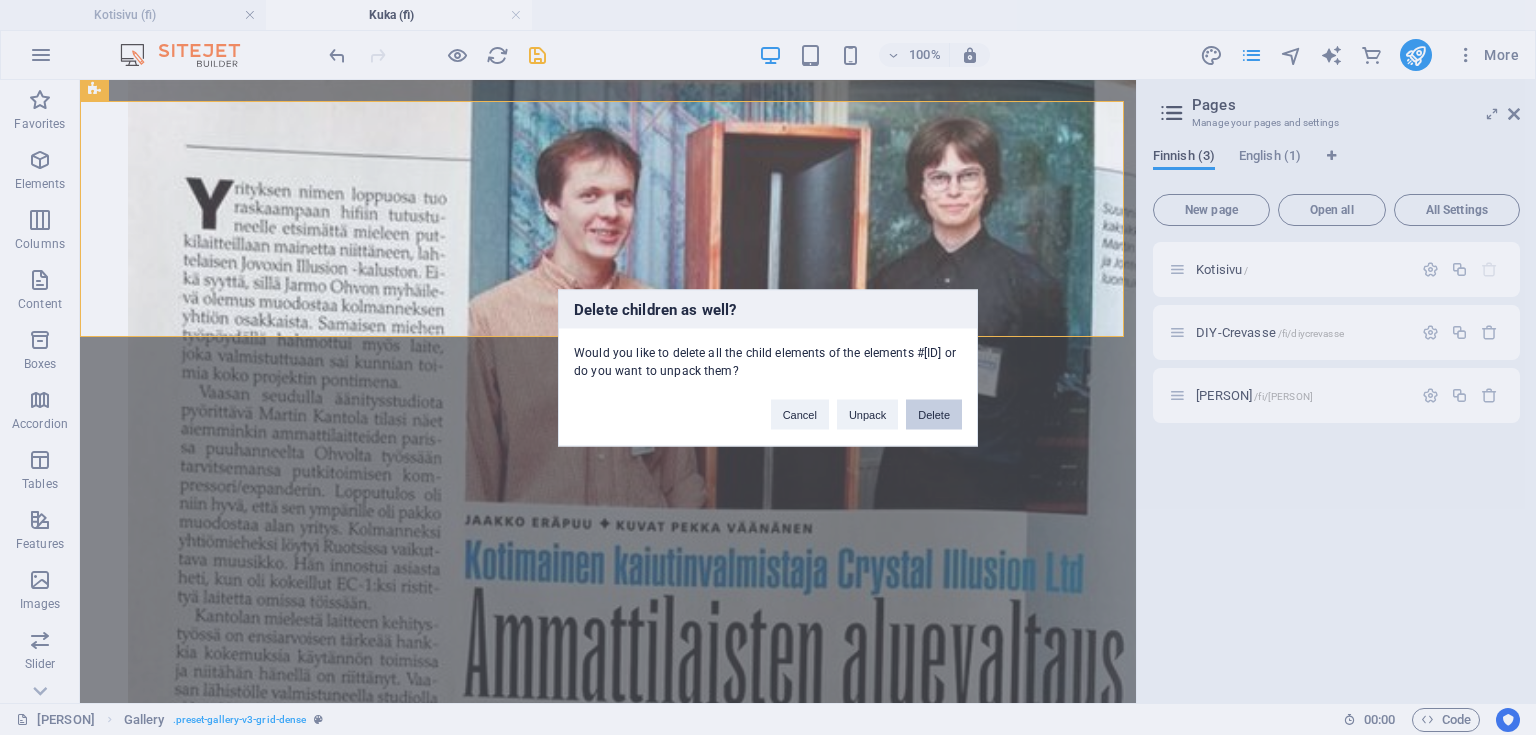 click on "Delete" at bounding box center (934, 414) 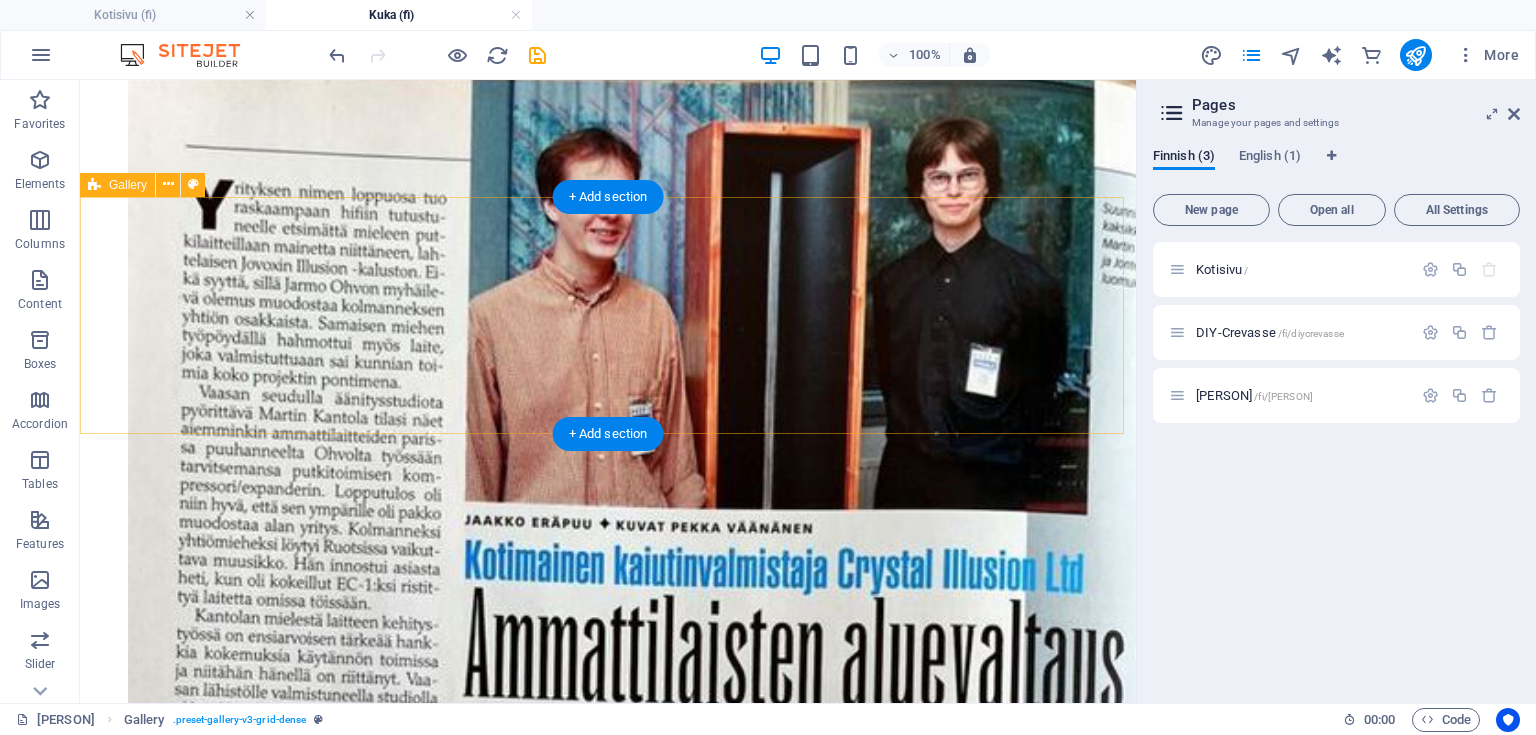 scroll, scrollTop: 1755, scrollLeft: 0, axis: vertical 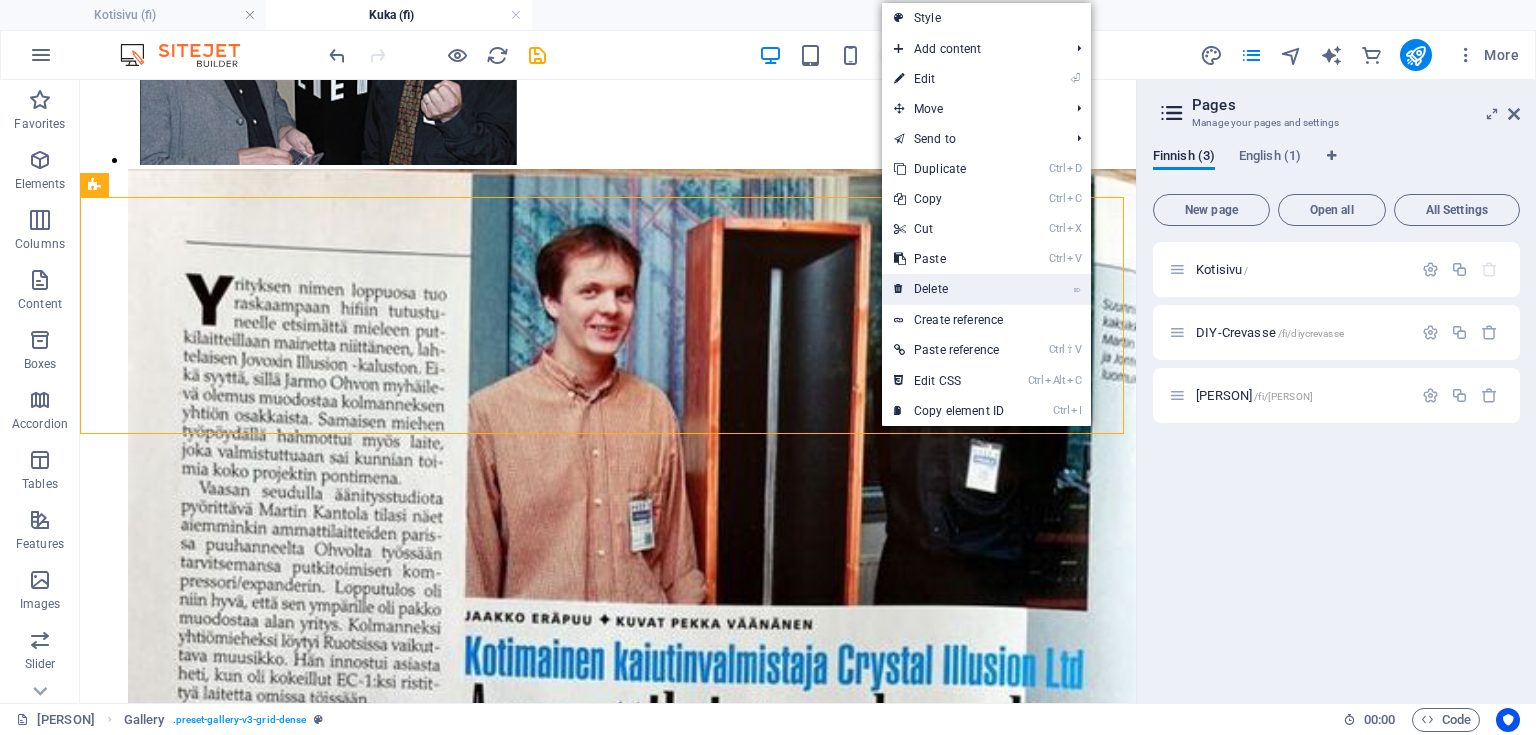 click on "⌦  Delete" at bounding box center (949, 289) 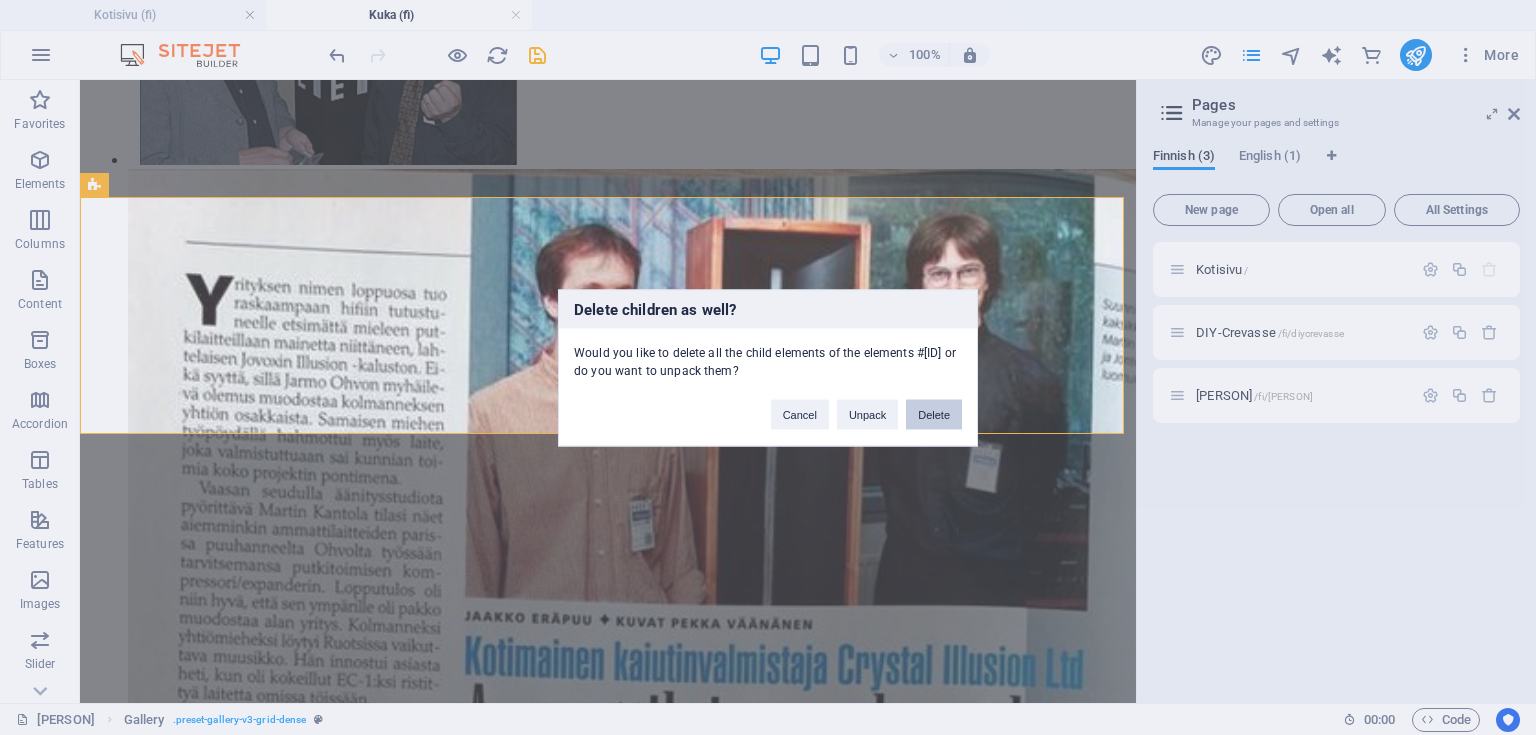 click on "Delete" at bounding box center (934, 414) 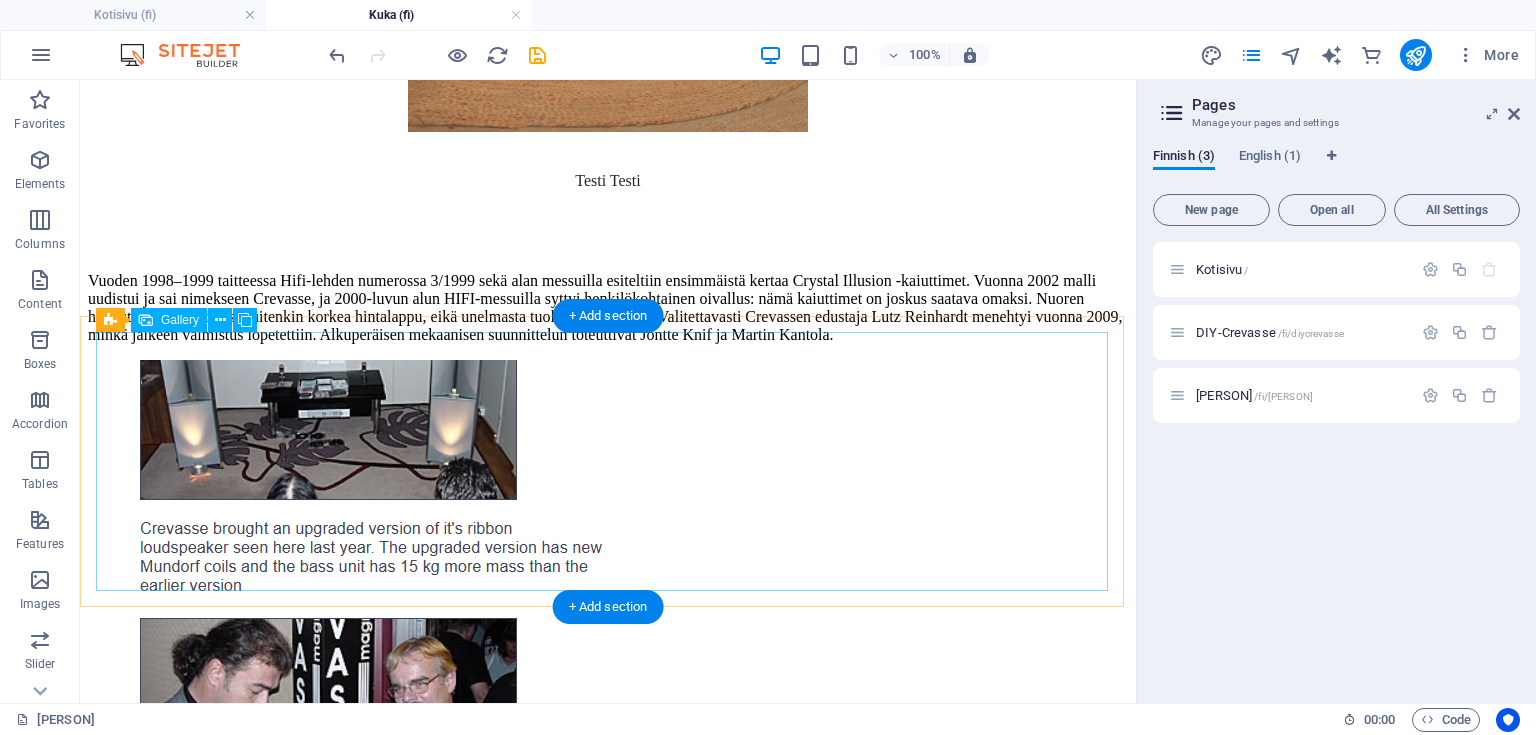scroll, scrollTop: 1198, scrollLeft: 0, axis: vertical 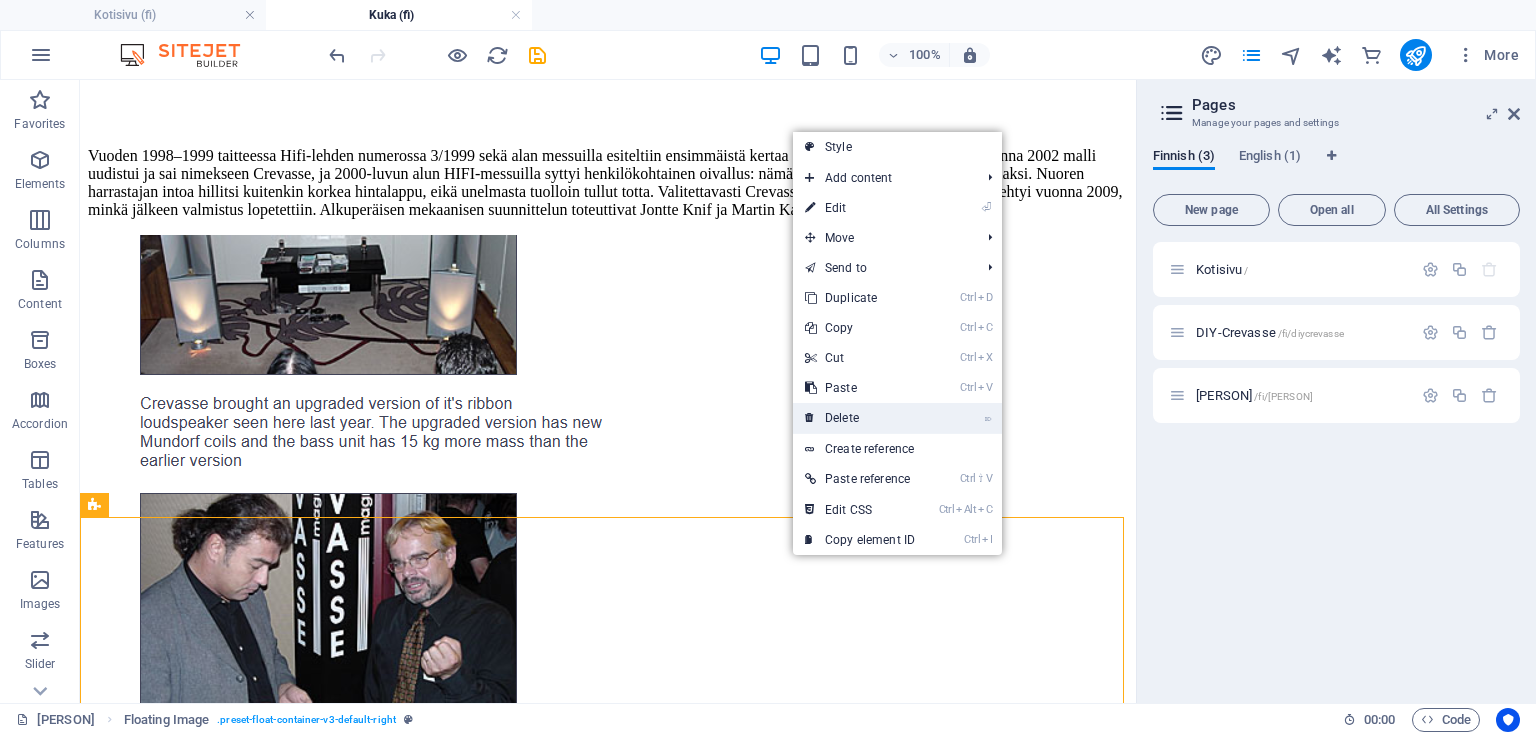 click on "⌦  Delete" at bounding box center (860, 418) 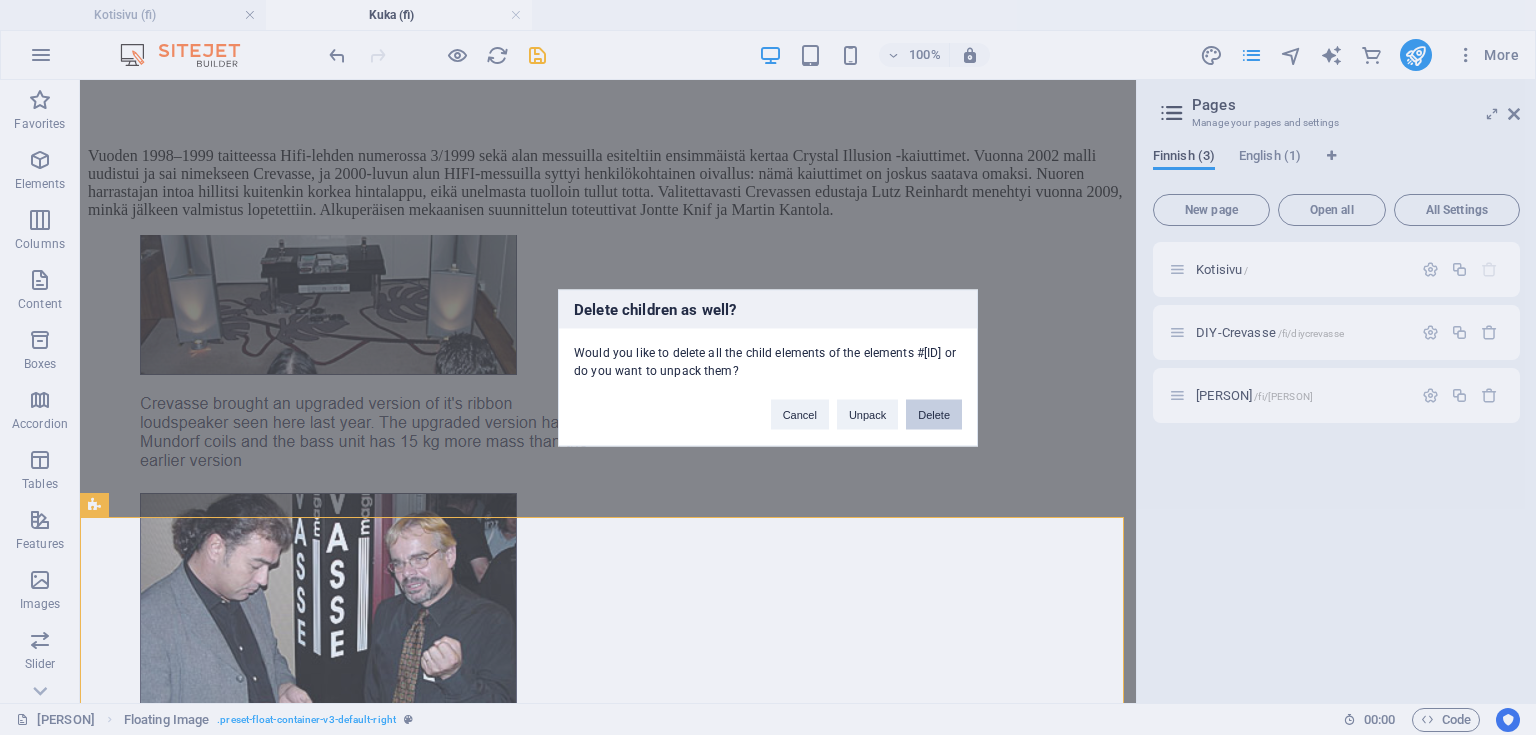 click on "Delete" at bounding box center [934, 414] 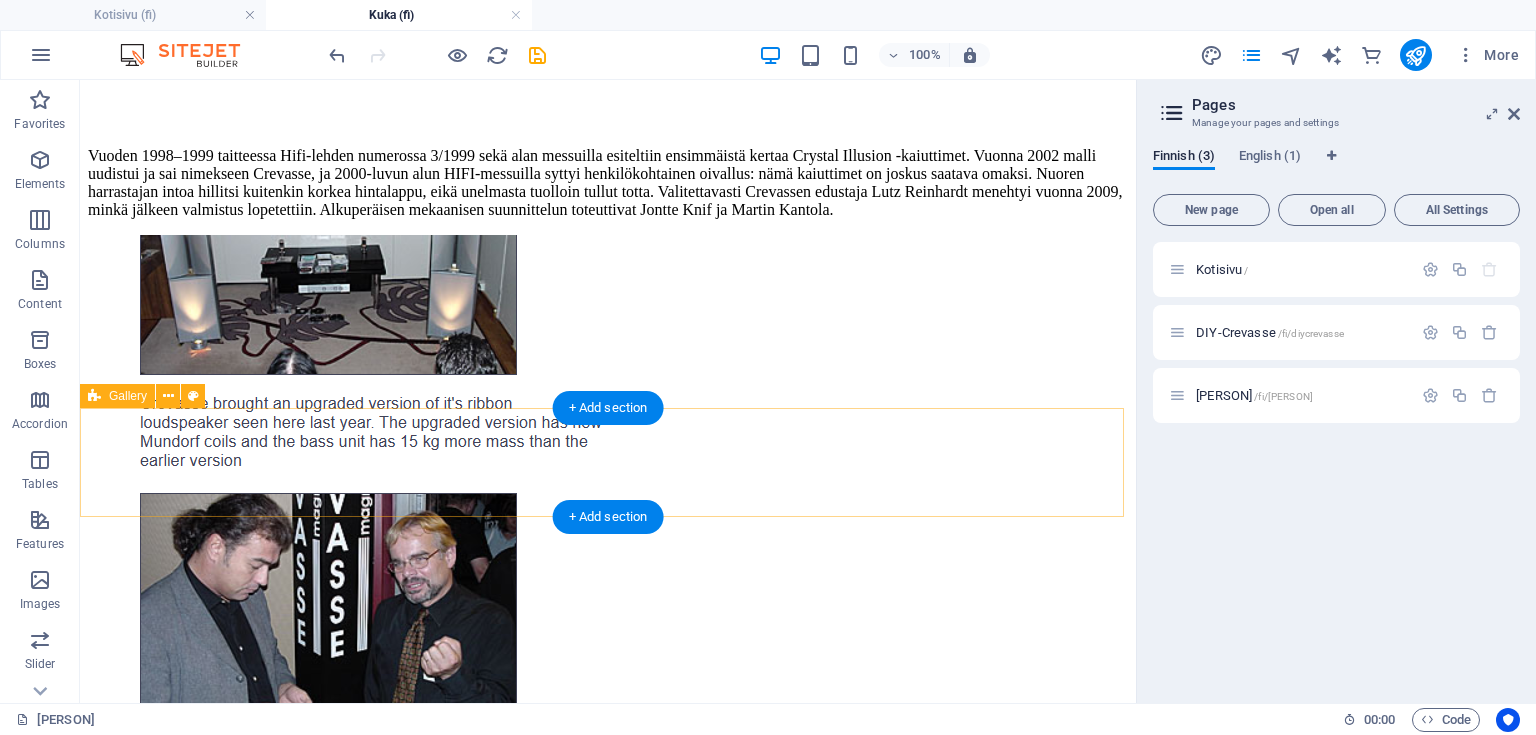 drag, startPoint x: 698, startPoint y: 402, endPoint x: 690, endPoint y: 412, distance: 12.806249 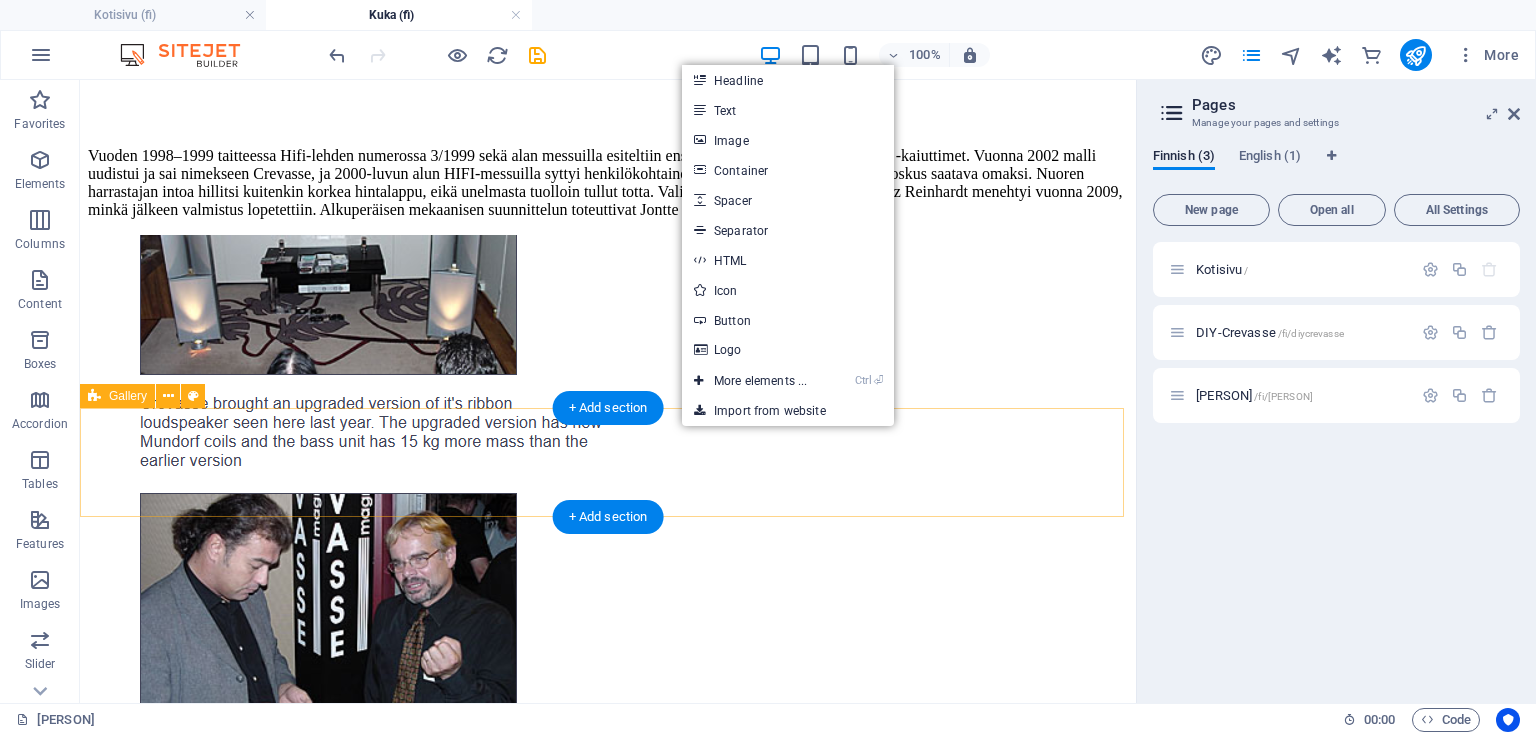 click on "Drop content here or  Add elements  Paste clipboard" at bounding box center (608, 5048) 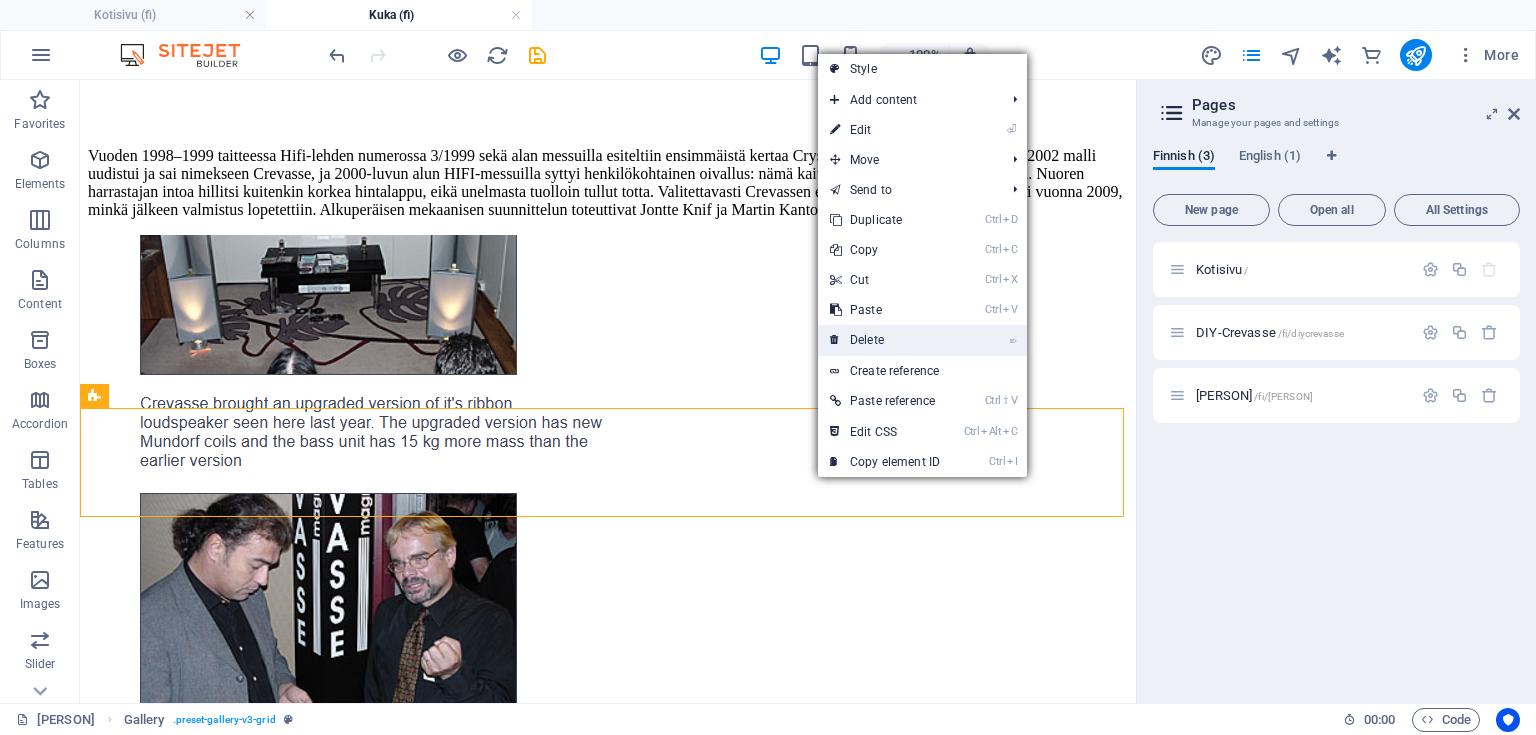click on "⌦  Delete" at bounding box center (885, 340) 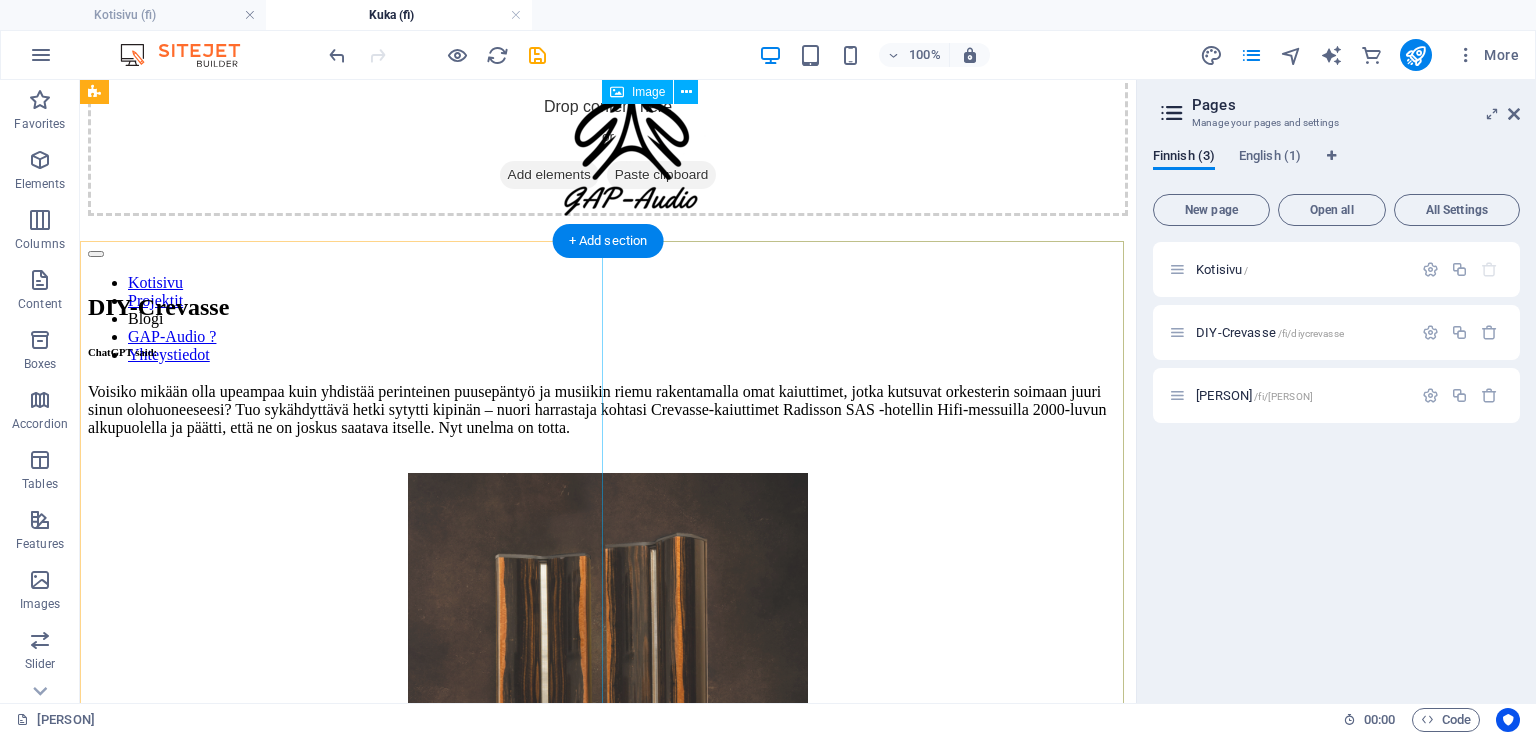 scroll, scrollTop: 0, scrollLeft: 0, axis: both 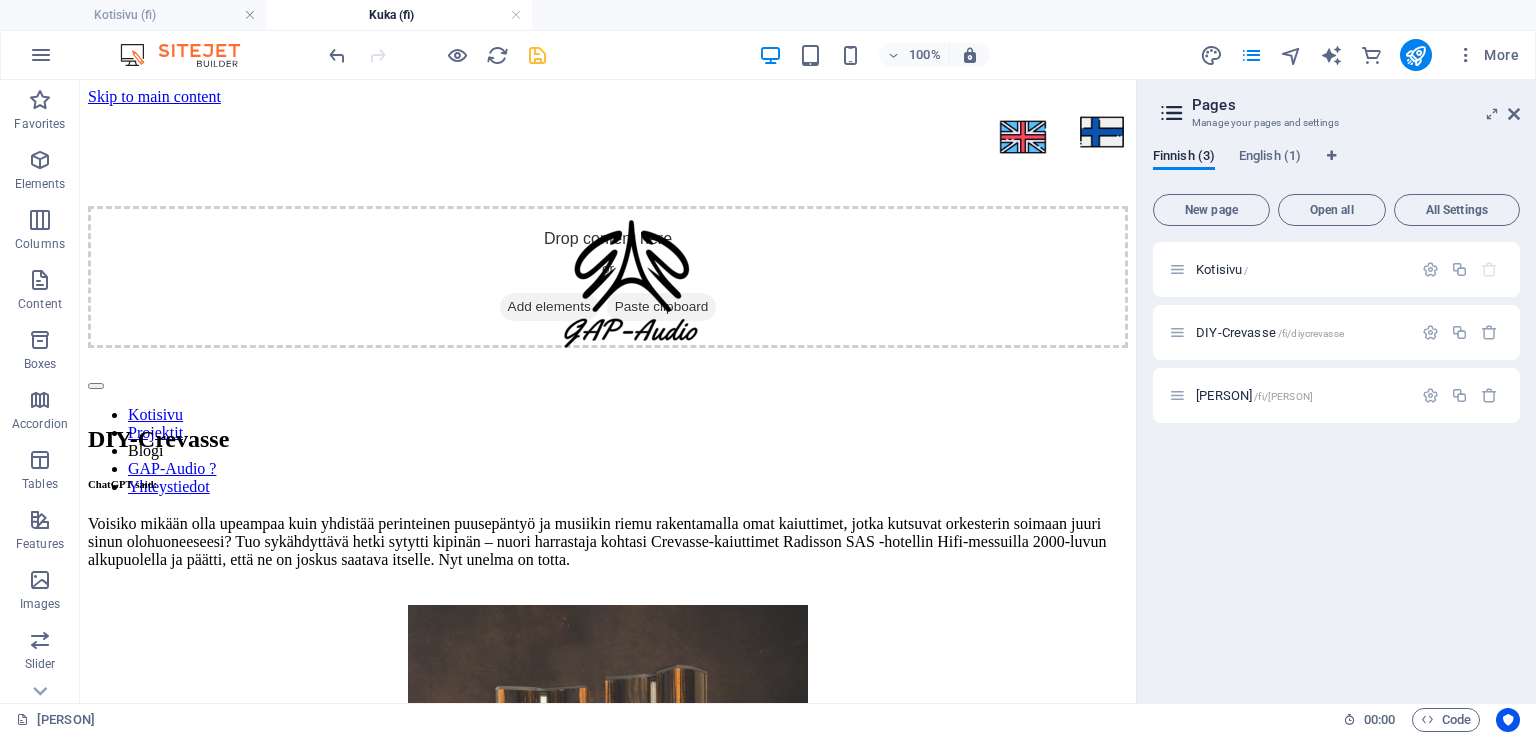 click at bounding box center [537, 55] 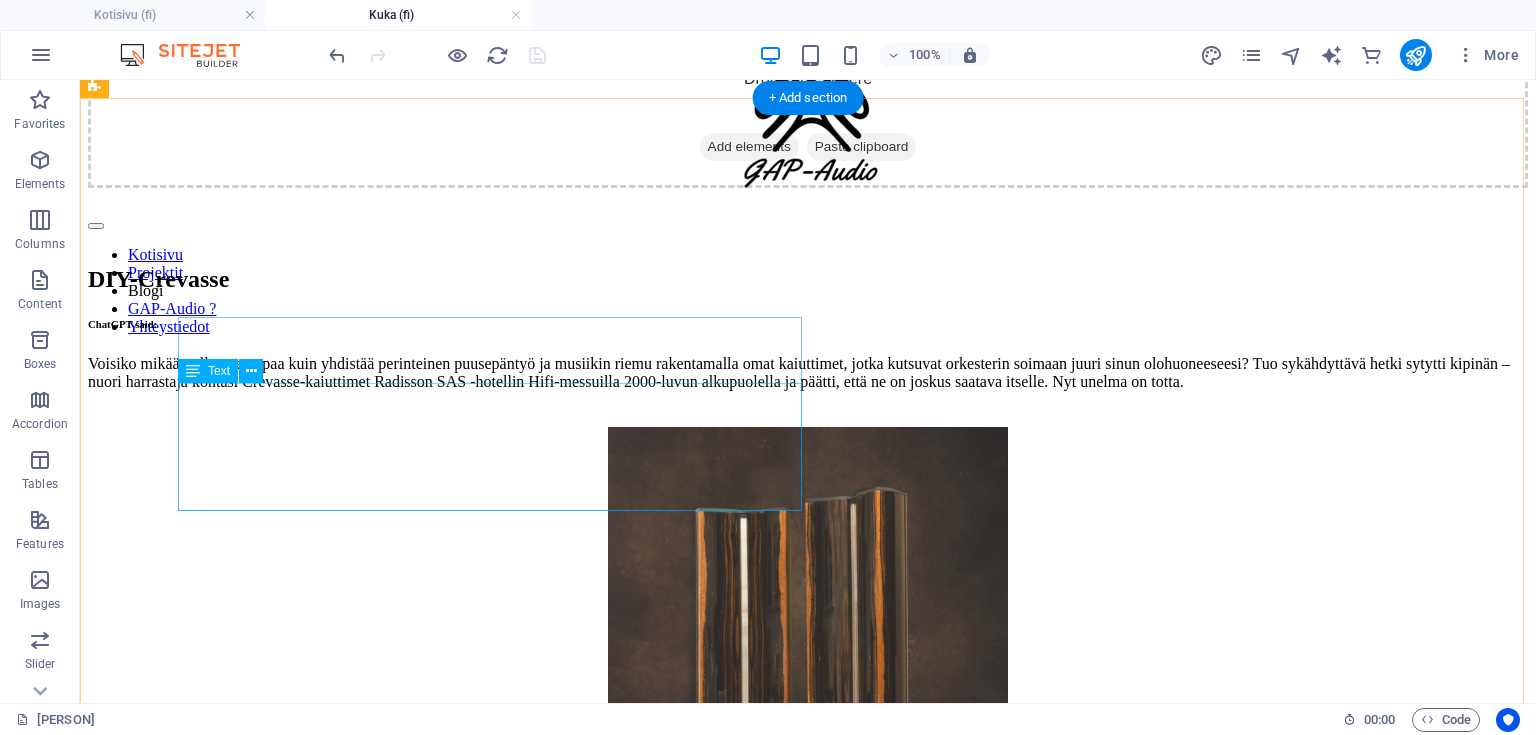 scroll, scrollTop: 293, scrollLeft: 0, axis: vertical 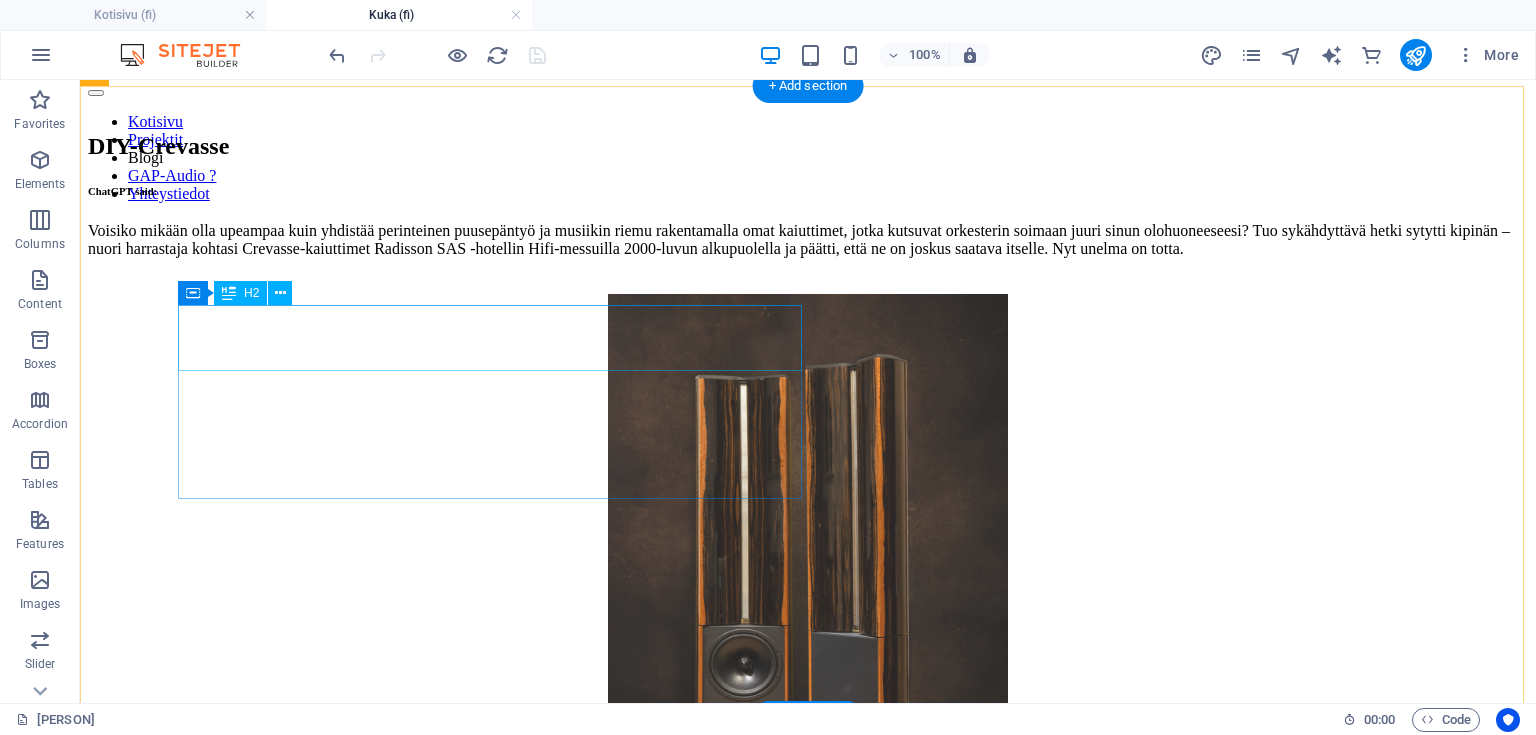 click on "DIY-Crevasse" at bounding box center (808, 146) 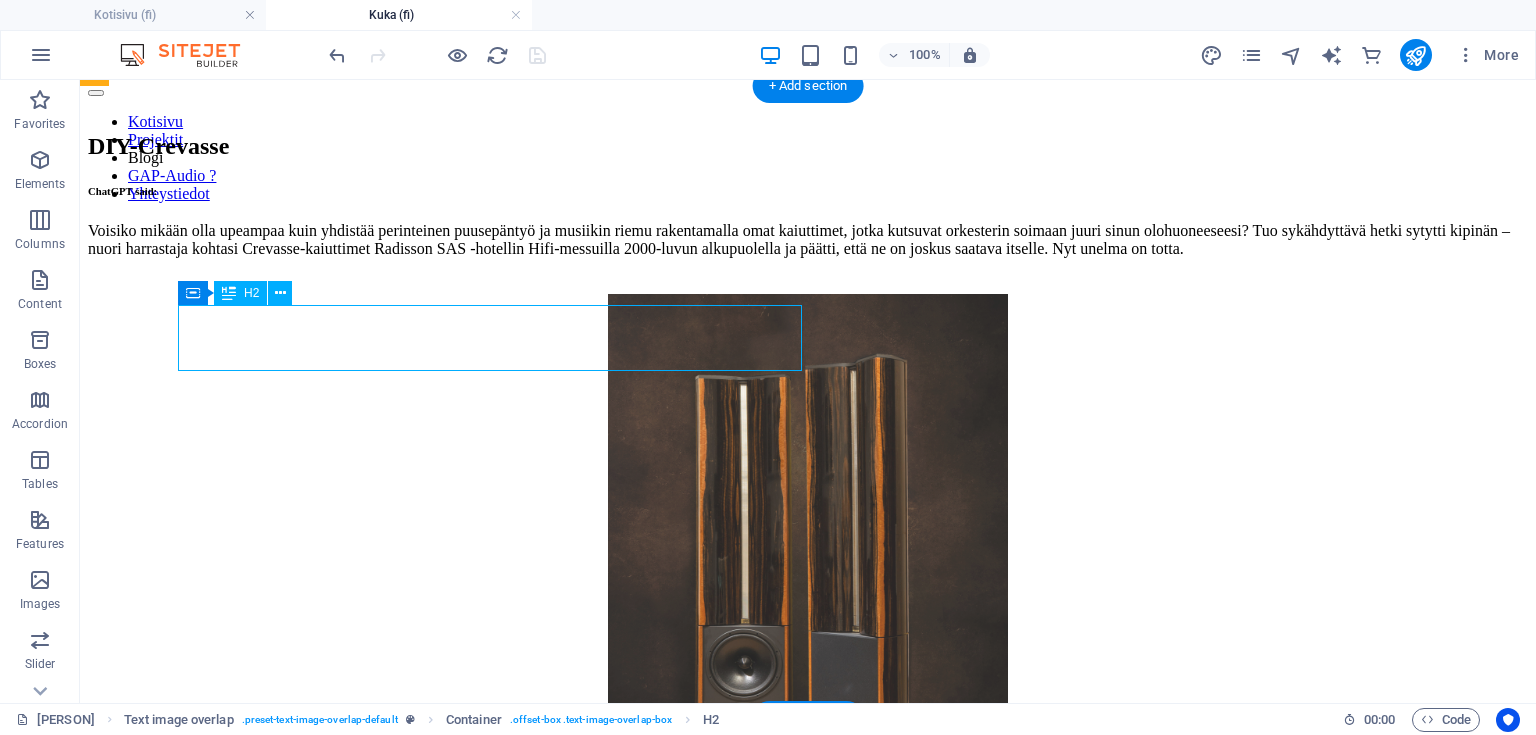 click on "DIY-Crevasse" at bounding box center [808, 146] 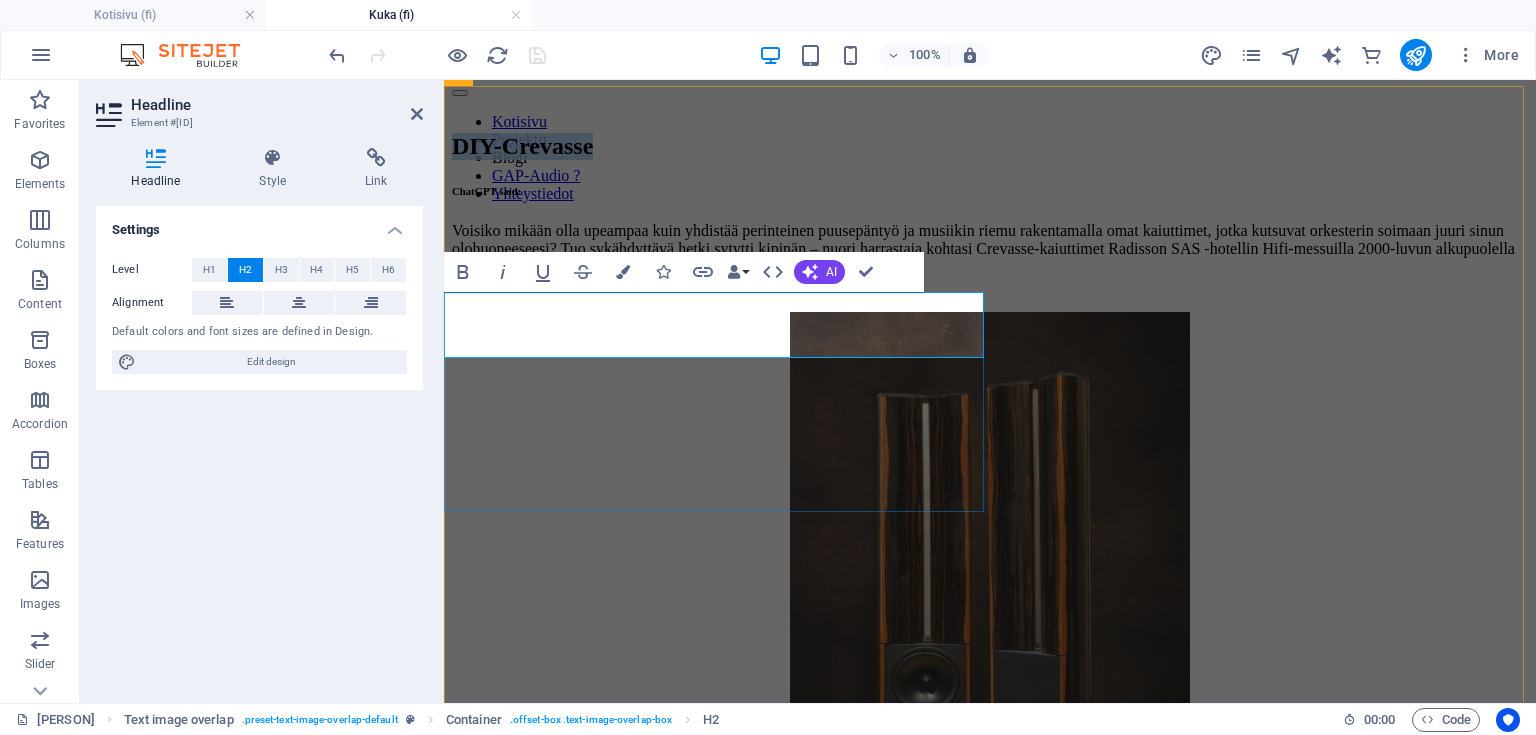 type 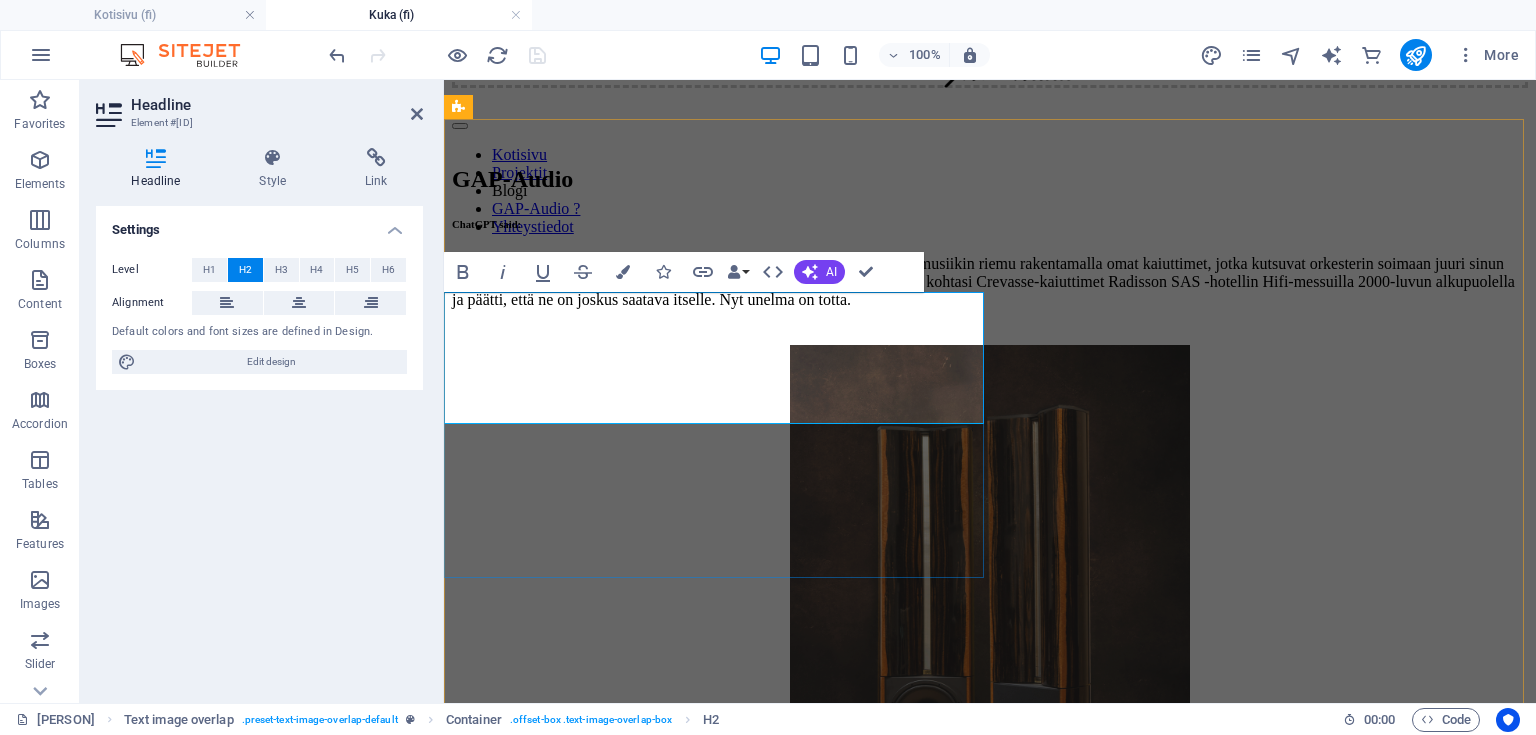 scroll, scrollTop: 293, scrollLeft: 0, axis: vertical 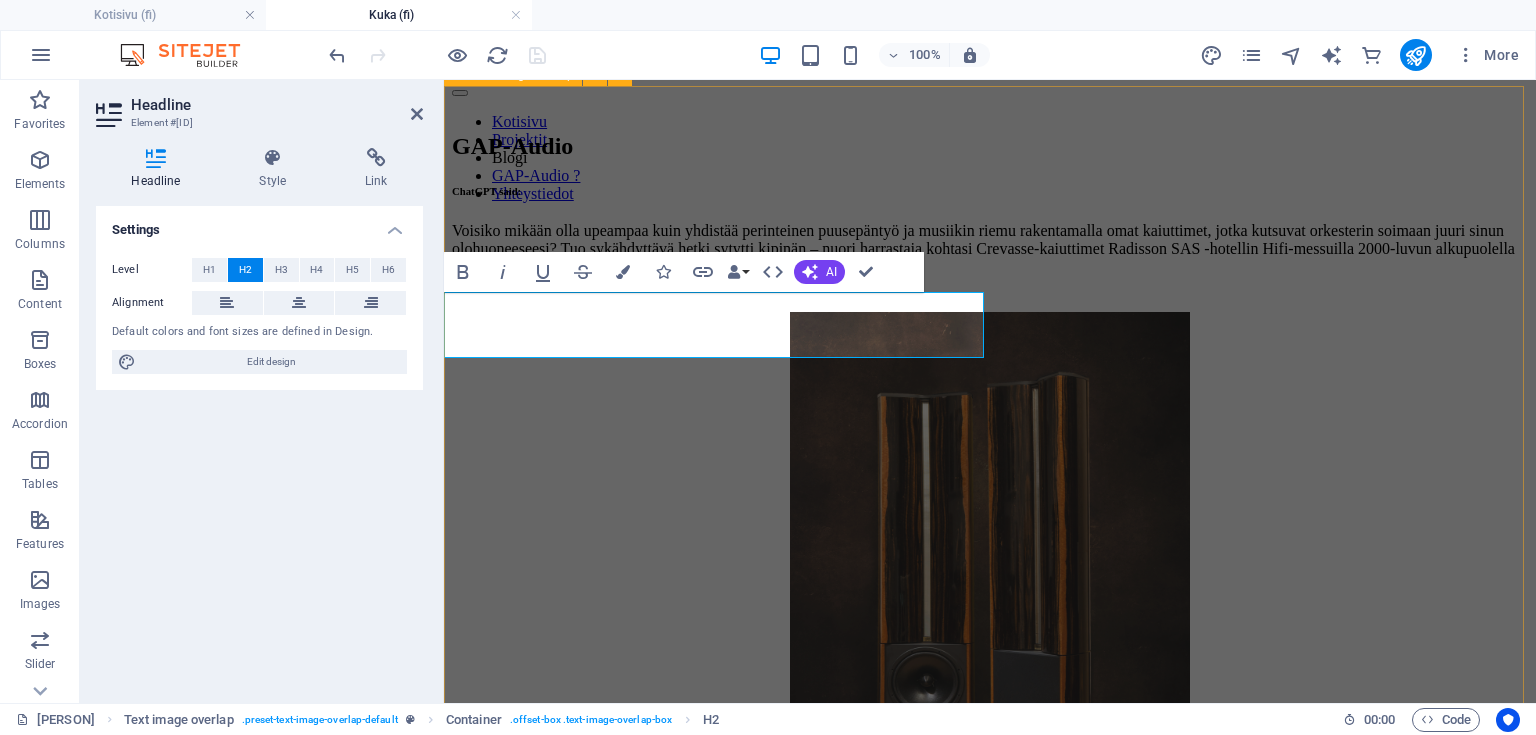 click on "GAP-Audio ChatGPT said: Voisiko mikään olla upeampaa kuin yhdistää perinteinen puusepäntyö ja musiikin riemu rakentamalla omat kaiuttimet, jotka kutsuvat orkesterin soimaan juuri sinun olohuoneeseesi? Tuo sykähdyttävä hetki sytytti kipinän – nuori harrastaja kohtasi Crevasse-kaiuttimet Radisson SAS -hotellin Hifi-messuilla 2000-luvun alkupuolella ja päätti, että ne on joskus saatava itselle. Nyt unelma on totta. Testi Testi" at bounding box center [990, 566] 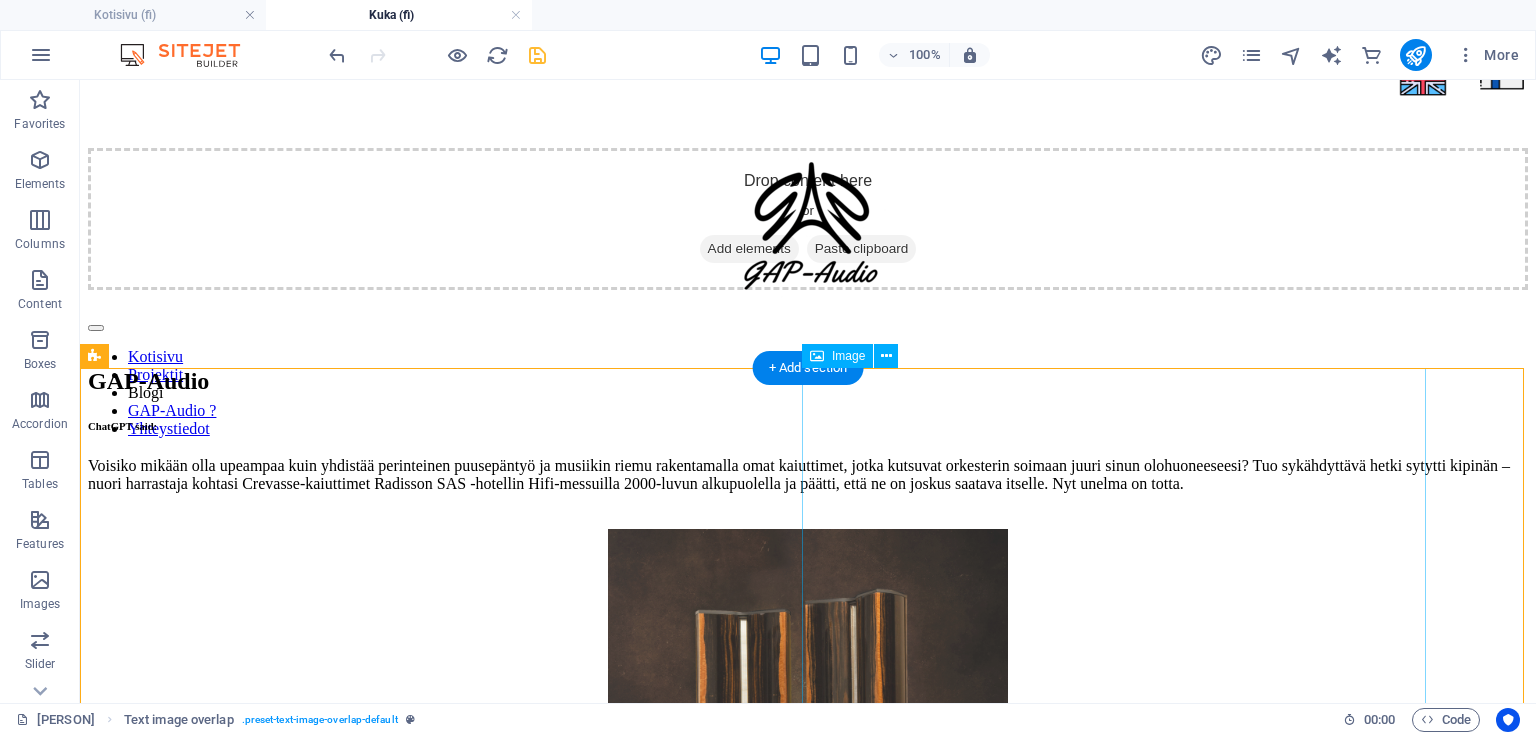 scroll, scrollTop: 80, scrollLeft: 0, axis: vertical 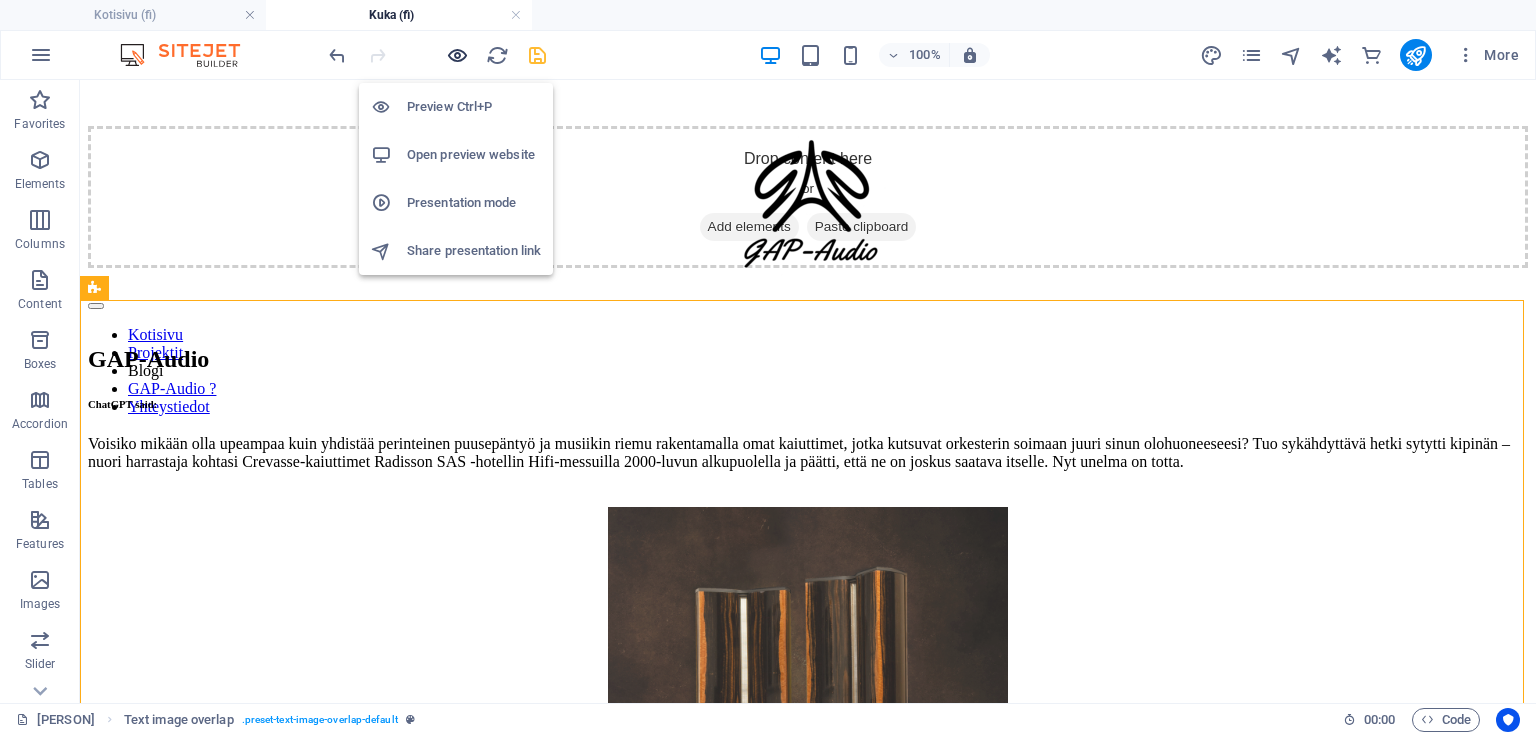 click at bounding box center (457, 55) 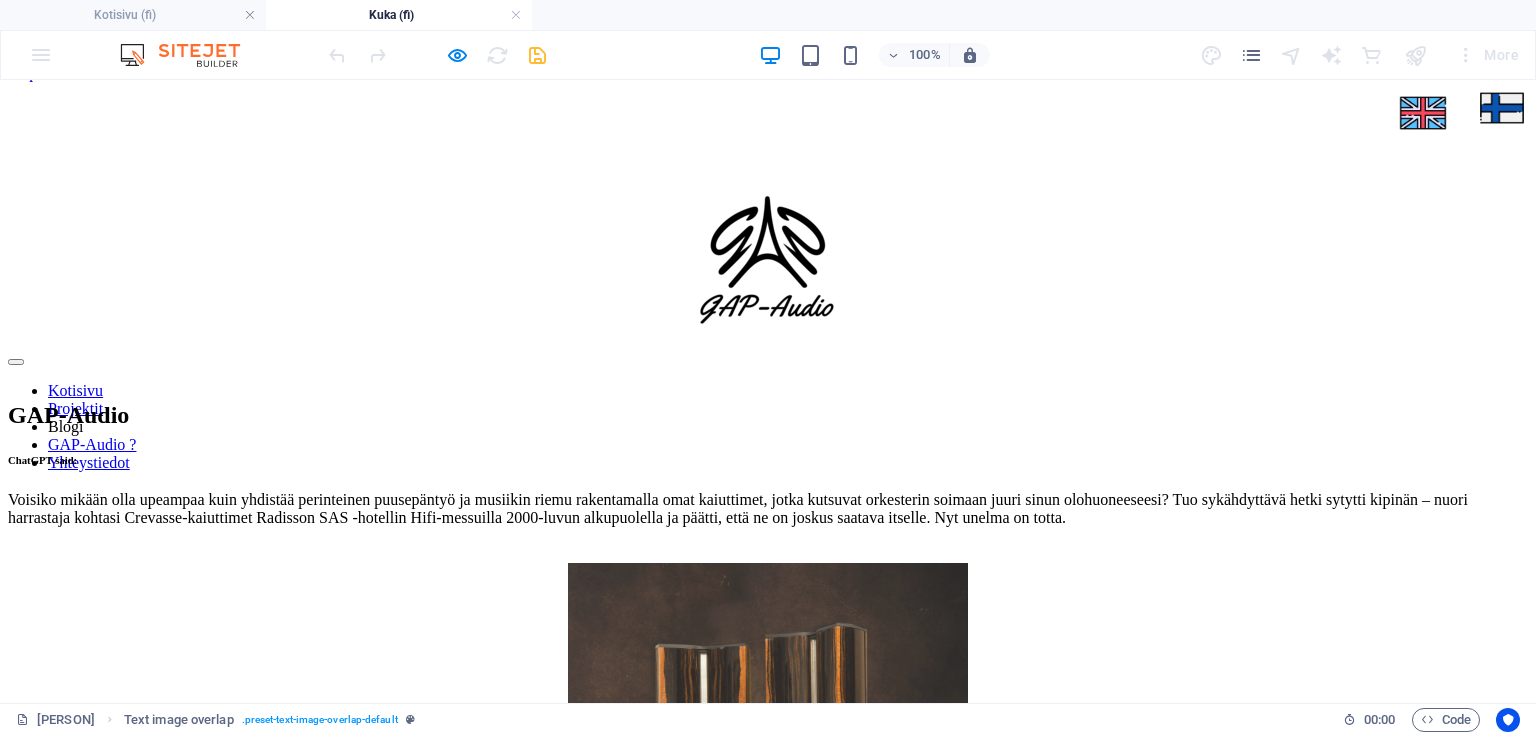 scroll, scrollTop: 0, scrollLeft: 0, axis: both 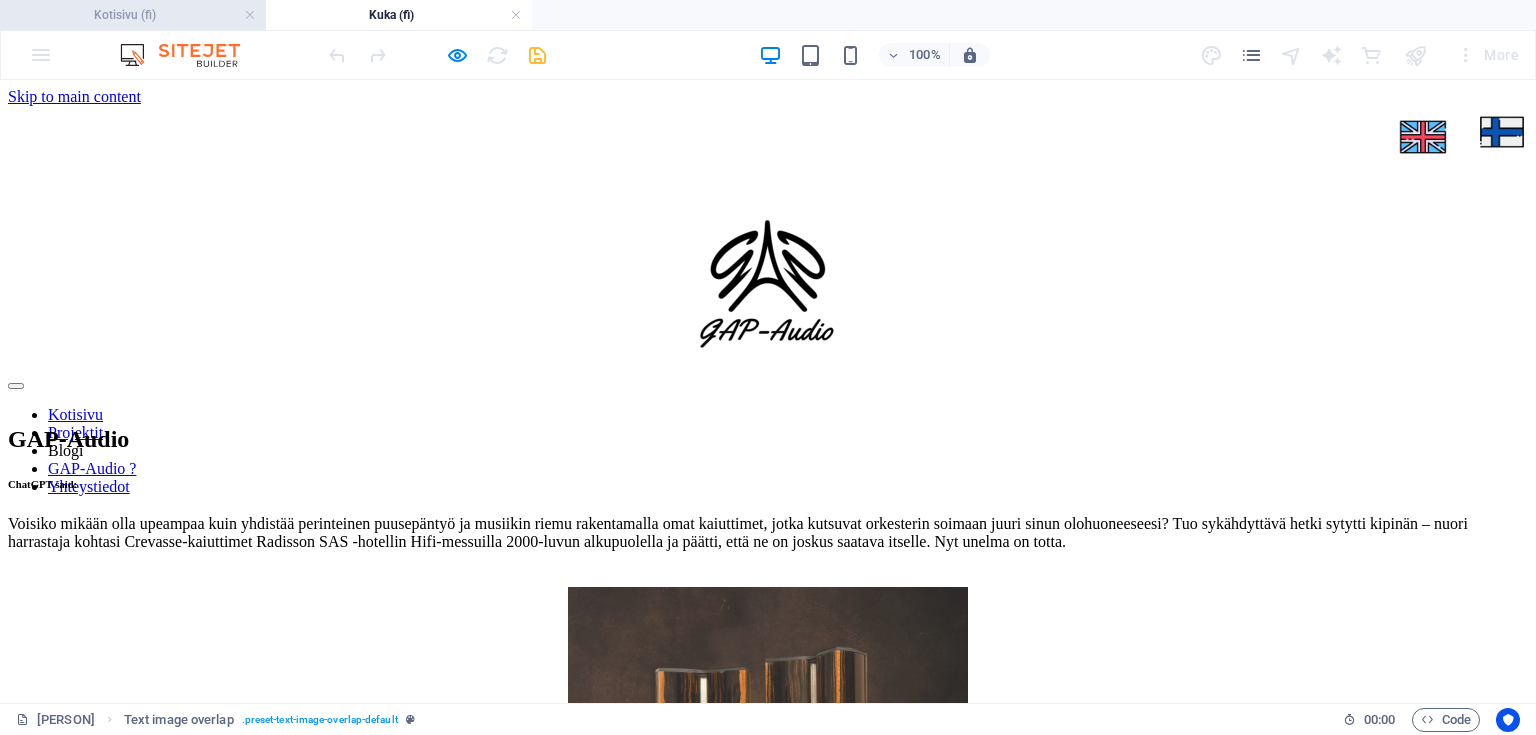 click on "Kotisivu (fi)" at bounding box center (133, 15) 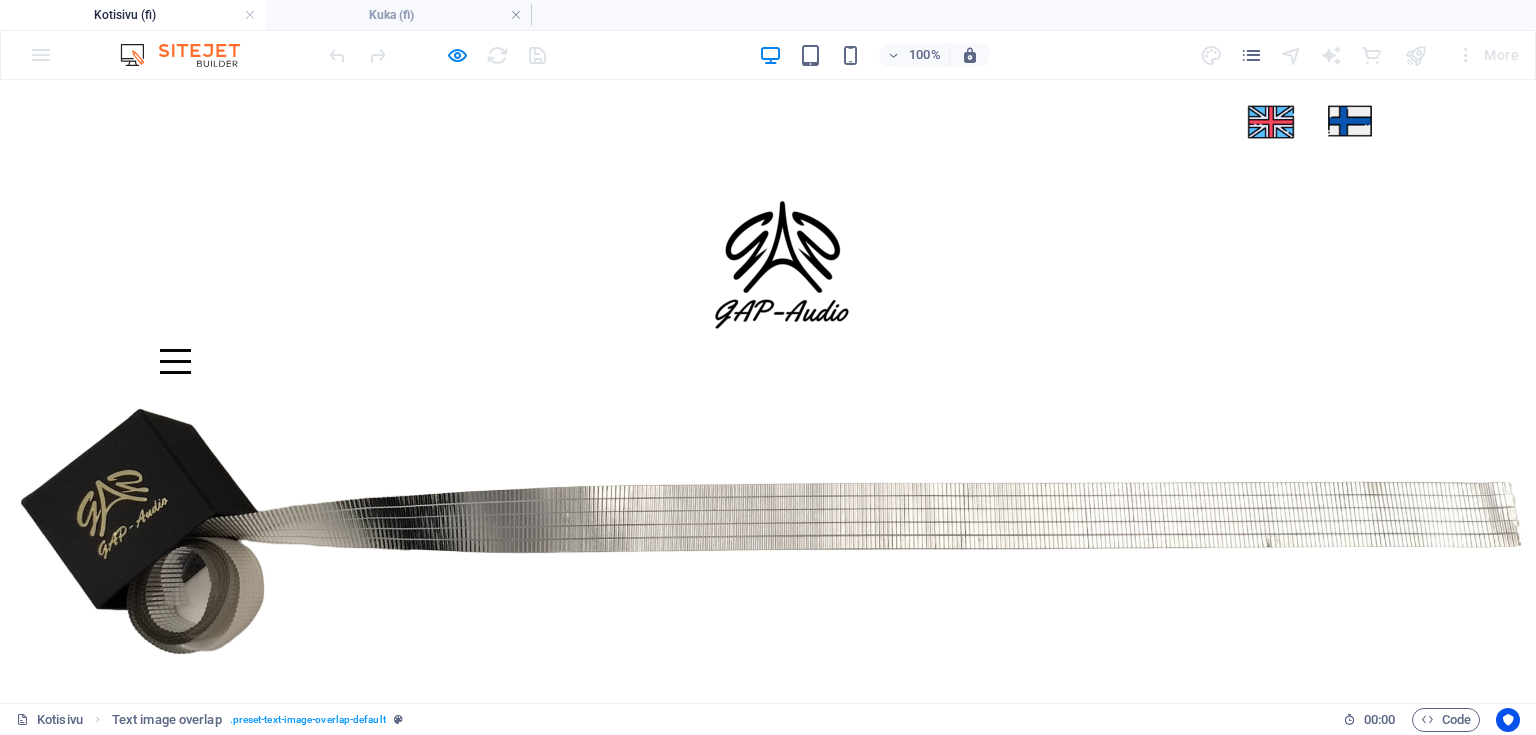 scroll, scrollTop: 0, scrollLeft: 0, axis: both 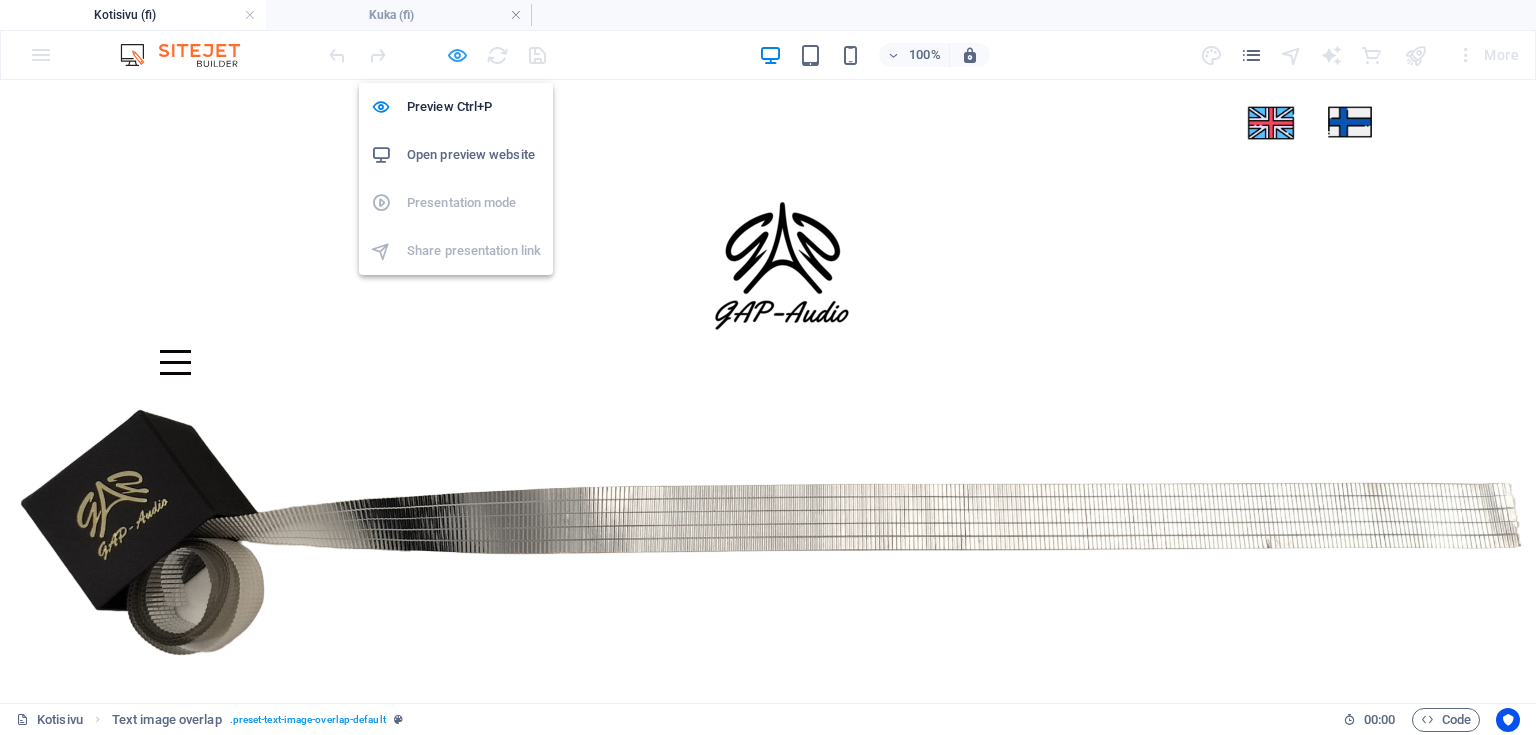 click at bounding box center (457, 55) 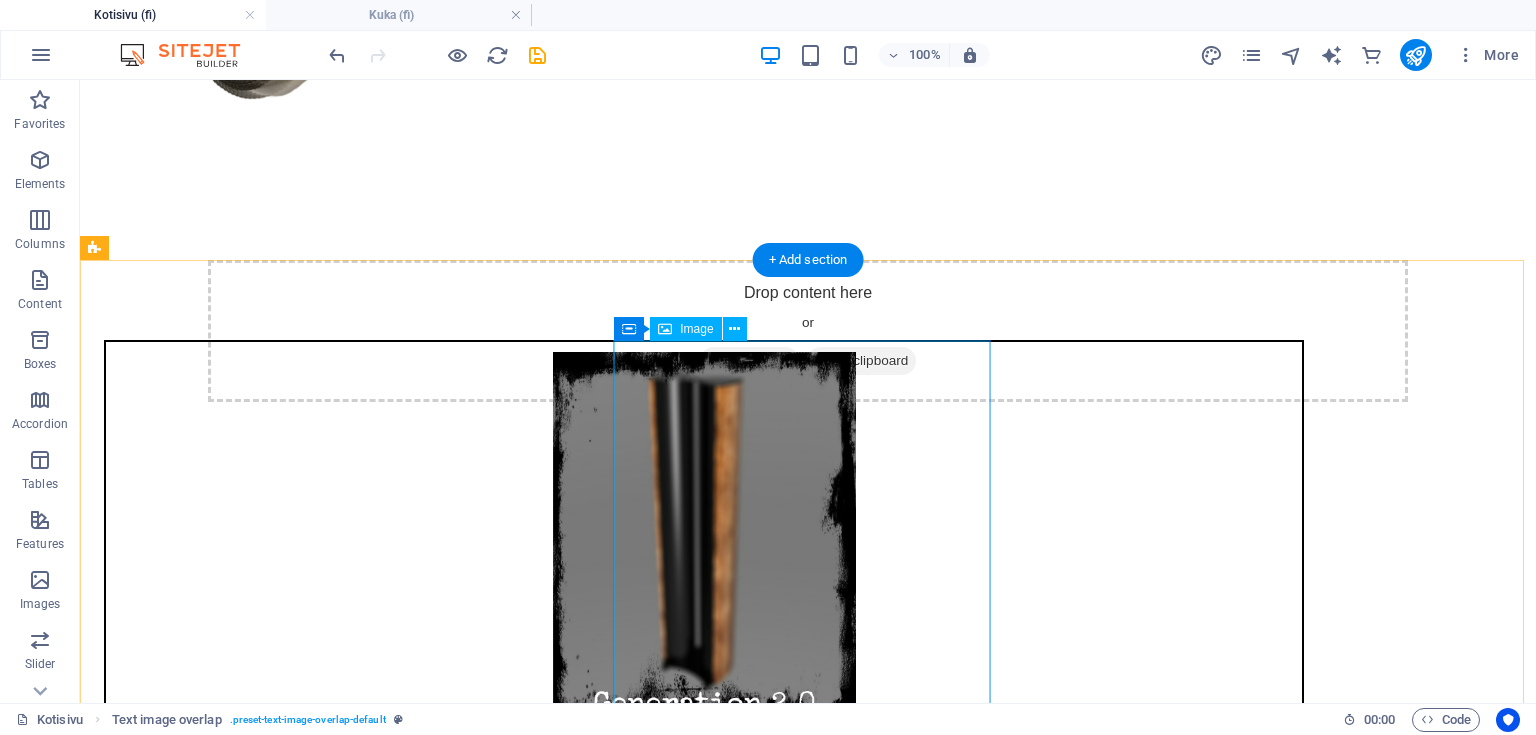 scroll, scrollTop: 1120, scrollLeft: 0, axis: vertical 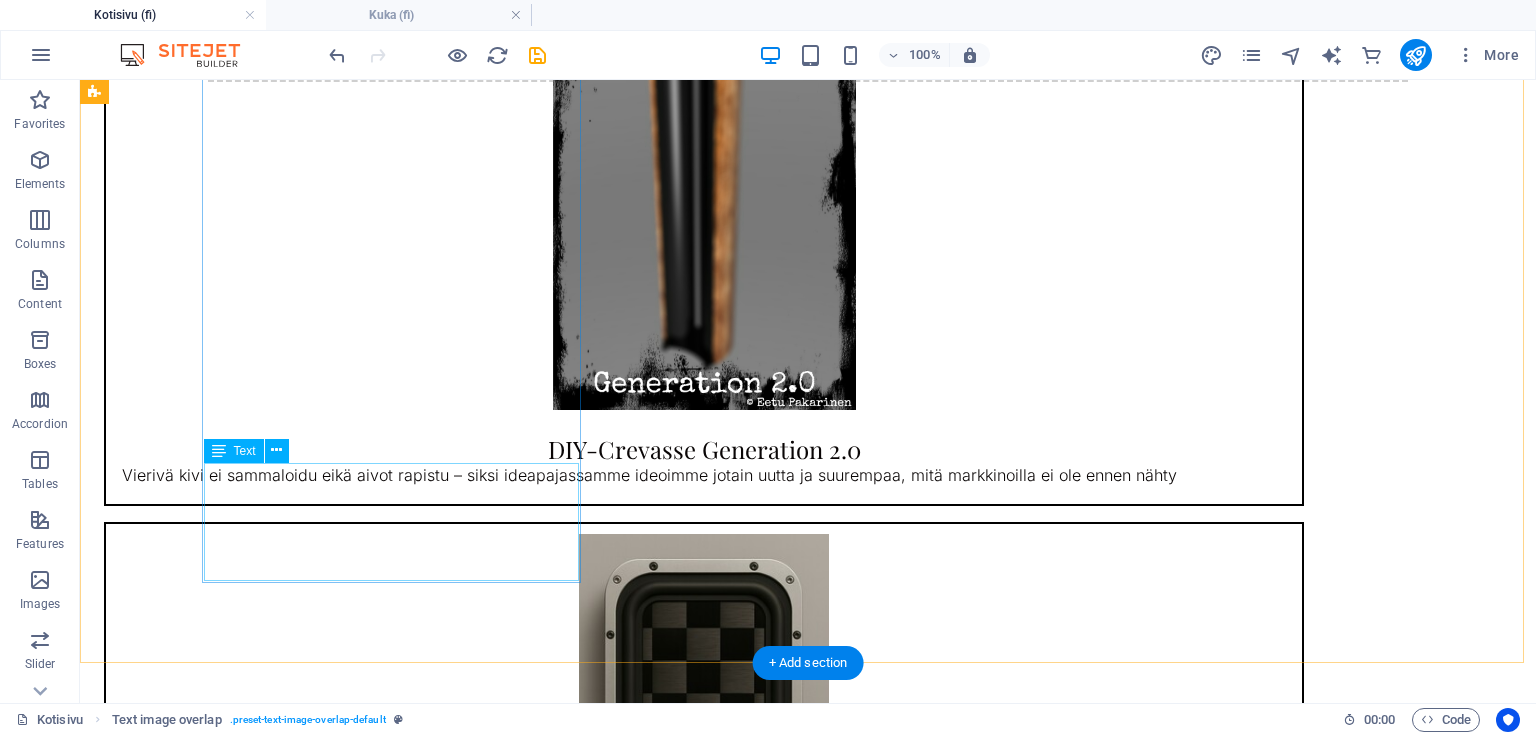 click on "Vierivä kivi ei sammaloidu eikä aivot rapistu – siksi ideapajassamme ideoimme jotain uutta ja suurempaa, mitä markkinoilla ei ole ennen nähty" at bounding box center (704, 484) 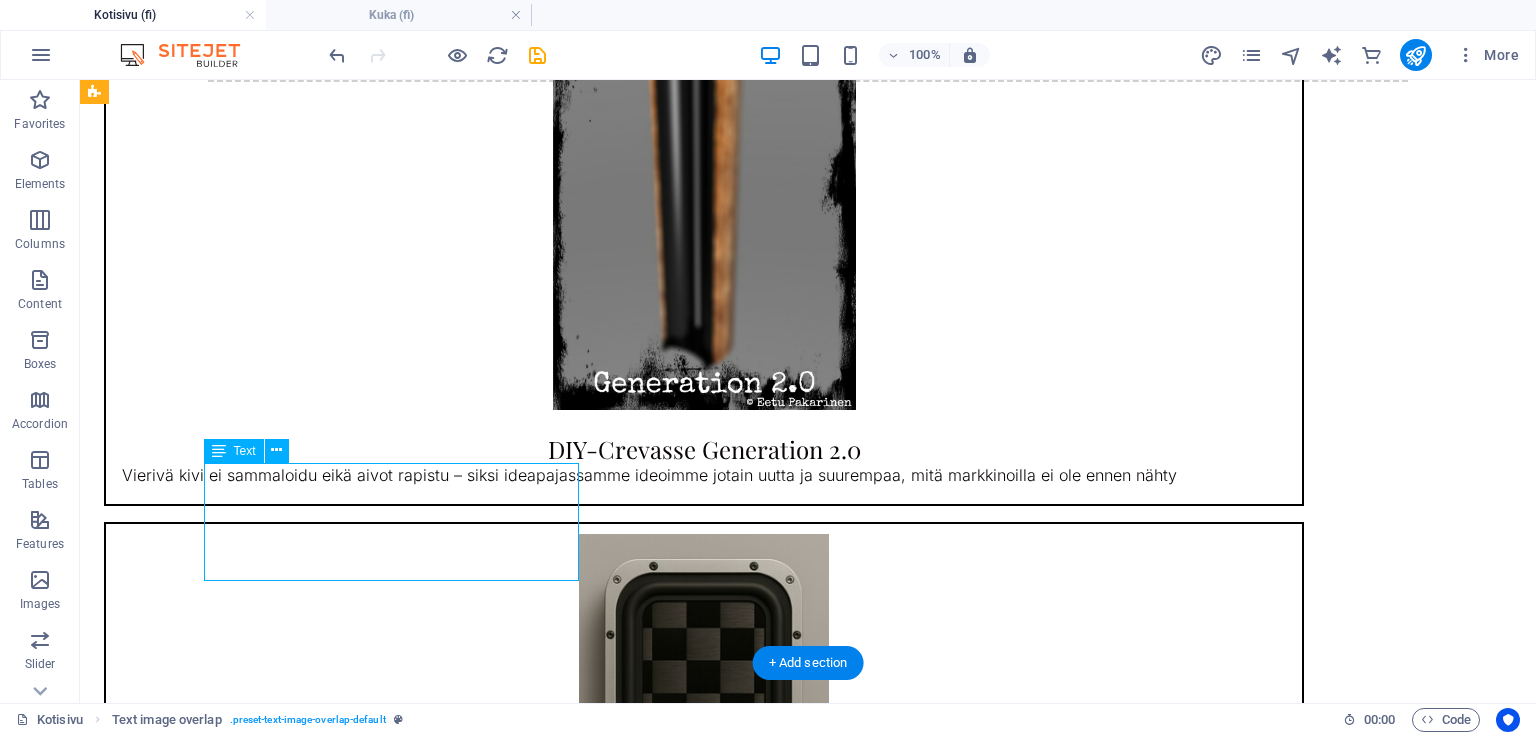 click on "Vierivä kivi ei sammaloidu eikä aivot rapistu – siksi ideapajassamme ideoimme jotain uutta ja suurempaa, mitä markkinoilla ei ole ennen nähty" at bounding box center [704, 484] 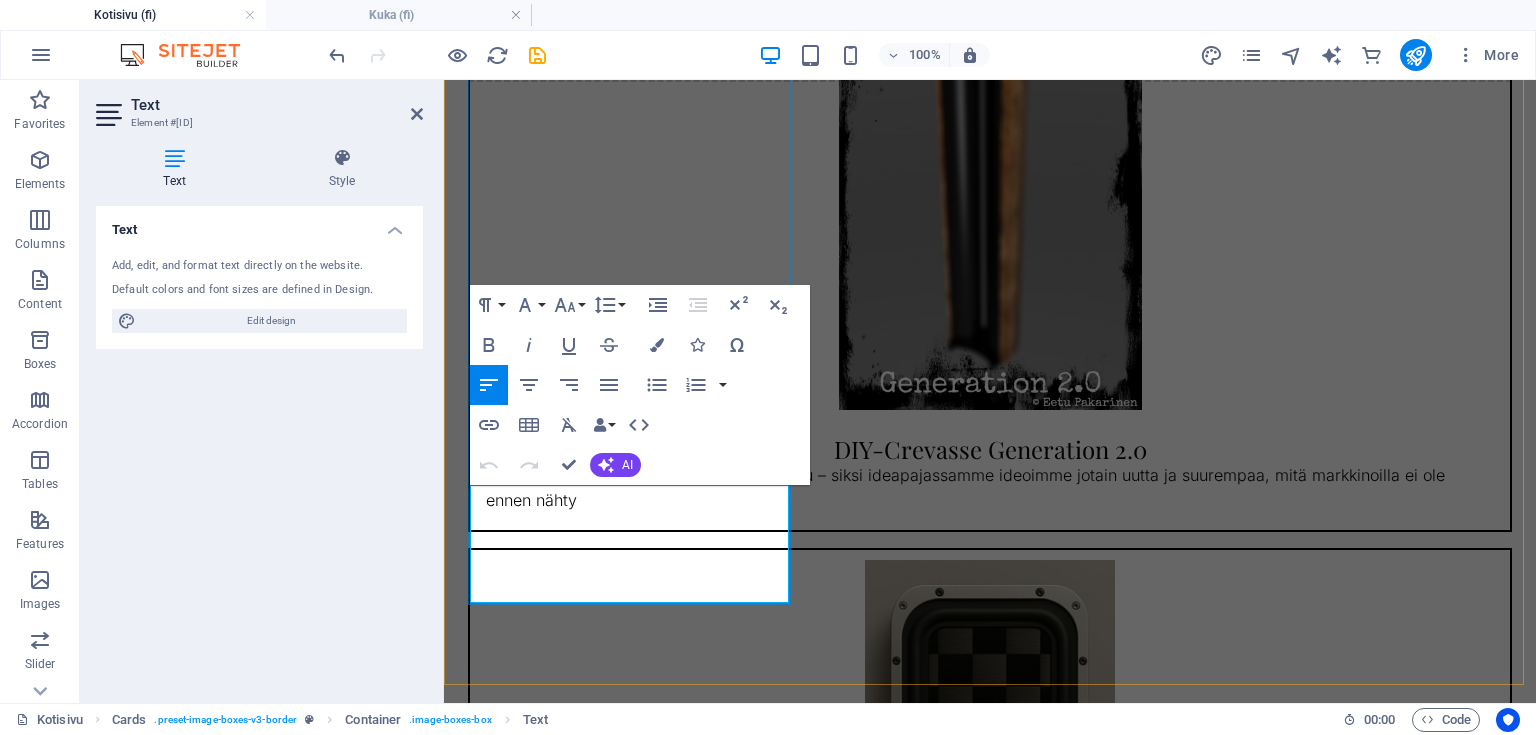 click on "Vierivä kivi ei sammaloidu eikä aivot rapistu – siksi ideapajassamme ideoimme jotain uutta ja suurempaa, mitä markkinoilla ei ole ennen nähty" at bounding box center [990, 488] 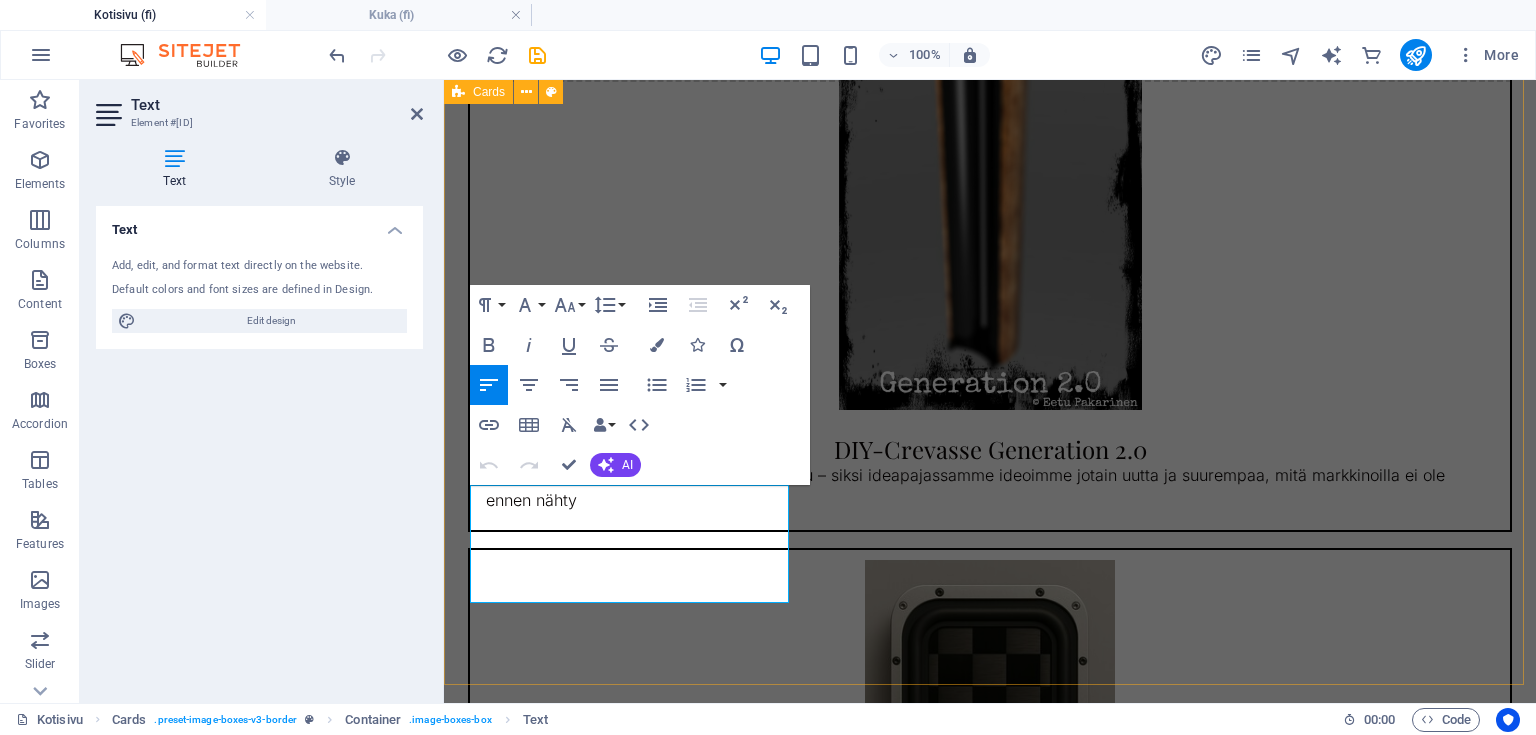 type 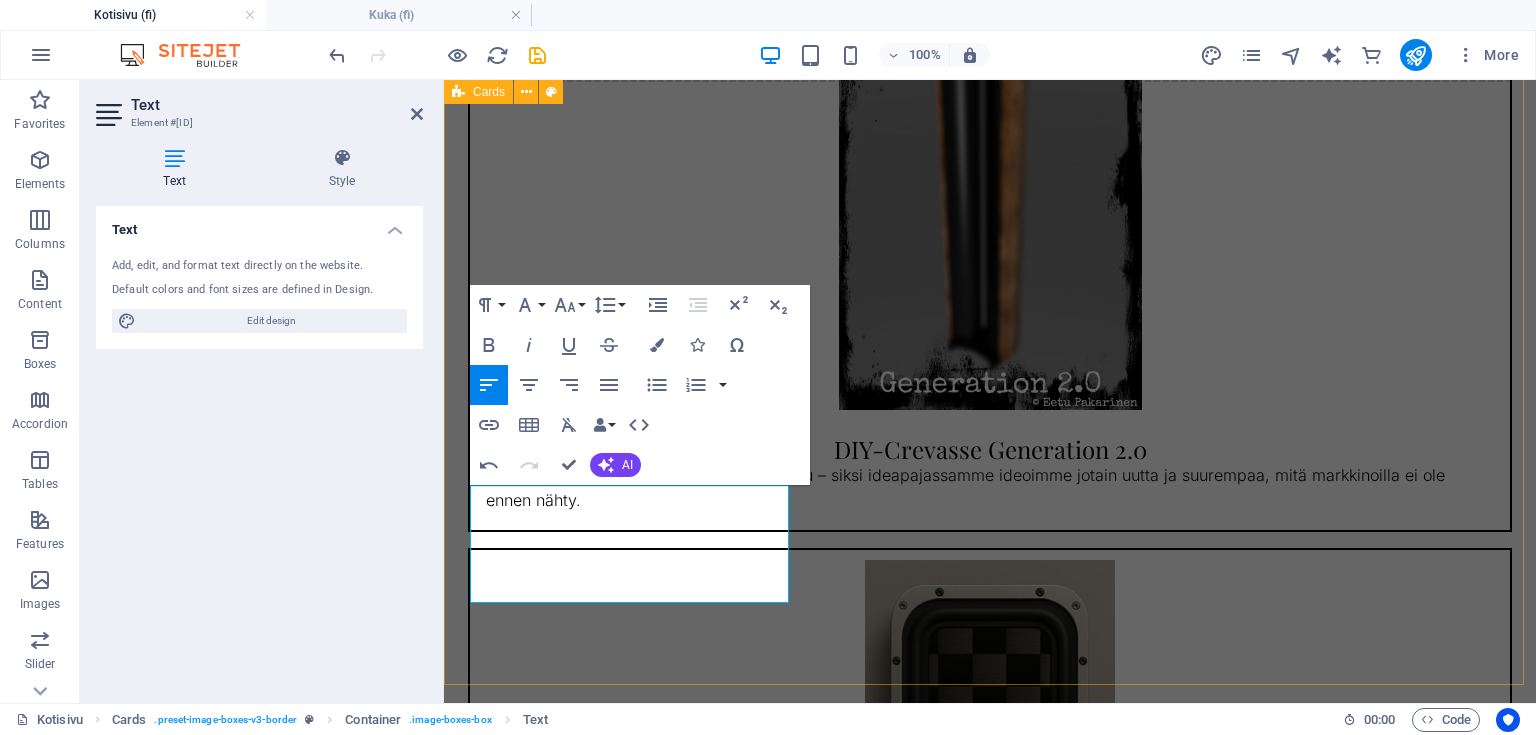 click on "DIY-Crevasse Generation 2.0 Vierivä kivi ei sammaloidu eikä aivot rapistu – siksi ideapajassamme ideoimme jotain uutta ja suurempaa, mitä markkinoilla ei ole ennen nähty. dipolibasso-elementtejä Suomesta? Lorem ipsum dolor sit amet, consectetuer adipiscing elit. Aenean commodo ligula eget dolor. Lorem ipsum dolor sit amet. [CITY] HighEnd 2025 DIY-Crevasse-kaiuttimet olivat esillä Hifiharrastajat ry:n DIY-osastolla Vuosaaressa järjestetyssä Helsinki High End 2025 -tapahtumassa." at bounding box center (990, 983) 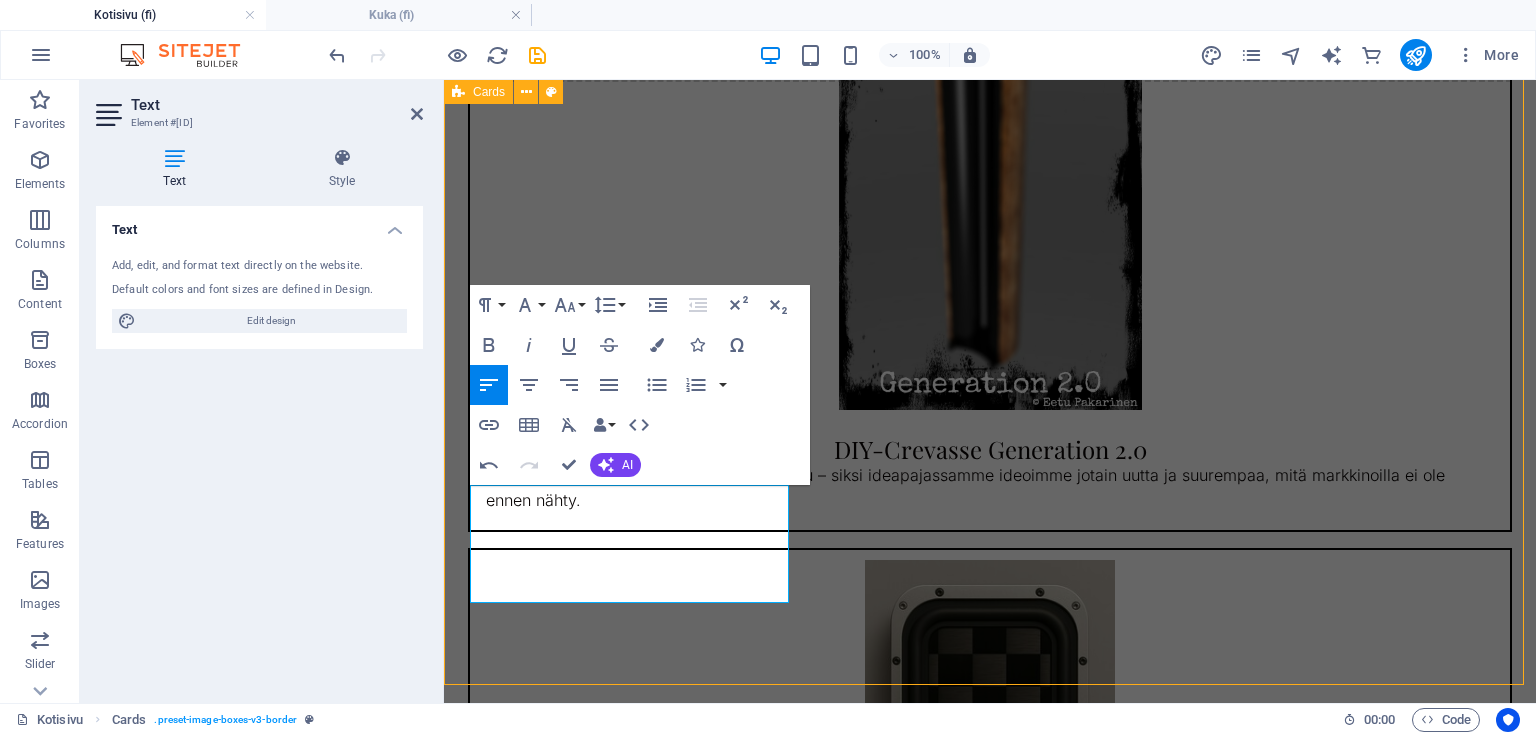 scroll, scrollTop: 1097, scrollLeft: 0, axis: vertical 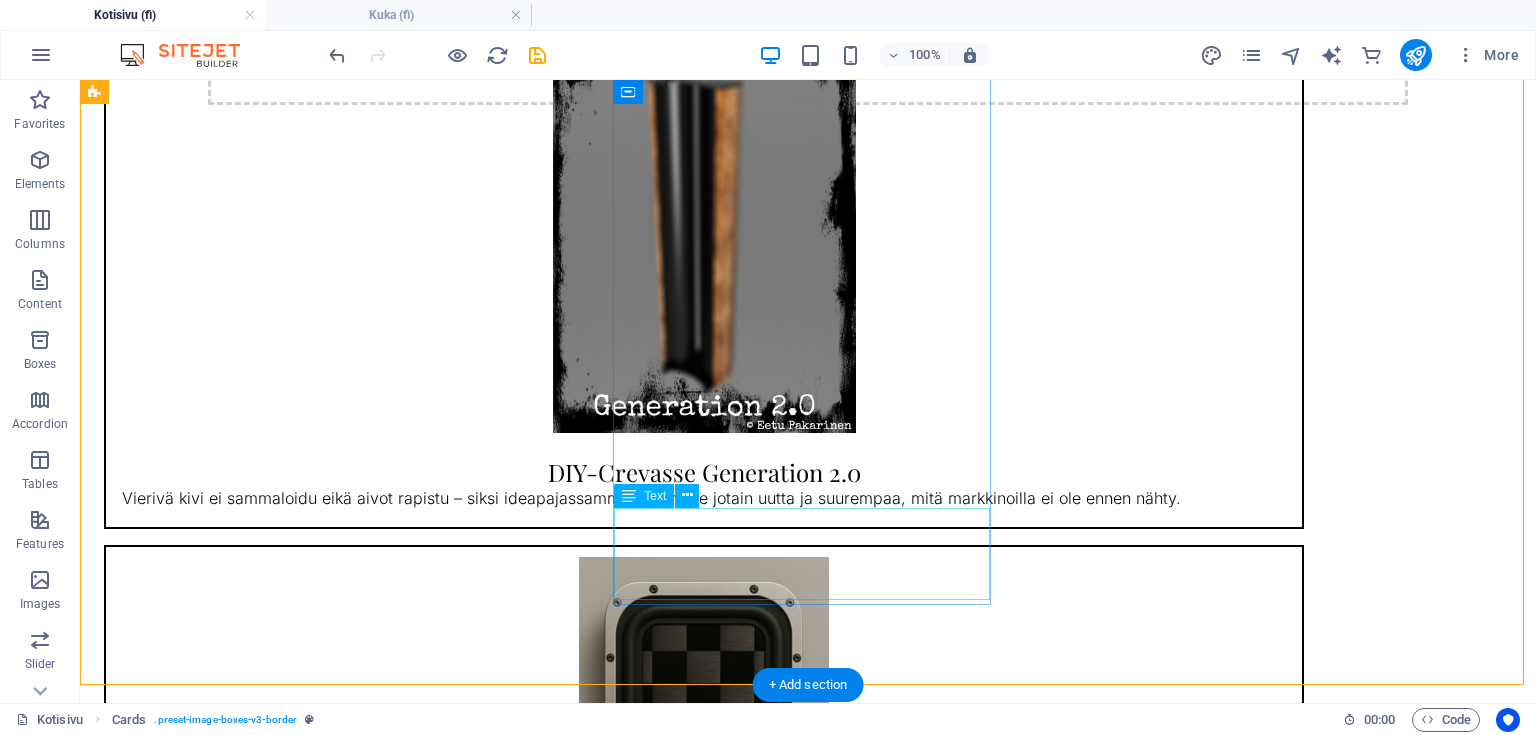 click on "Lorem ipsum dolor sit amet, consectetuer adipiscing elit. Aenean commodo ligula eget dolor. Lorem ipsum dolor sit amet." at bounding box center (704, 1006) 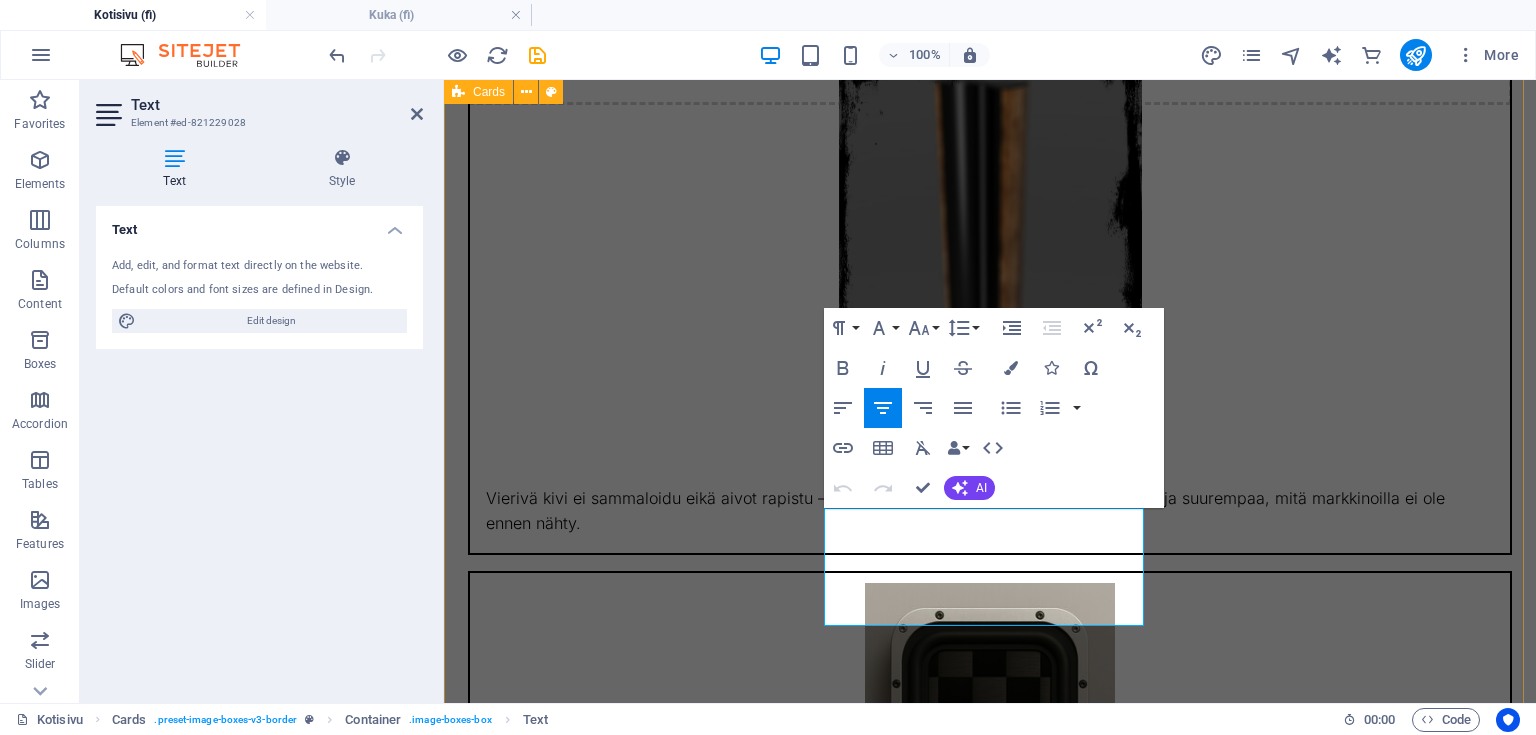 drag, startPoint x: 1077, startPoint y: 600, endPoint x: 795, endPoint y: 508, distance: 296.62772 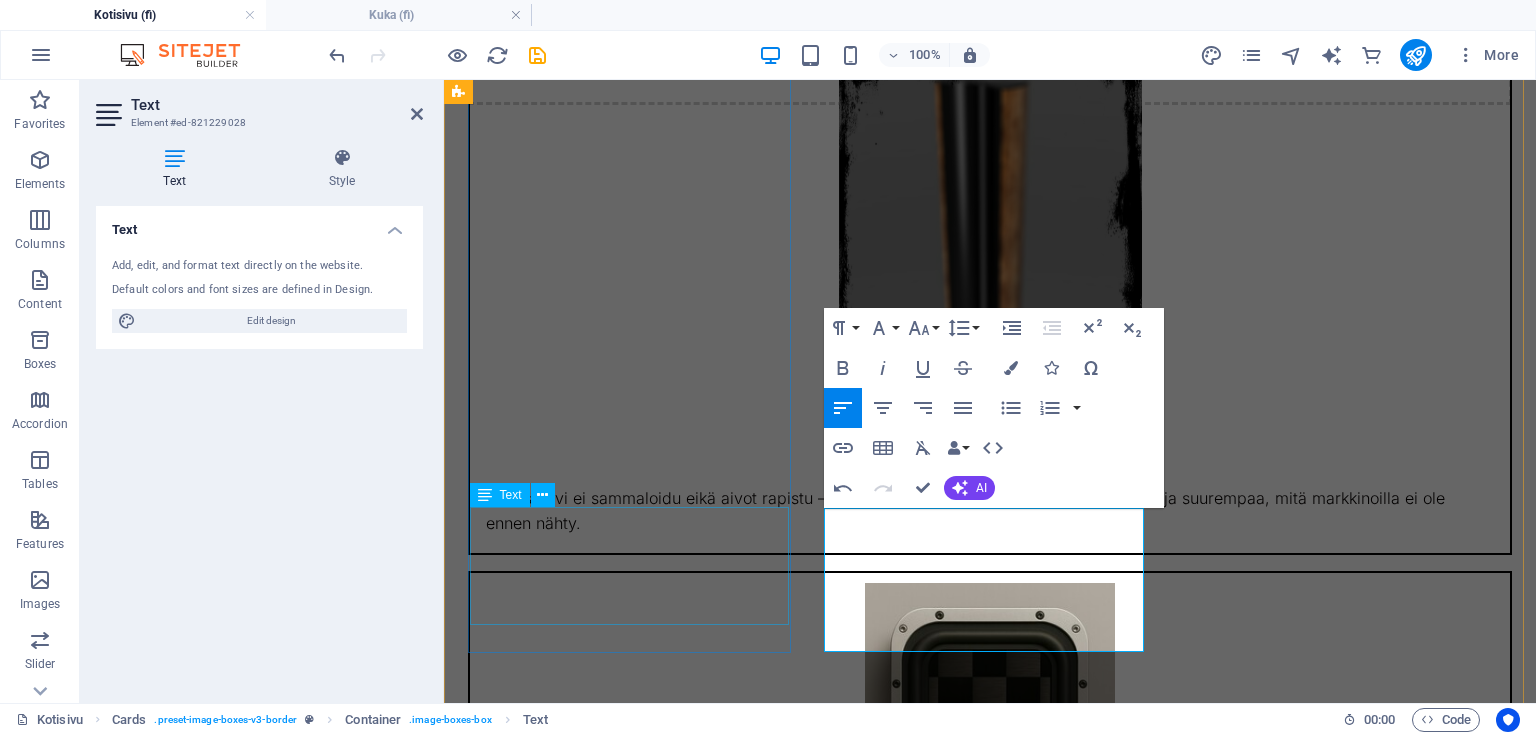 drag, startPoint x: 1060, startPoint y: 627, endPoint x: 713, endPoint y: 506, distance: 367.4915 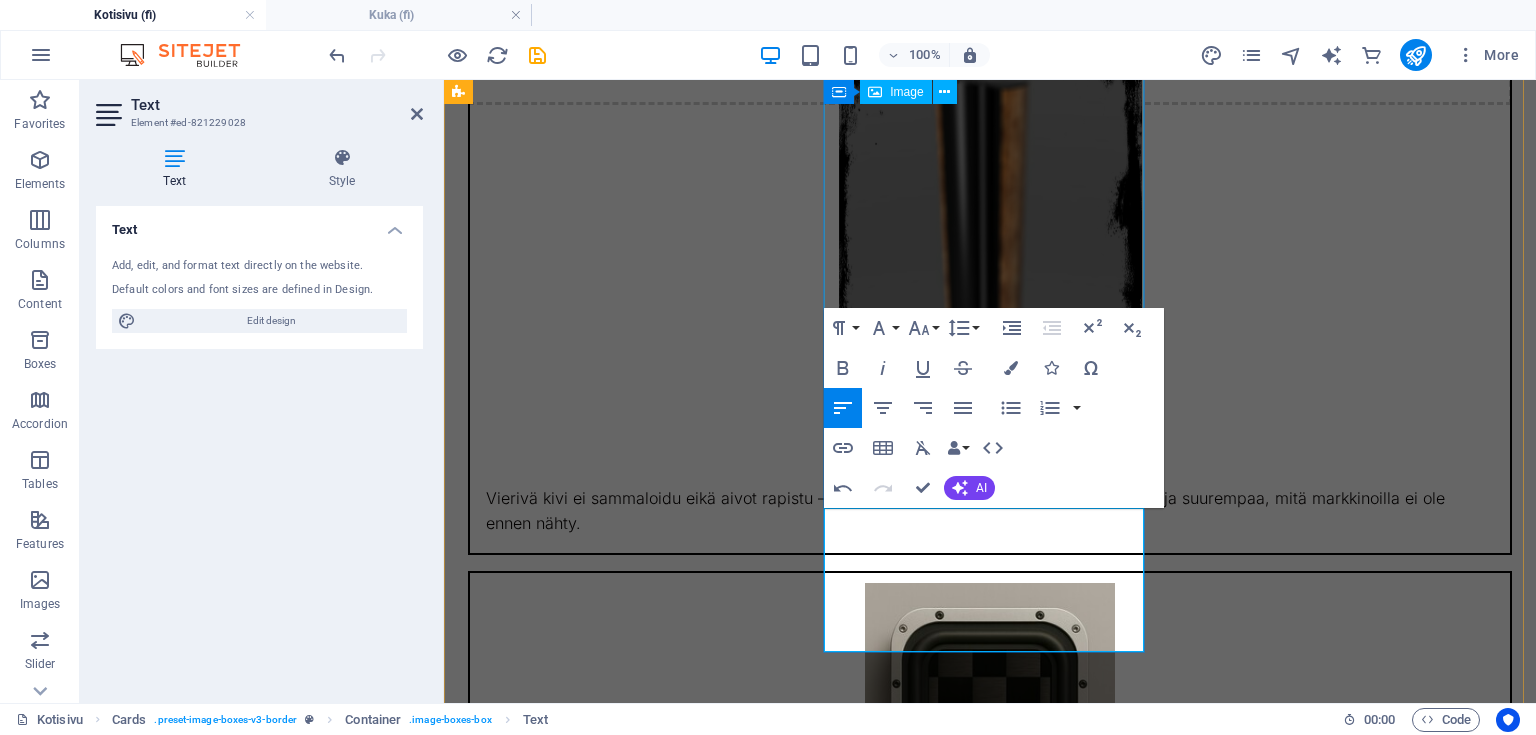 copy on "DIY-Crevasse Generation 2.0 Tarvitsee vähän erikoisempia dipoli bassoelementtejä joita ei ole saatavilla tarvittavilla arvoilla joten miksi ei valmistaisi niitä itse?" 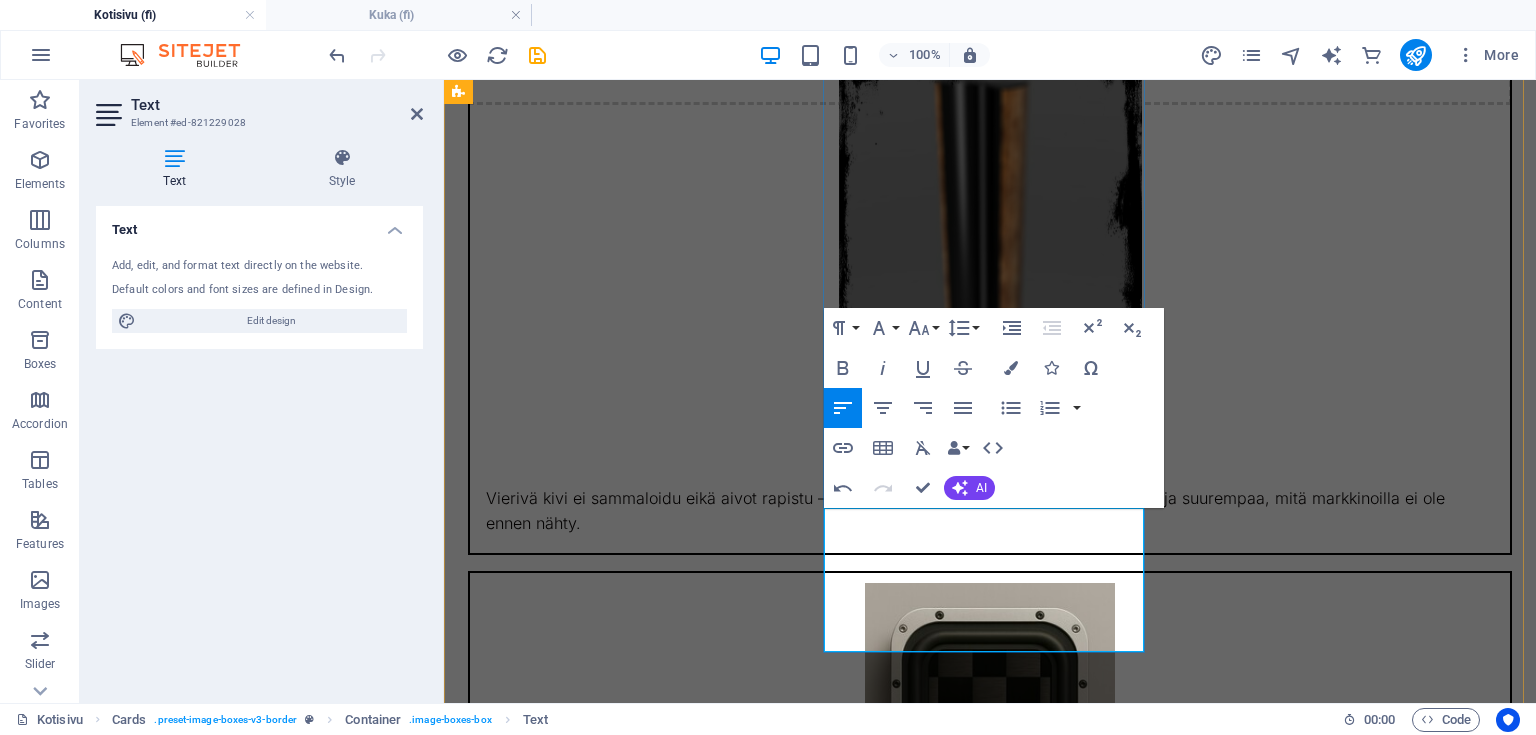 click on "DIY-Crevasse Generation 2.0 Tarvitsee vähän erikoisempia dipoli bassoelementtejä joita ei ole saatavilla tarvittavilla arvoilla joten miksi ei valmistaisi niitä itse?" at bounding box center (990, 1035) 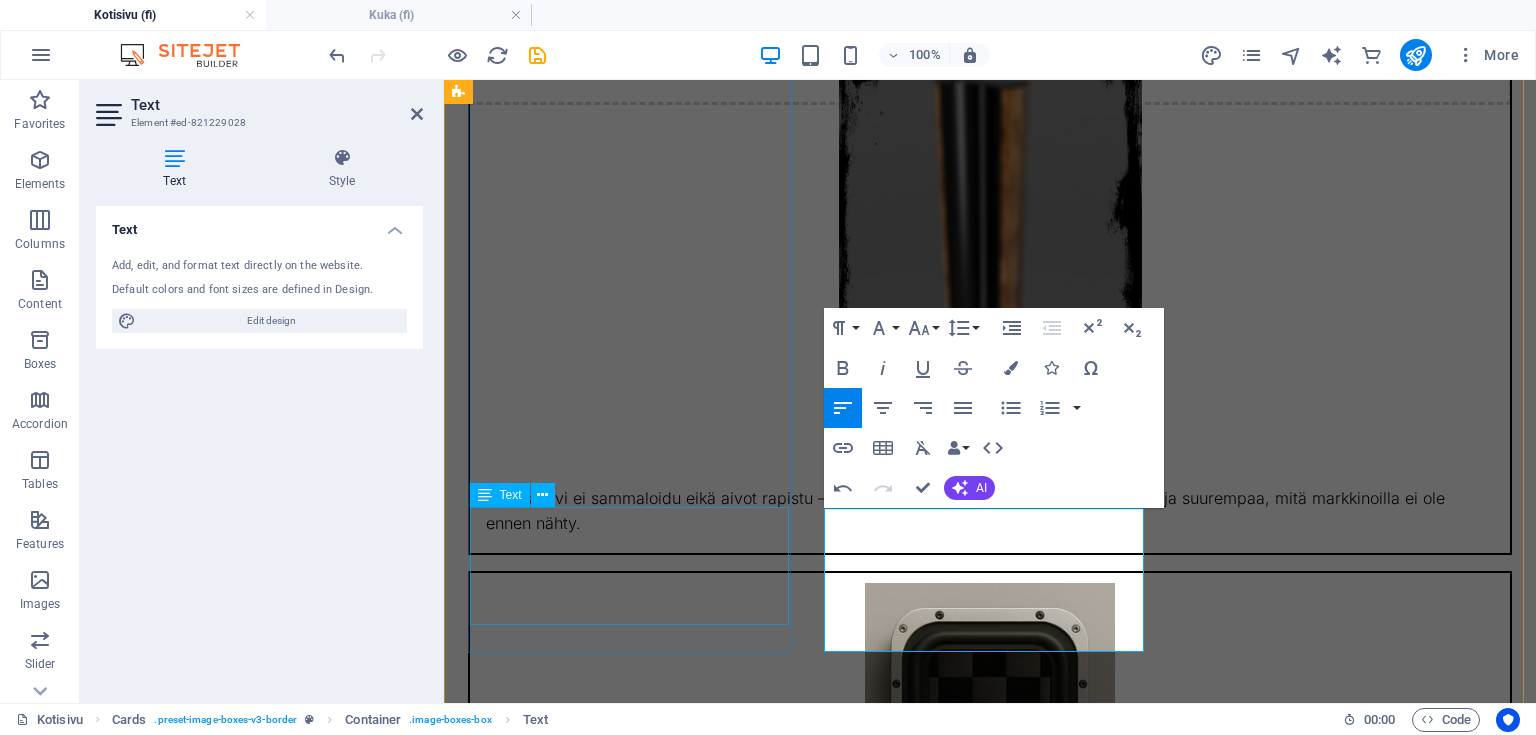 drag, startPoint x: 888, startPoint y: 588, endPoint x: 775, endPoint y: 512, distance: 136.18002 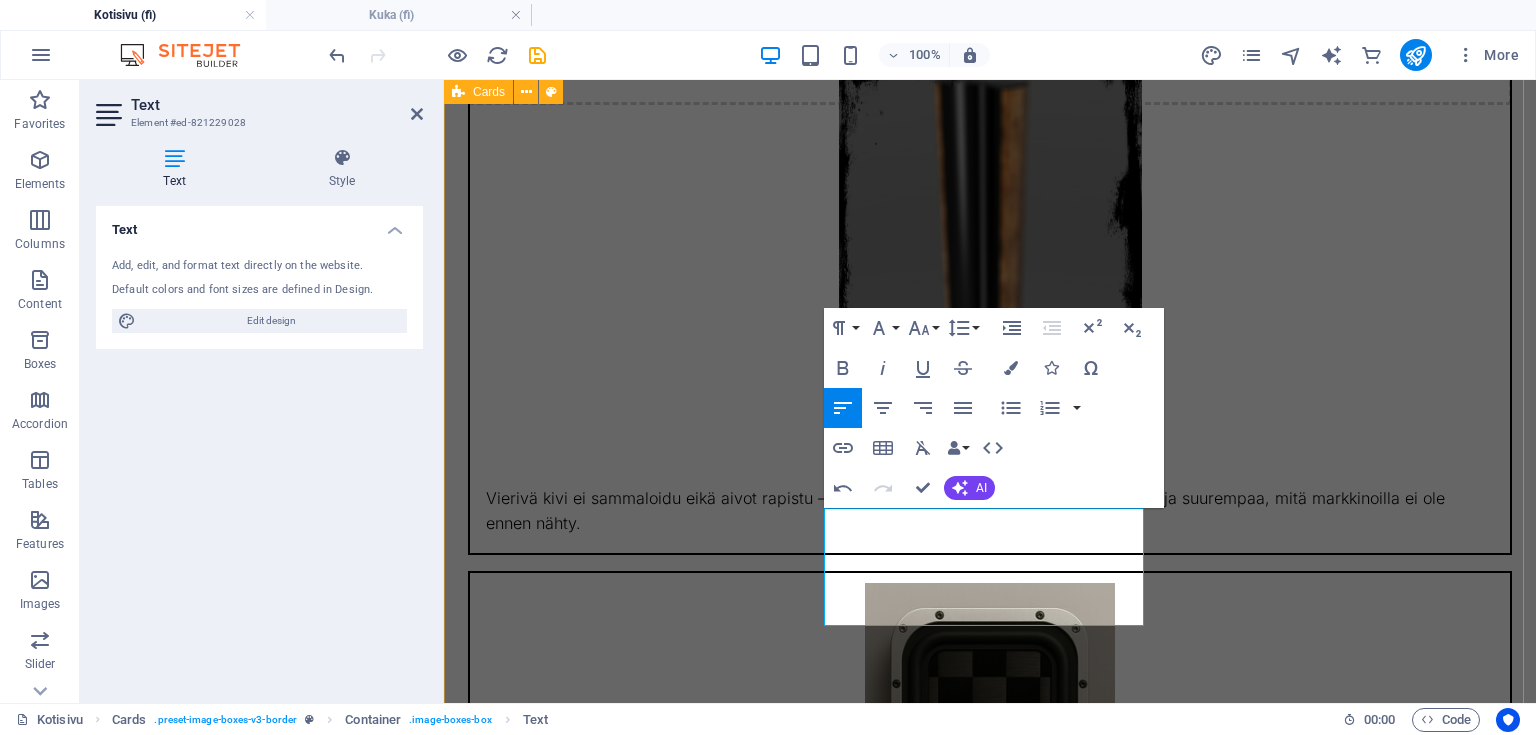 click on "DIY-Crevasse Generation 2.0 Vierivä kivi ei sammaloidu eikä aivot rapistu – siksi ideapajassamme ideoimme jotain uutta ja suurempaa, mitä markkinoilla ei ole ennen nähty. dipolibasso-elementtejä Suomesta? DIY-Crevasse Generation 2.0 tarvitsee erikoisempia dipolibassoelementtejä, joita ei löydy kaupasta – miksi siis ei valmistaisi niitä itse? Helsinki HighEnd 2025 DIY-Crevasse-kaiuttimet olivat esillä Hifiharrastajat ry:n DIY-osastolla Vuosaareessa järjestetyssä Helsinki High End 2025 -tapahtumassa." at bounding box center (990, 1006) 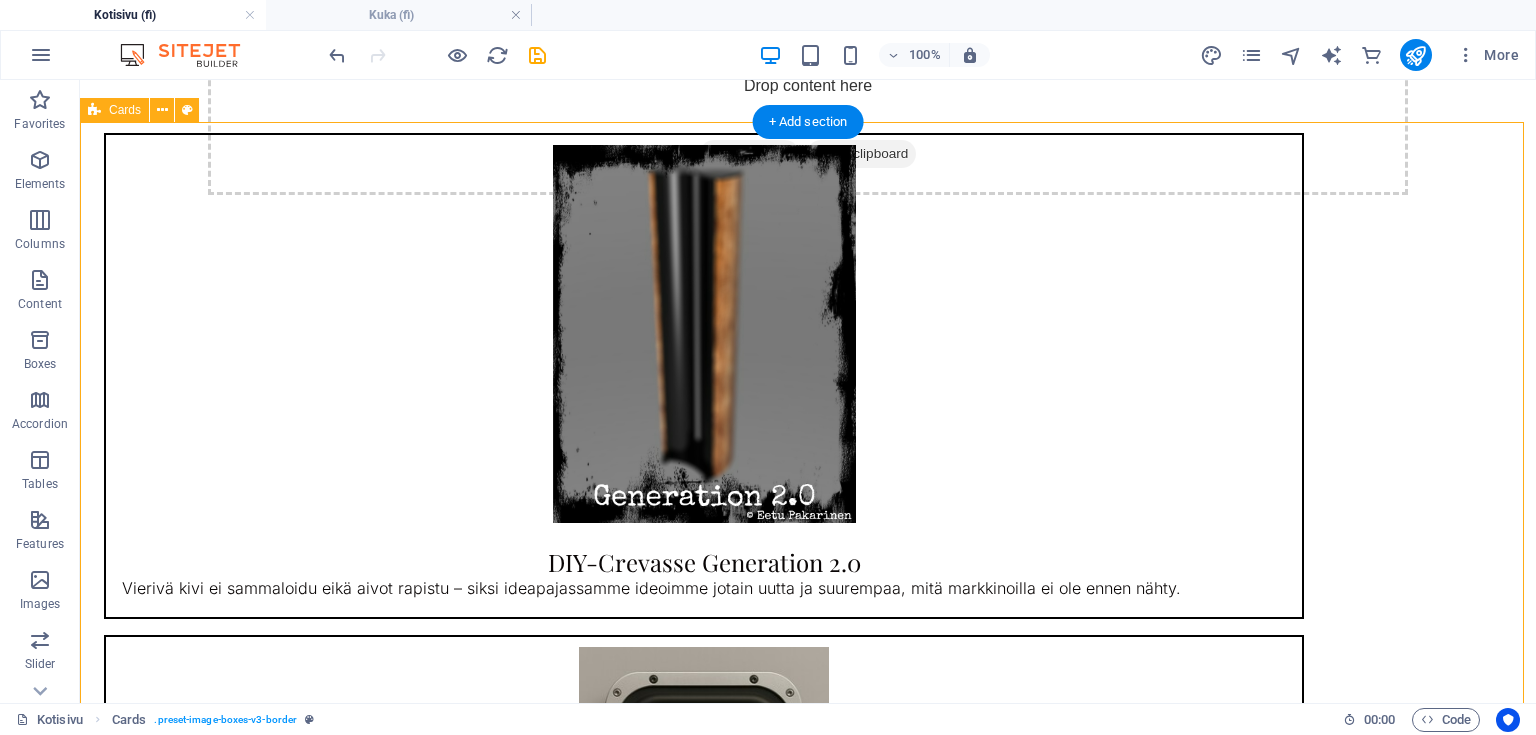 scroll, scrollTop: 1097, scrollLeft: 0, axis: vertical 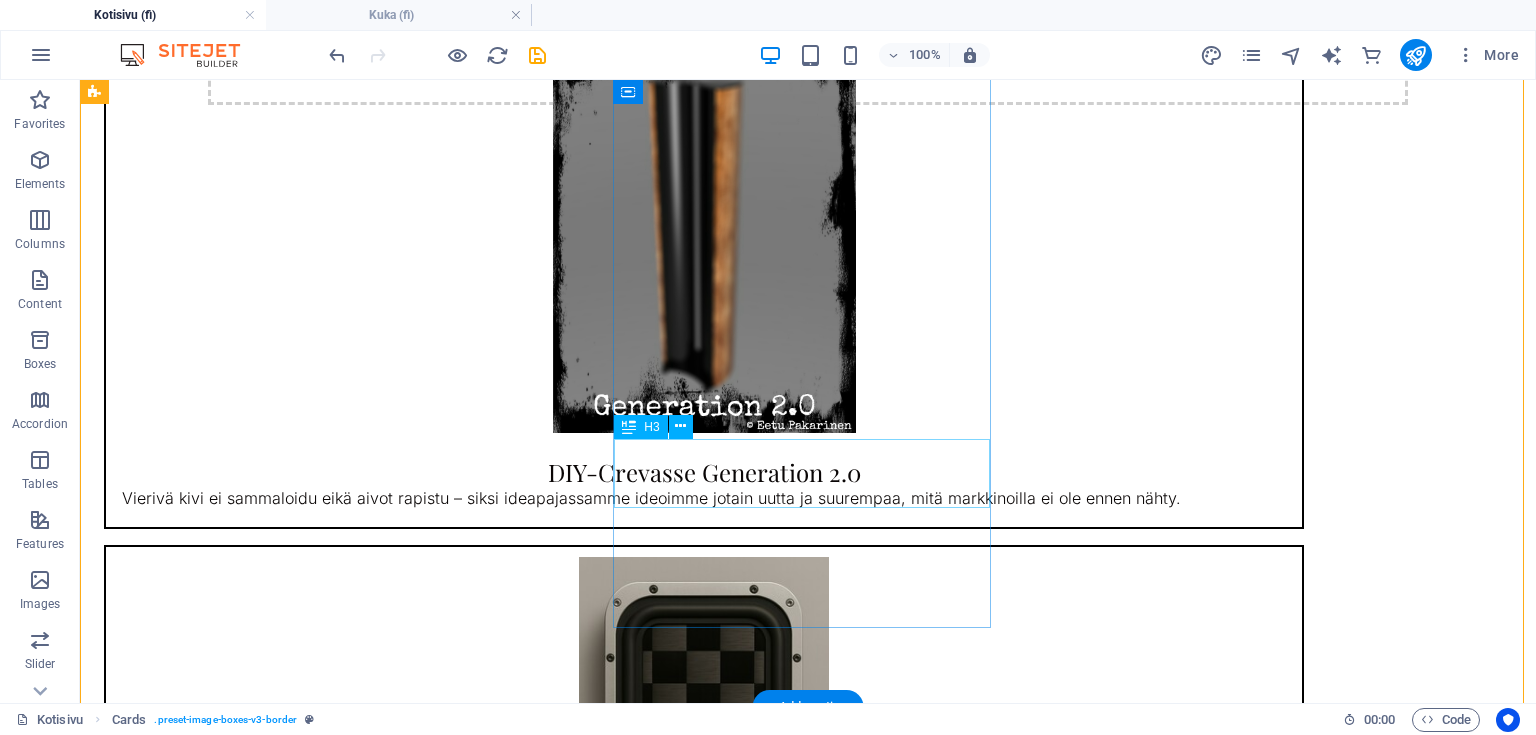click on "dipolibasso-elementtejä Suomesta?" at bounding box center (704, 963) 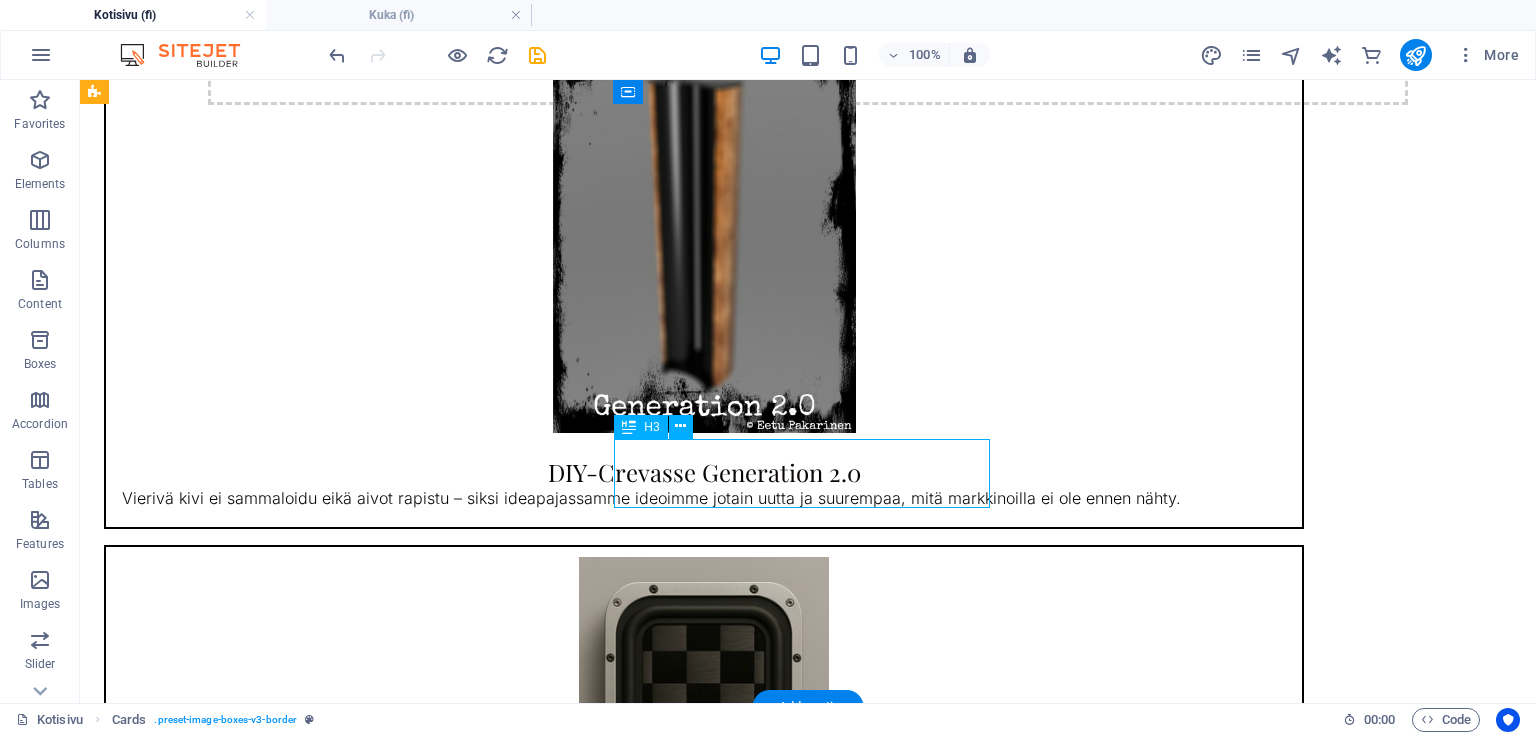 click on "dipolibasso-elementtejä Suomesta?" at bounding box center [704, 963] 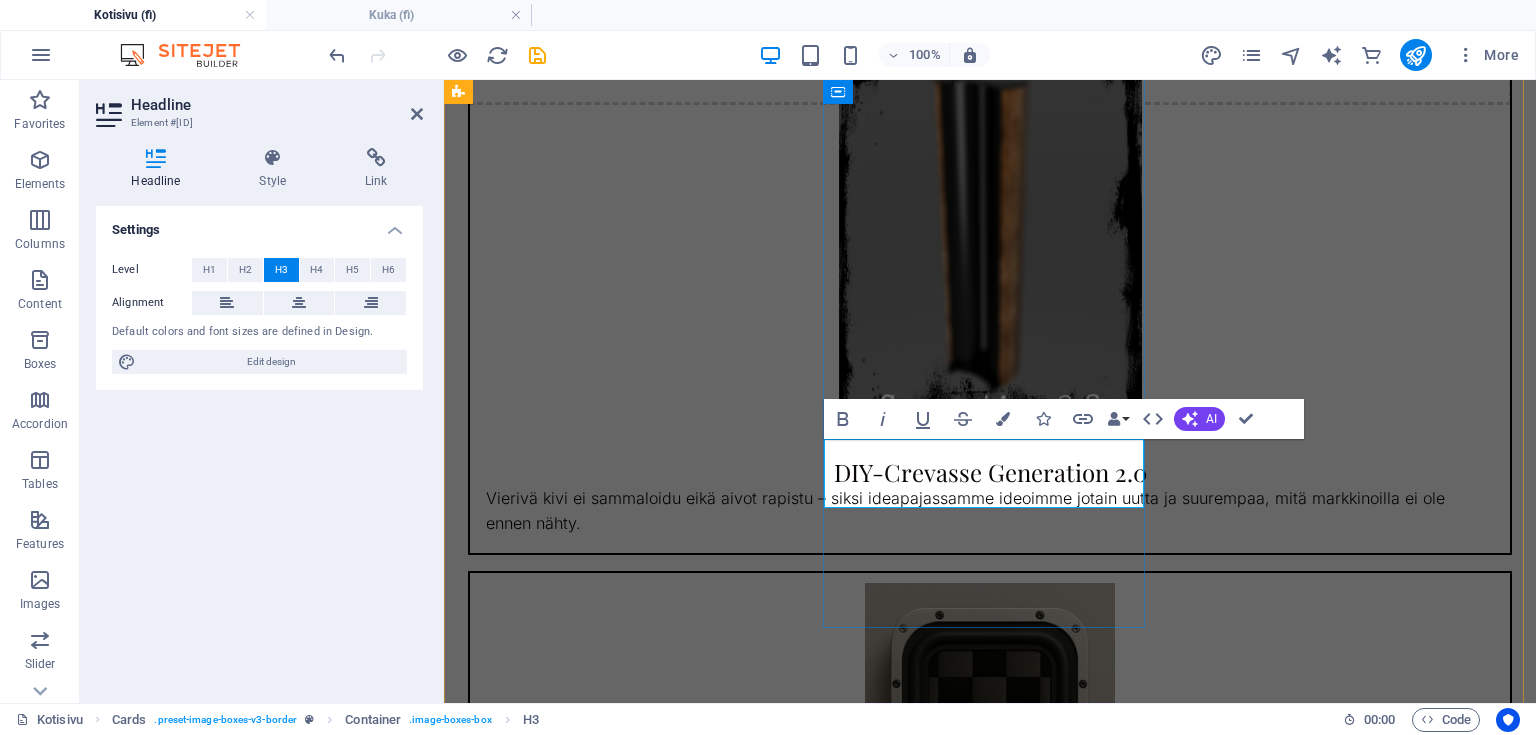click on "dipolibasso-elementtejä Suomesta?" at bounding box center (990, 997) 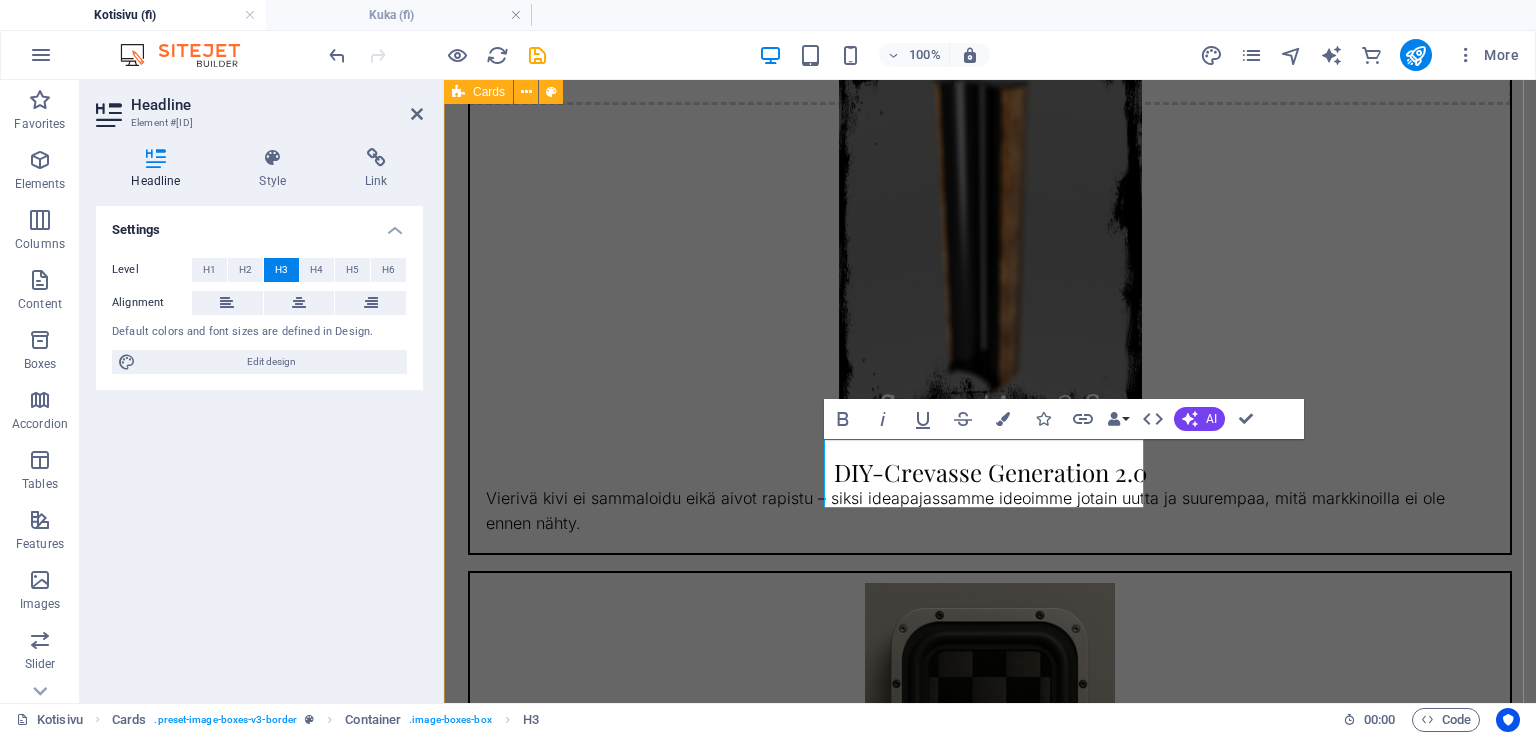click on "DIY-Crevasse Generation 2.0 Vierivä kivi ei sammaloidu eikä aivot rapistu – siksi ideapajassamme ideoimme jotain uutta ja suurempaa, mitä markkinoilla ei ole ennen nähty. Dipolibasso-elementtejä Suomesta? DIY-Crevasse Generation 2.0 tarvitsee erikoisempia dipolibassoelementtejä, joita ei löydy kaupasta – miksi siis ei valmistaisi niitä itse? Helsinki HighEnd 2025 DIY-Crevasse-kaiuttimet olivat esillä Hifiharrastajat ry:n DIY-osastolla Vuosaareessa järjestetyssä Helsinki High End 2025 -tapahtumassa." at bounding box center (990, 1006) 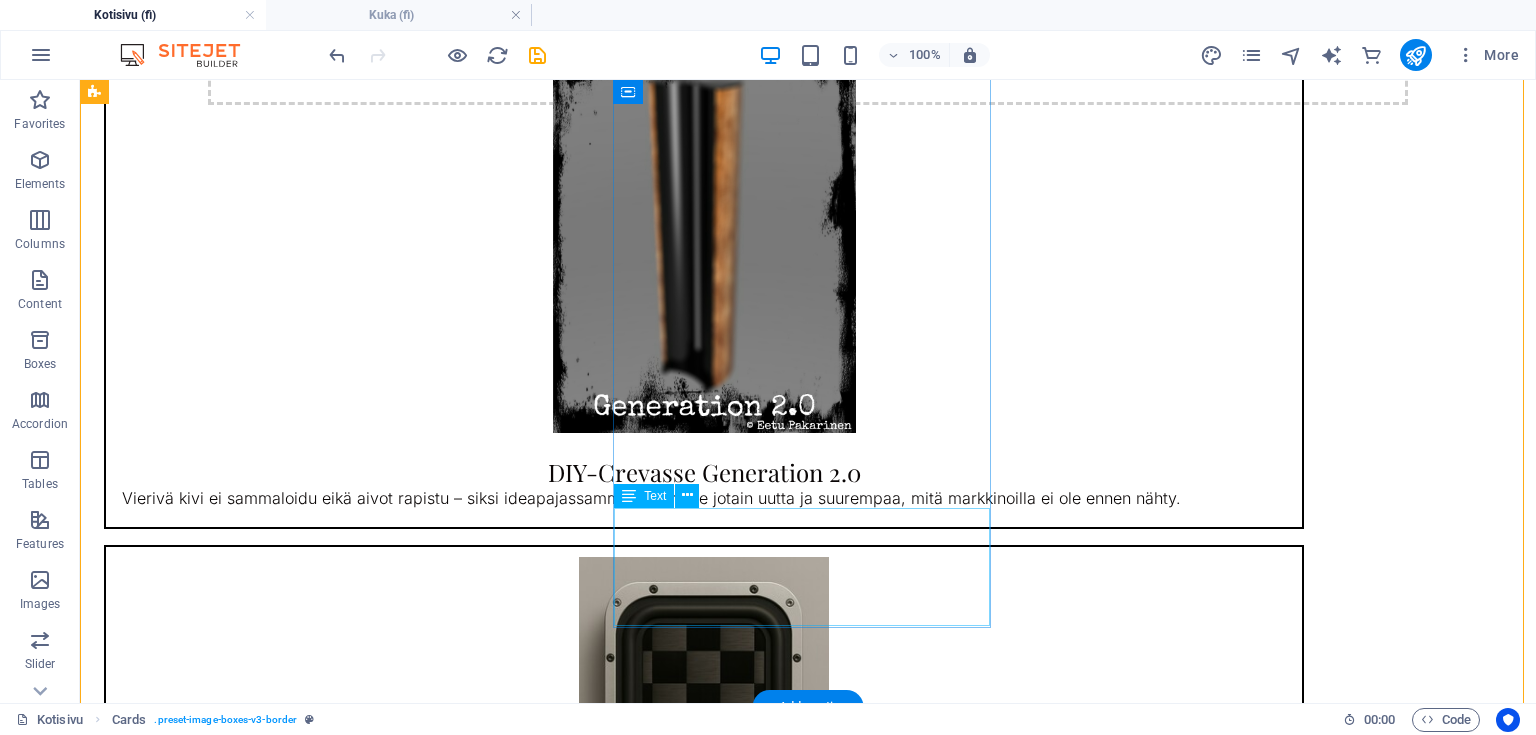 click on "DIY-Crevasse Generation 2.0 tarvitsee erikoisempia dipolibassoelementtejä, joita ei löydy kaupasta – miksi siis ei valmistaisi niitä itse?" at bounding box center [704, 1006] 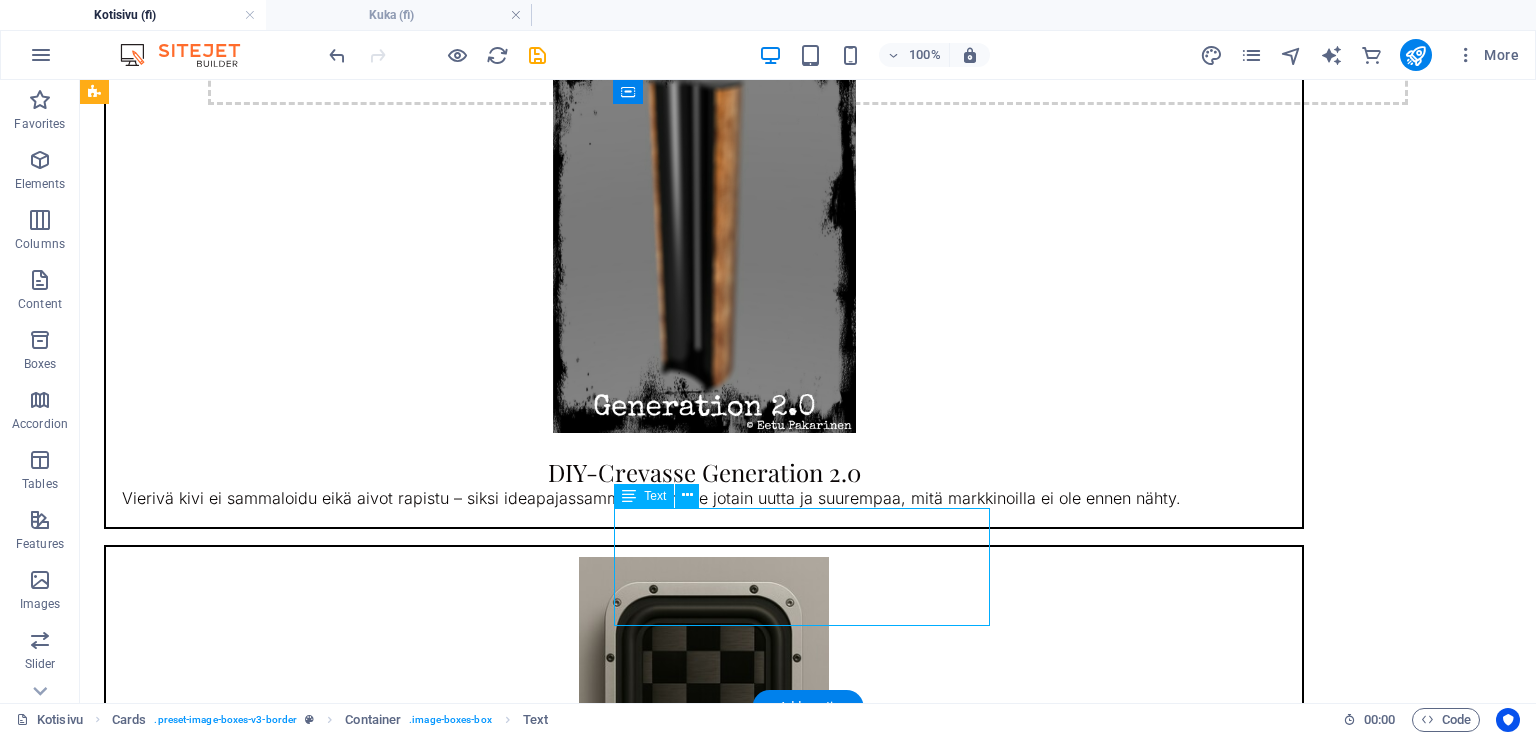 click on "DIY-Crevasse Generation 2.0 tarvitsee erikoisempia dipolibassoelementtejä, joita ei löydy kaupasta – miksi siis ei valmistaisi niitä itse?" at bounding box center (704, 1006) 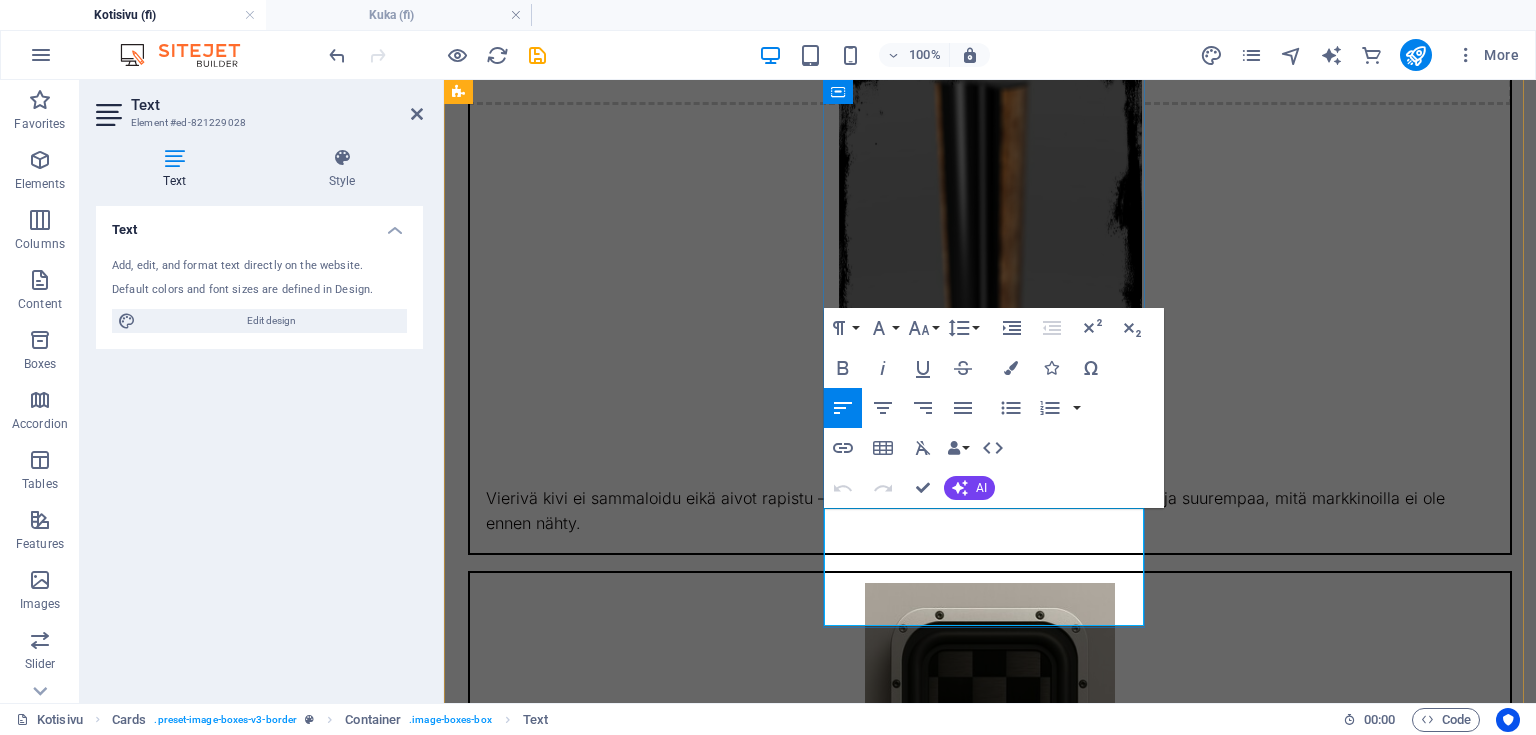 click on "DIY-Crevasse Generation 2.0 tarvitsee erikoisempia dipolibassoelementtejä, joita ei löydy kaupasta – miksi siis ei valmistaisi niitä itse?" at bounding box center (990, 1023) 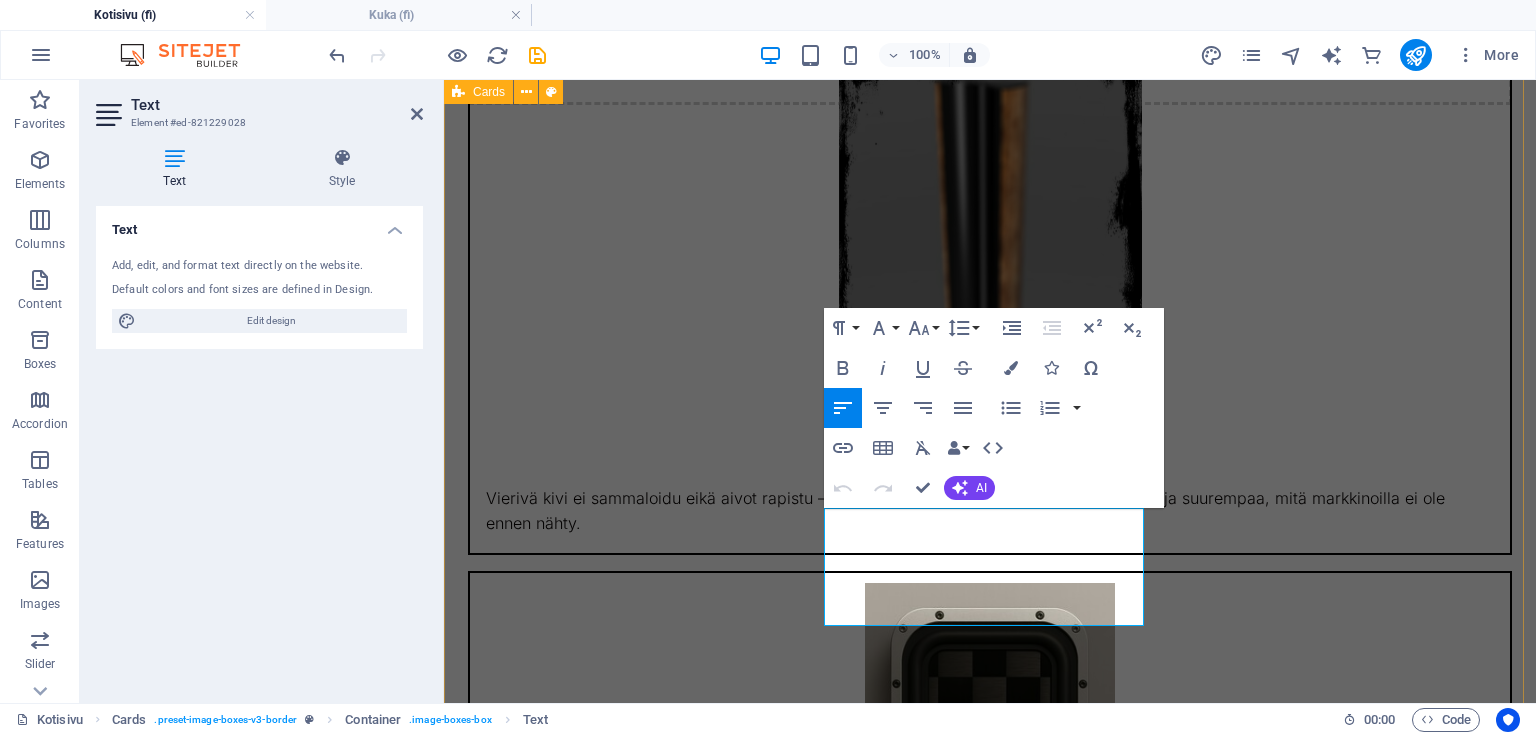 type 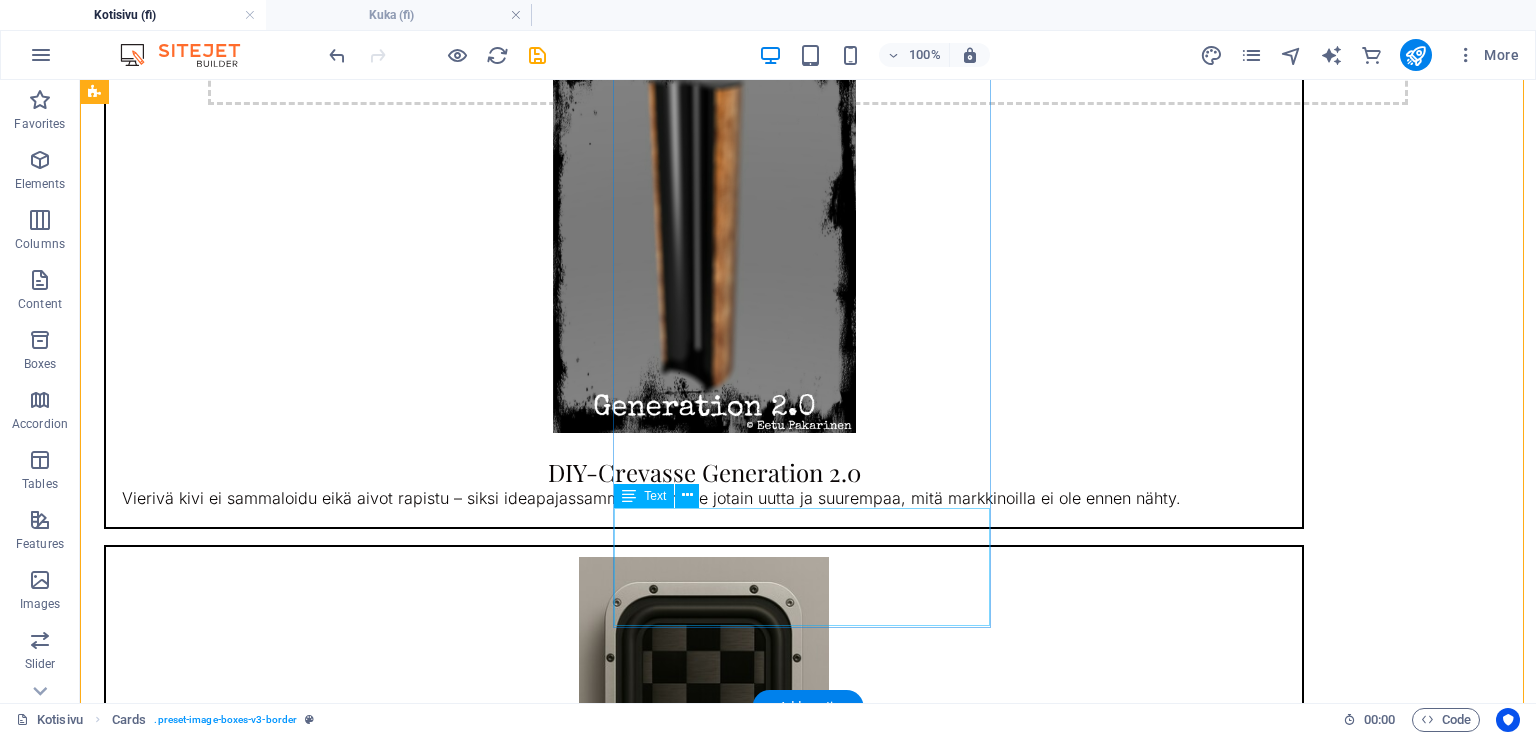 click on "DIY-Crevasse Generation 2.0 tarvitsee erikoisempia dipolibasso-elementtejä, joita ei löydy kaupasta – miksi siis ei valmistaisi niitä itse?" at bounding box center [704, 1006] 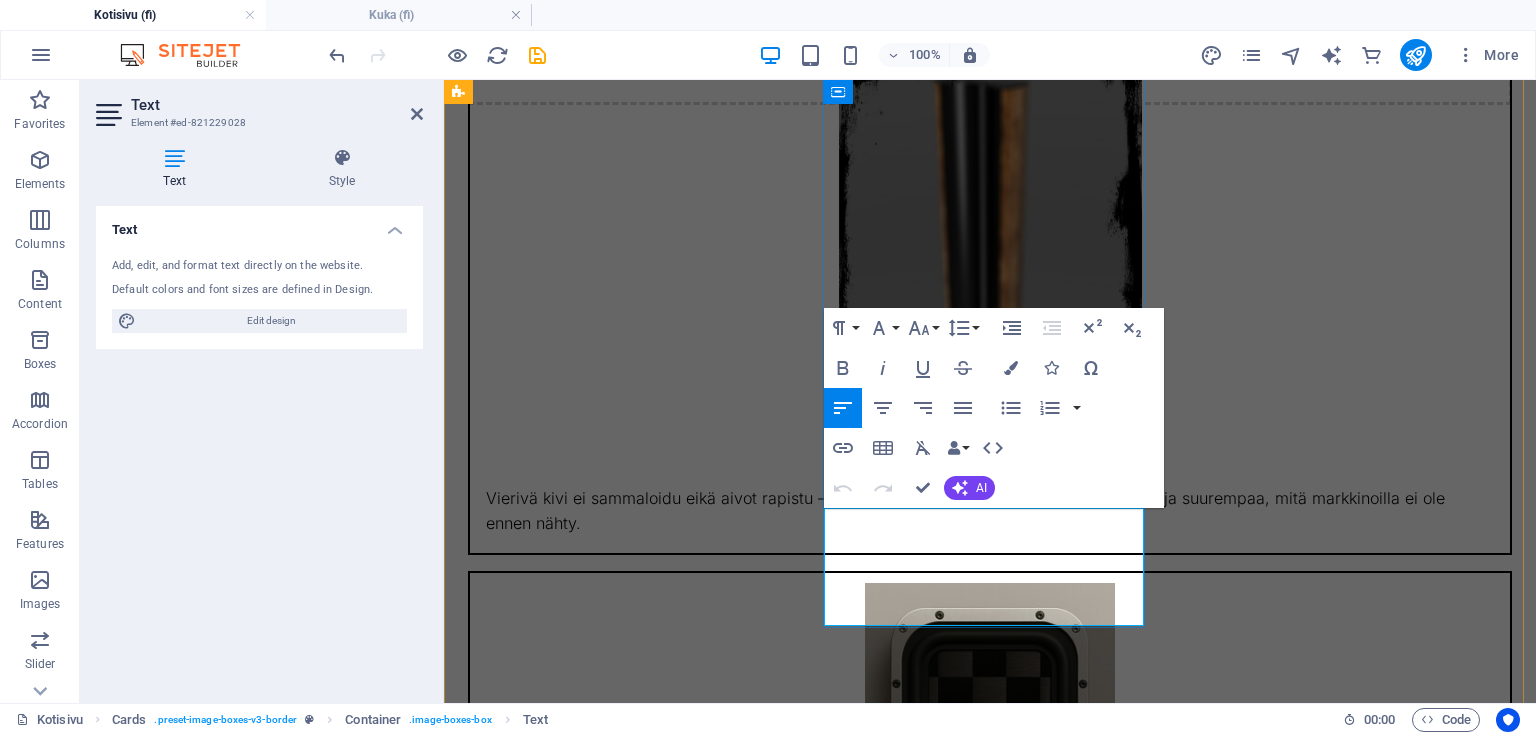click on "DIY-Crevasse Generation 2.0 tarvitsee erikoisempia dipolibasso-elementtejä, joita ei löydy kaupasta – miksi siis ei valmistaisi niitä itse?" at bounding box center [990, 1023] 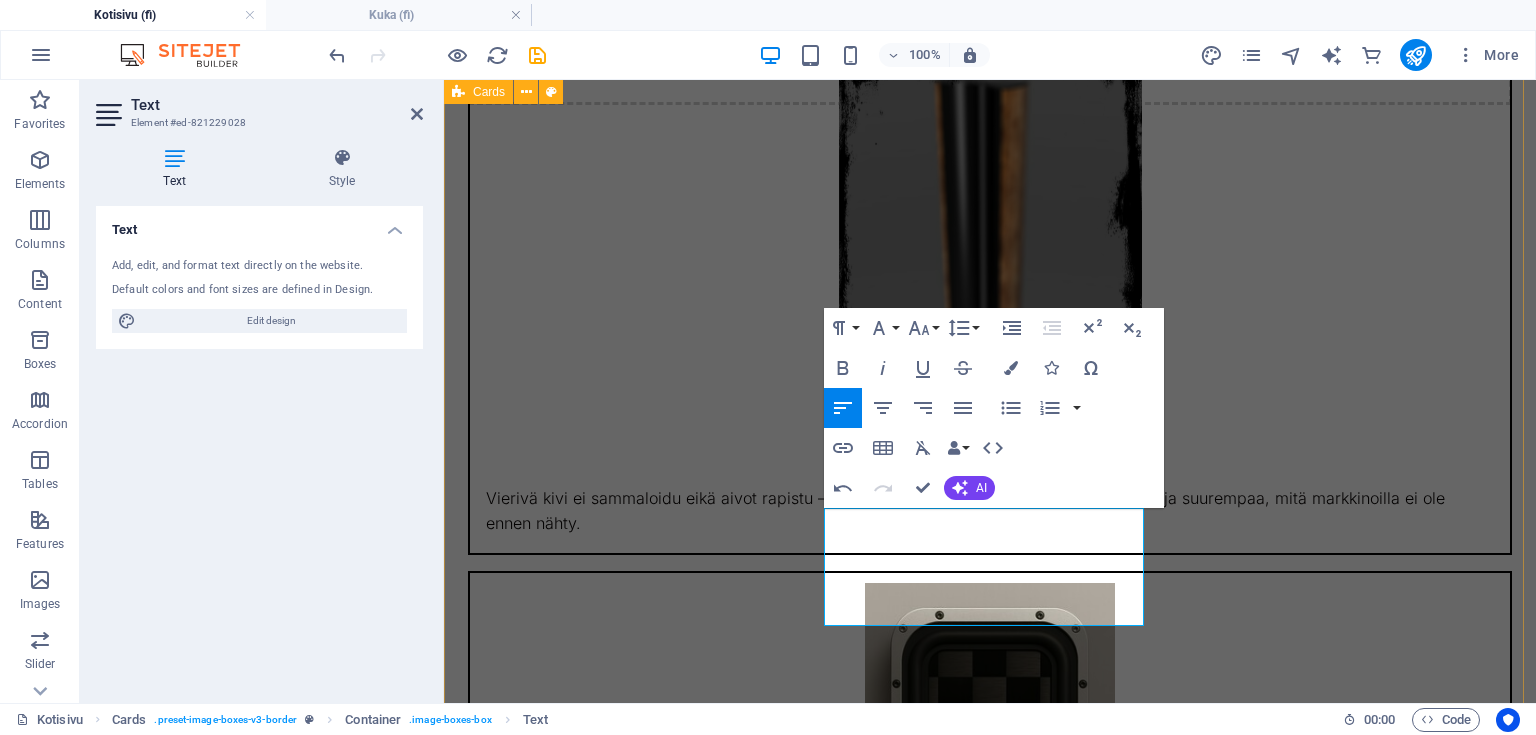 click on "DIY-Crevasse Generation 2.0 Vierivä kivi ei sammaloidu eikä aivot rapistu – siksi ideapajassamme ideoimme jotain uutta ja suurempaa, mitä markkinoilla ei ole ennen nähty. Dipolibasso-elementtejä Suomesta? DIY-Crevasse Generation 2.0 tarvitsee erikoisempia dipolibassoelementtejä, joita ei löydy kaupasta – miksi siis ei valmistaisi niitä itse? Helsinki HighEnd 2025 DIY-Crevasse-kaiuttimet olivat esillä Hifiharrastajat ry:n DIY-osastolla Vuosaareessa järjestetyssä Helsinki High End 2025 -tapahtumassa." at bounding box center [990, 1006] 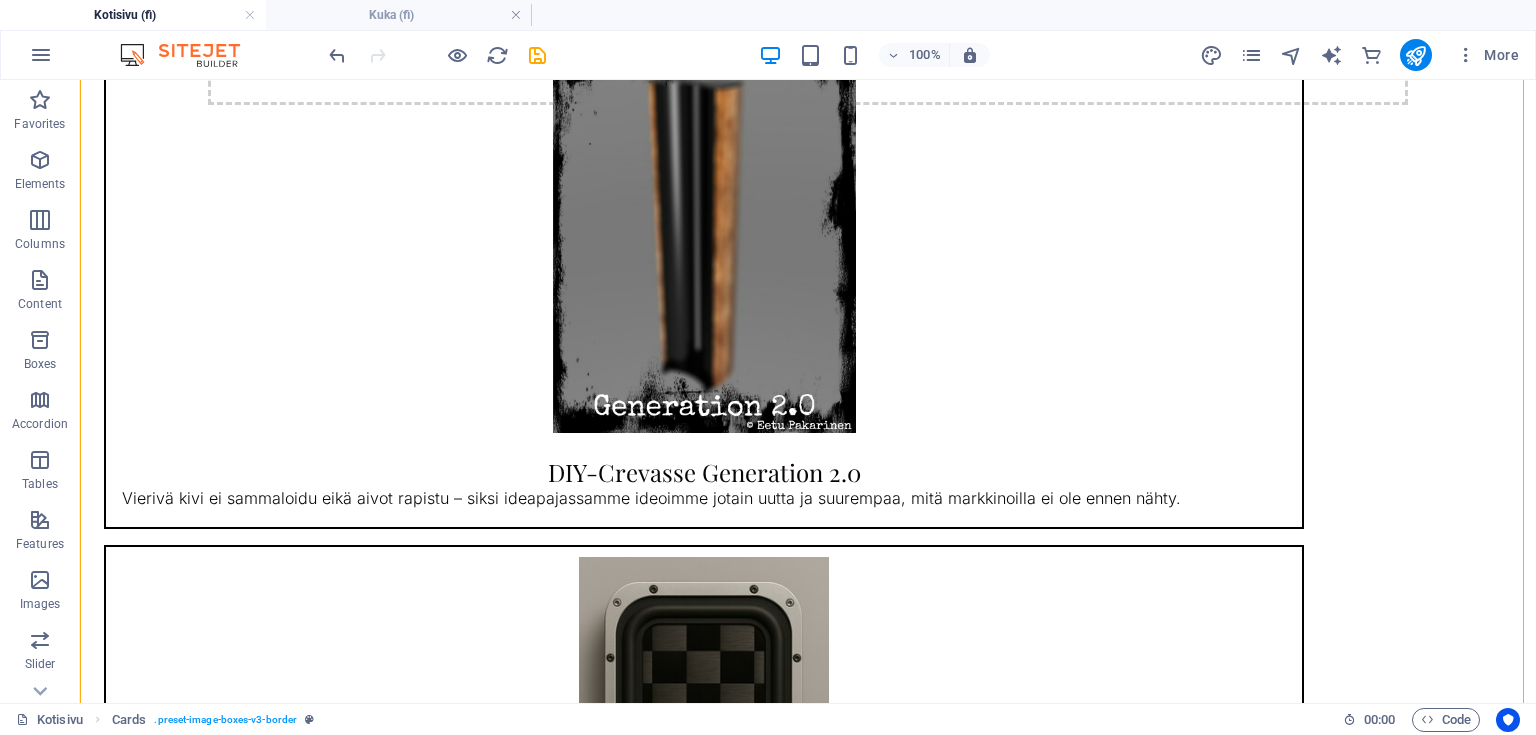 click on "100% More" at bounding box center (926, 55) 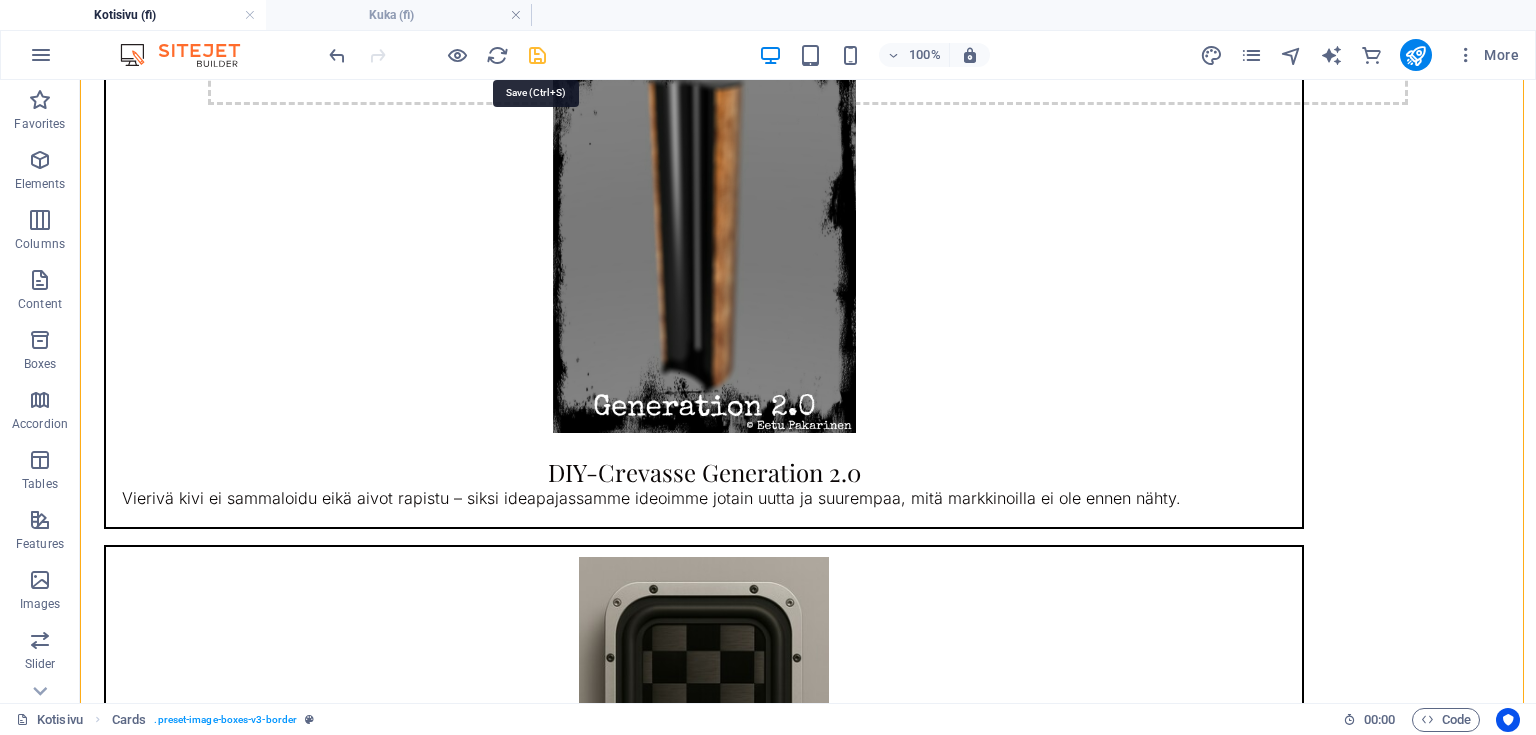 drag, startPoint x: 540, startPoint y: 47, endPoint x: 500, endPoint y: 50, distance: 40.112343 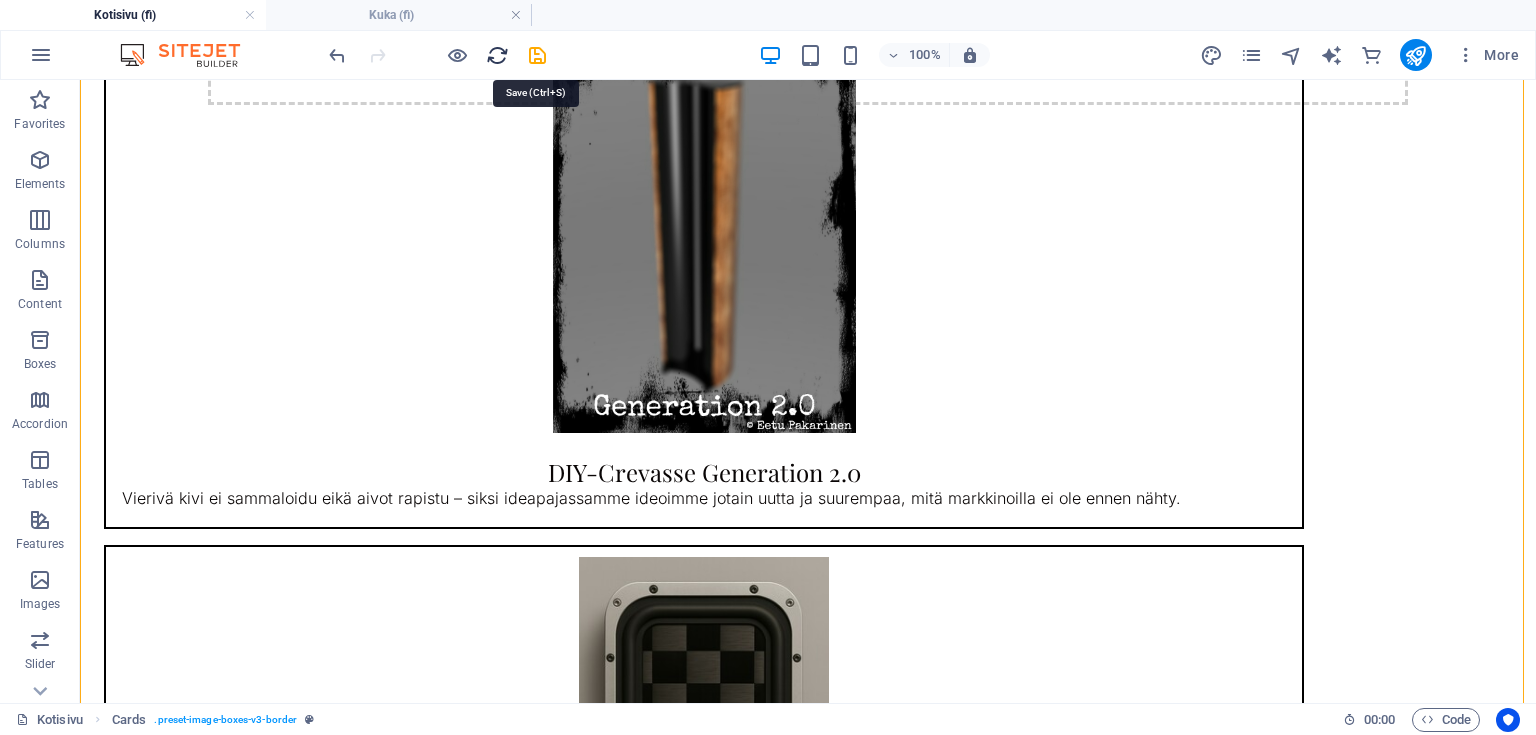 click at bounding box center [537, 55] 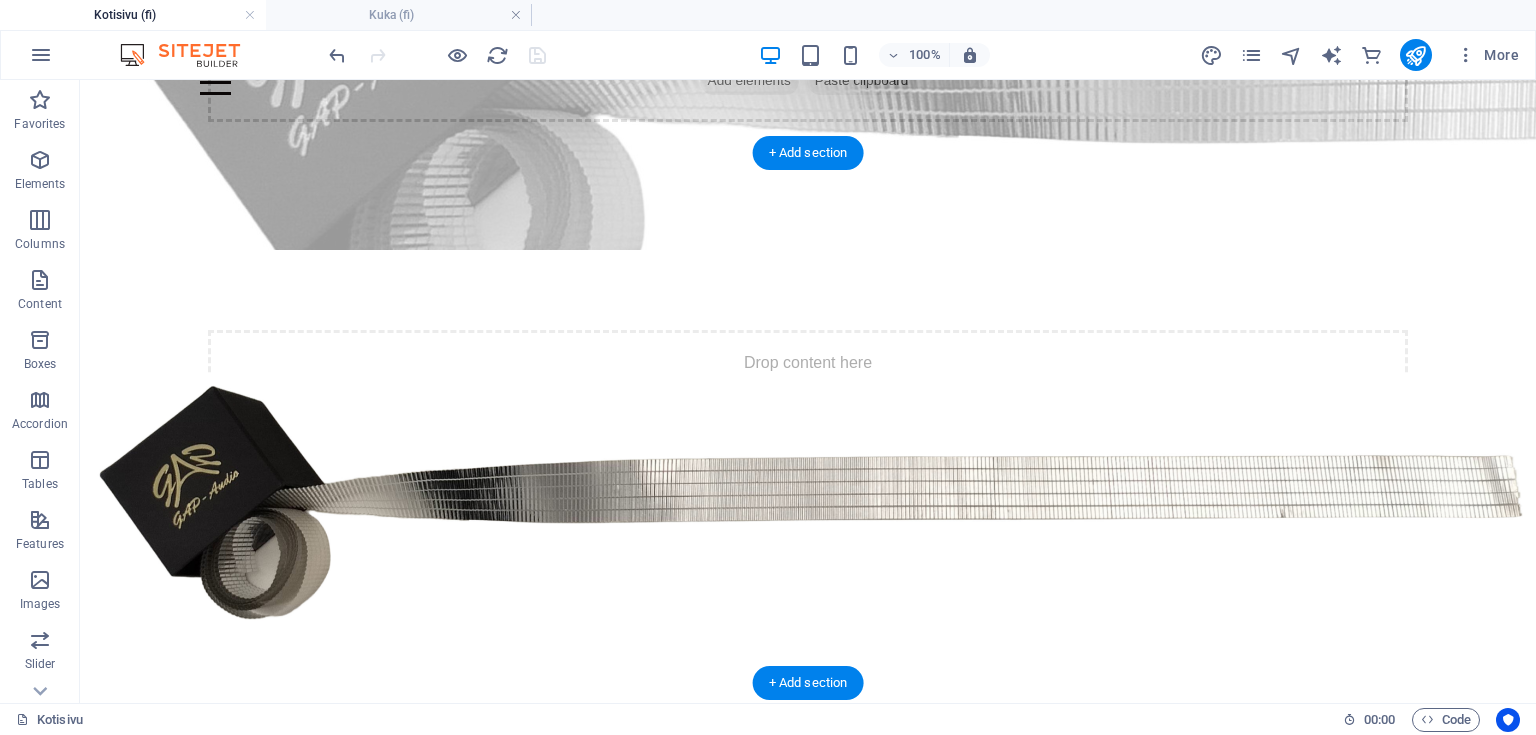 scroll, scrollTop: 137, scrollLeft: 0, axis: vertical 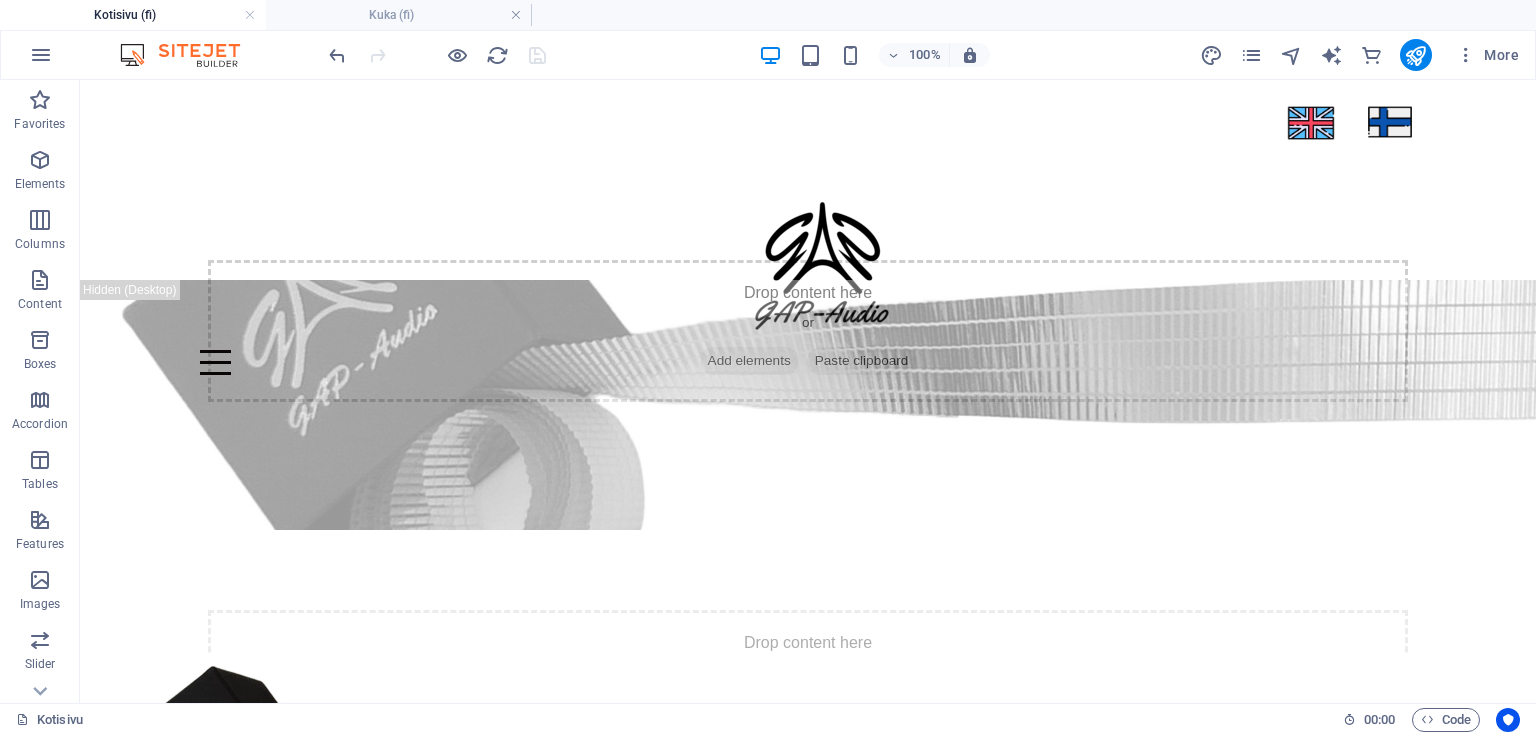 click on "100%" at bounding box center [874, 55] 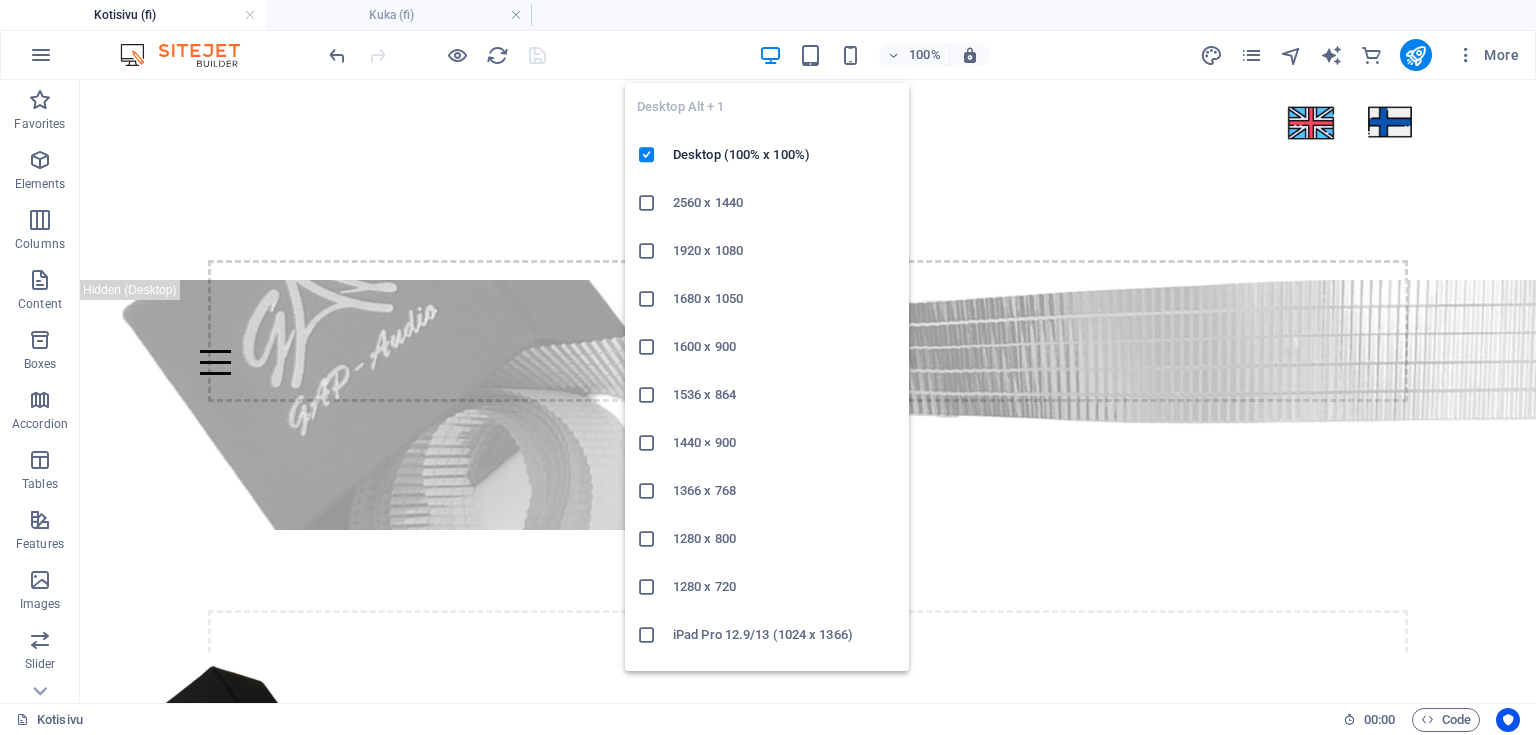 click at bounding box center (770, 55) 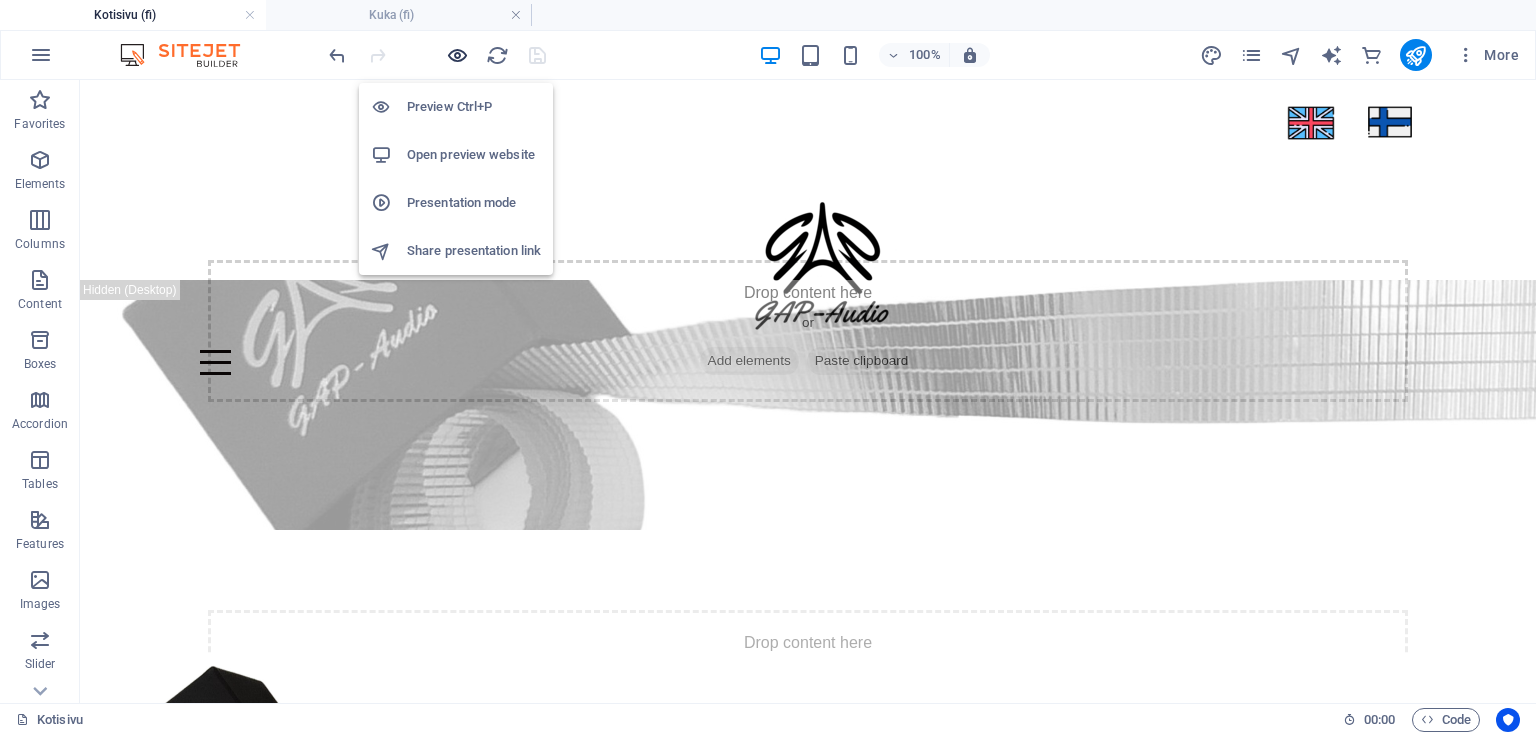 click at bounding box center (457, 55) 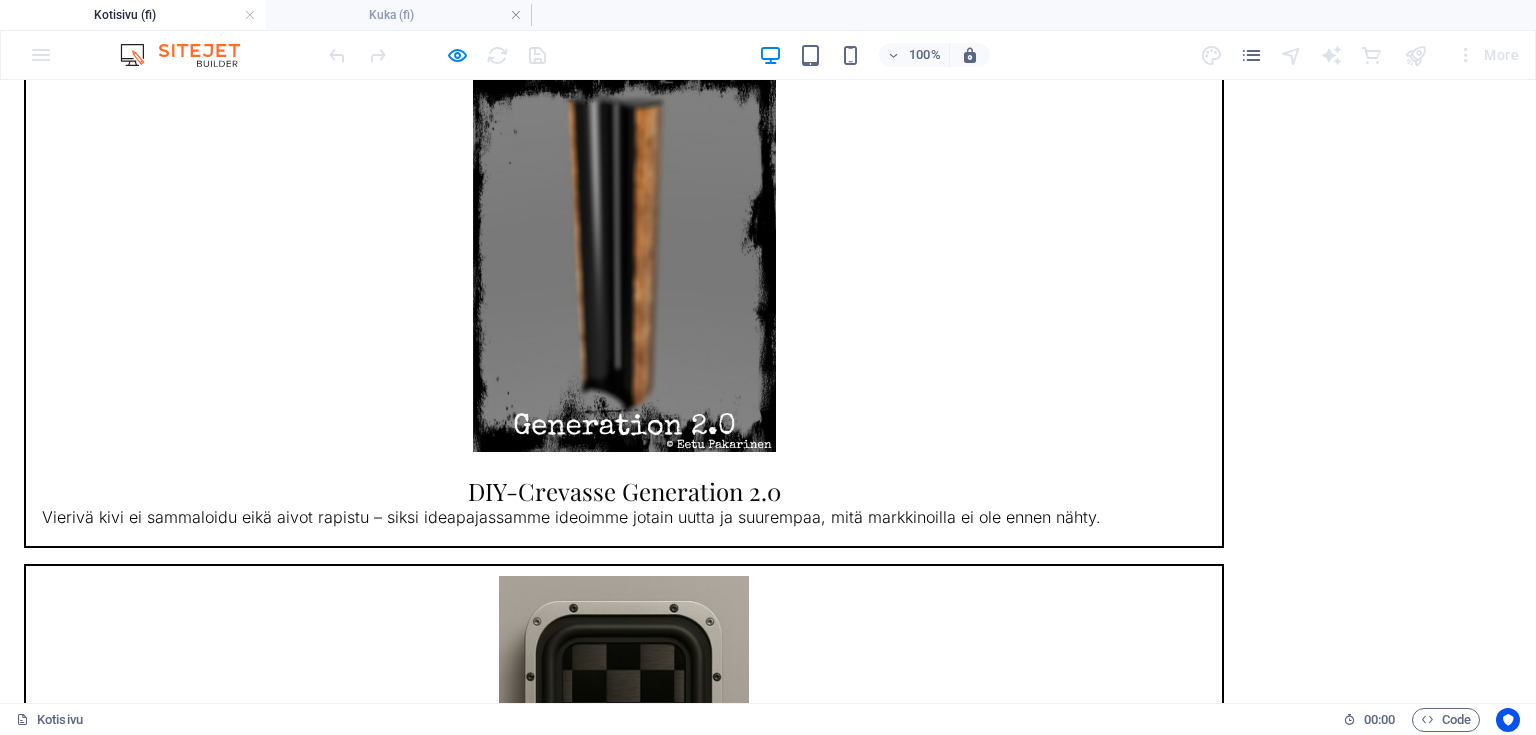 scroll, scrollTop: 800, scrollLeft: 0, axis: vertical 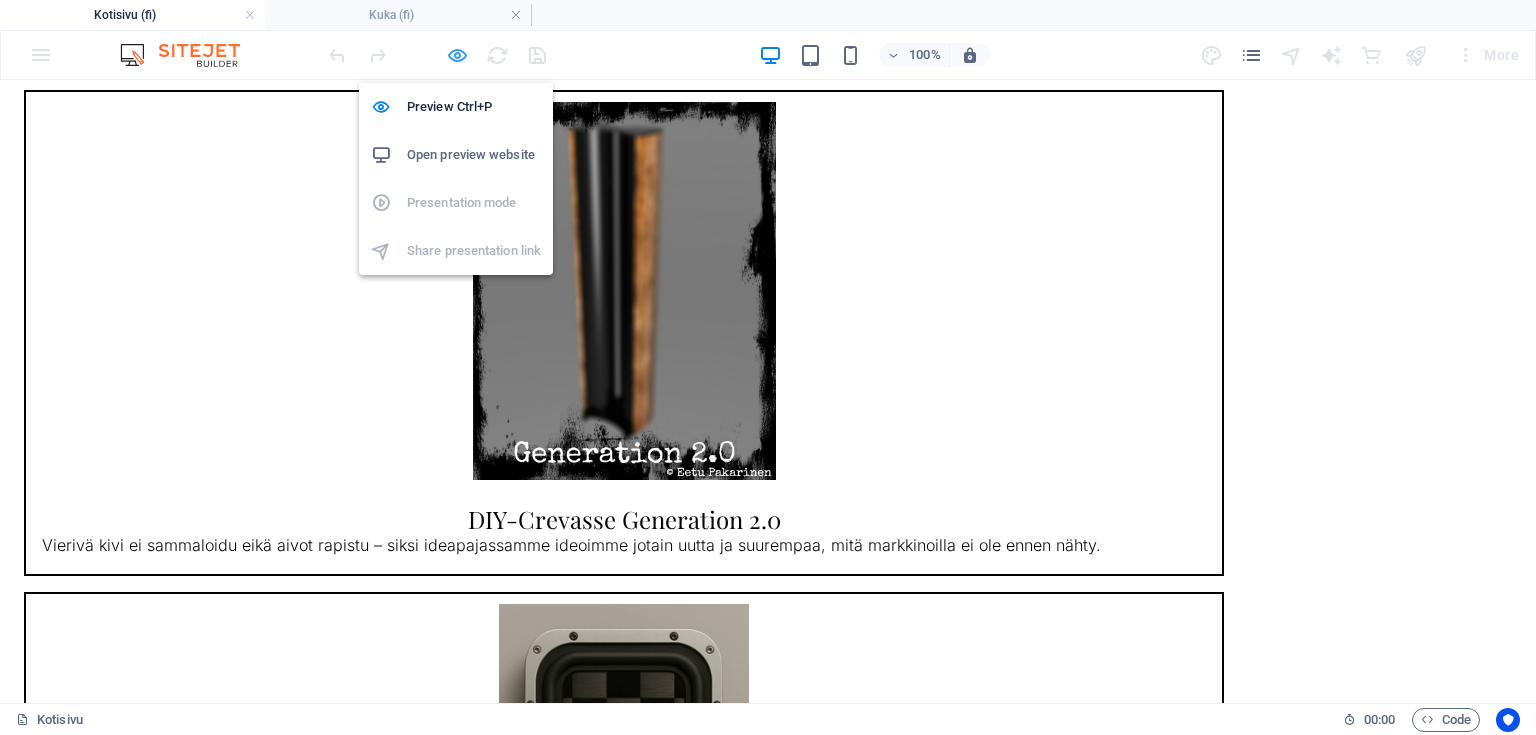 click at bounding box center (457, 55) 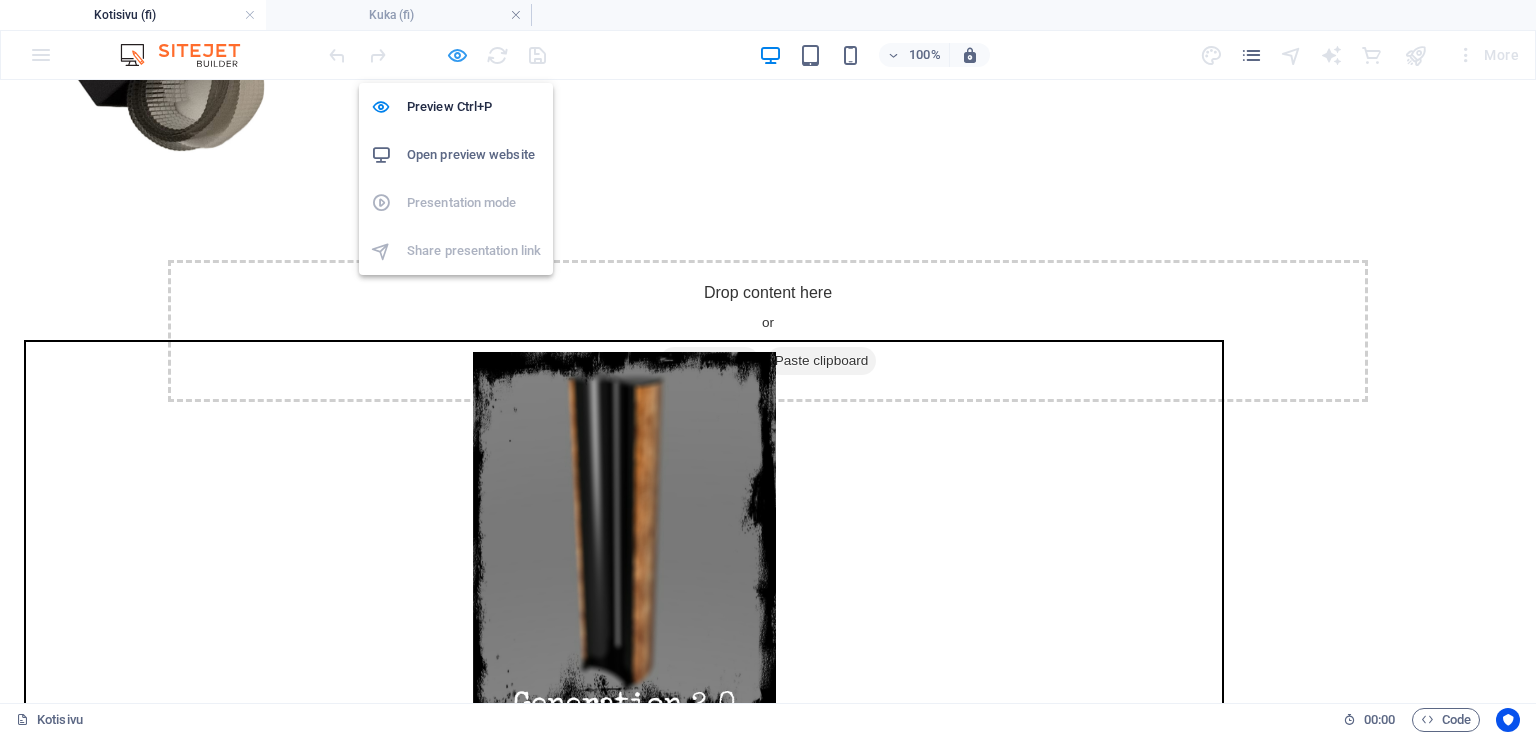 scroll, scrollTop: 1050, scrollLeft: 0, axis: vertical 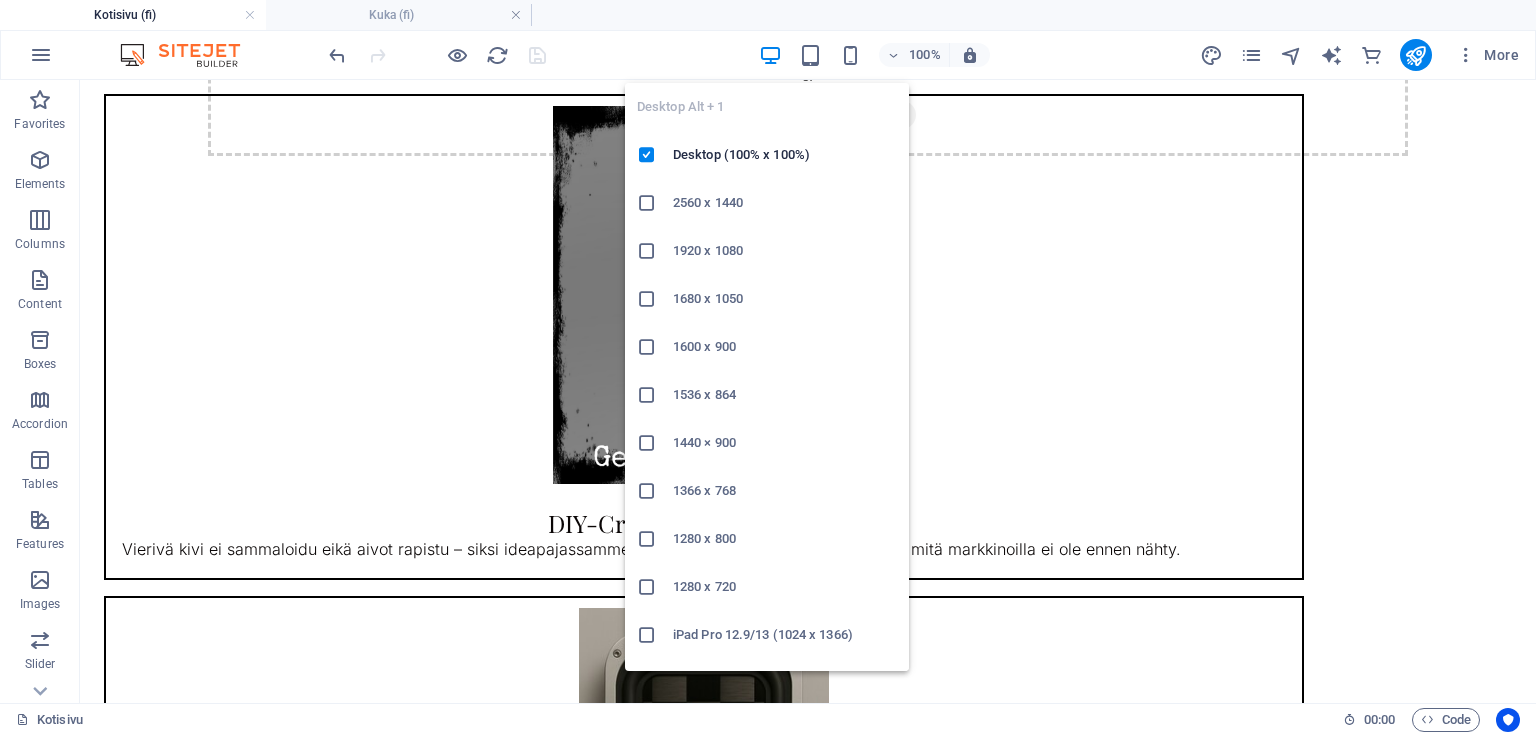 click at bounding box center (770, 55) 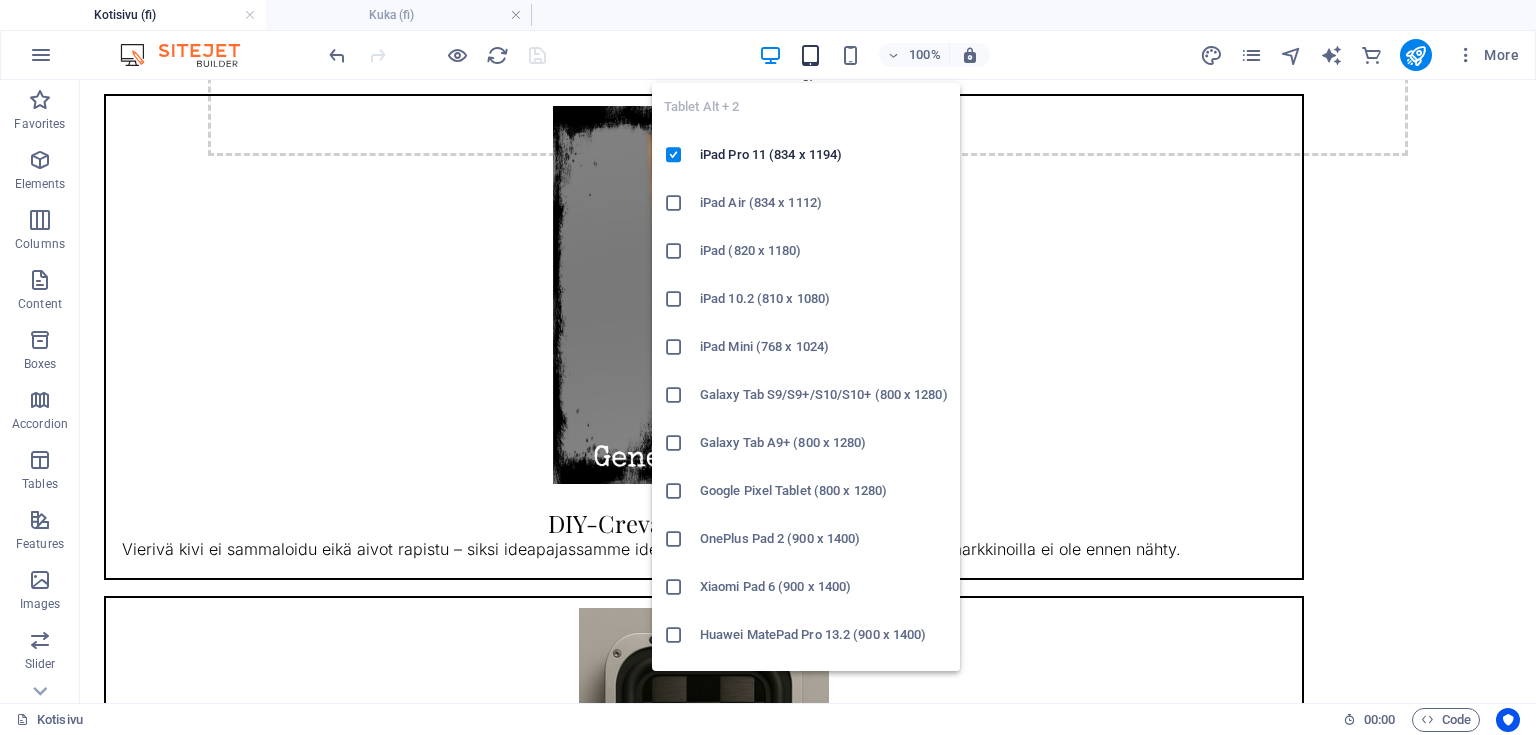 click at bounding box center (810, 55) 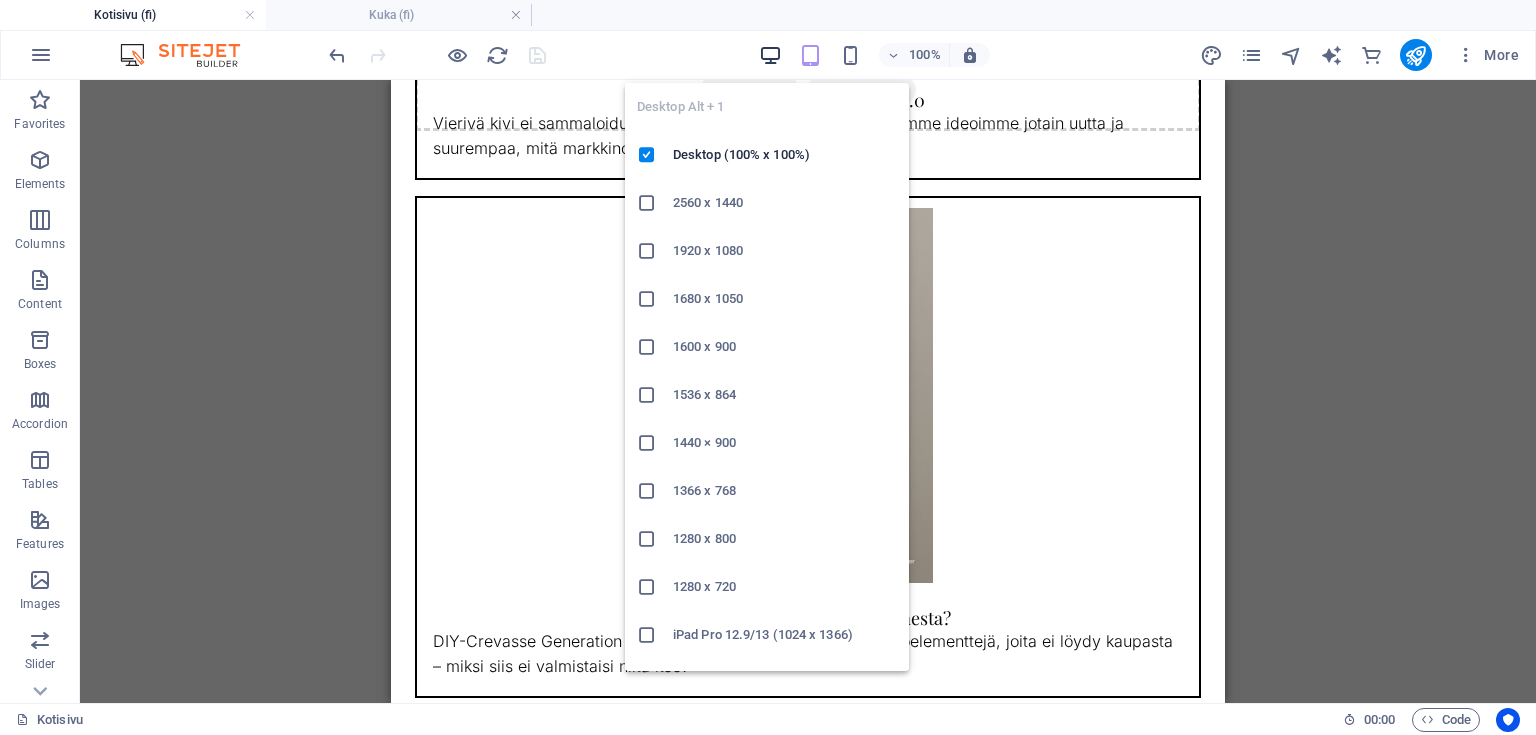 click at bounding box center [770, 55] 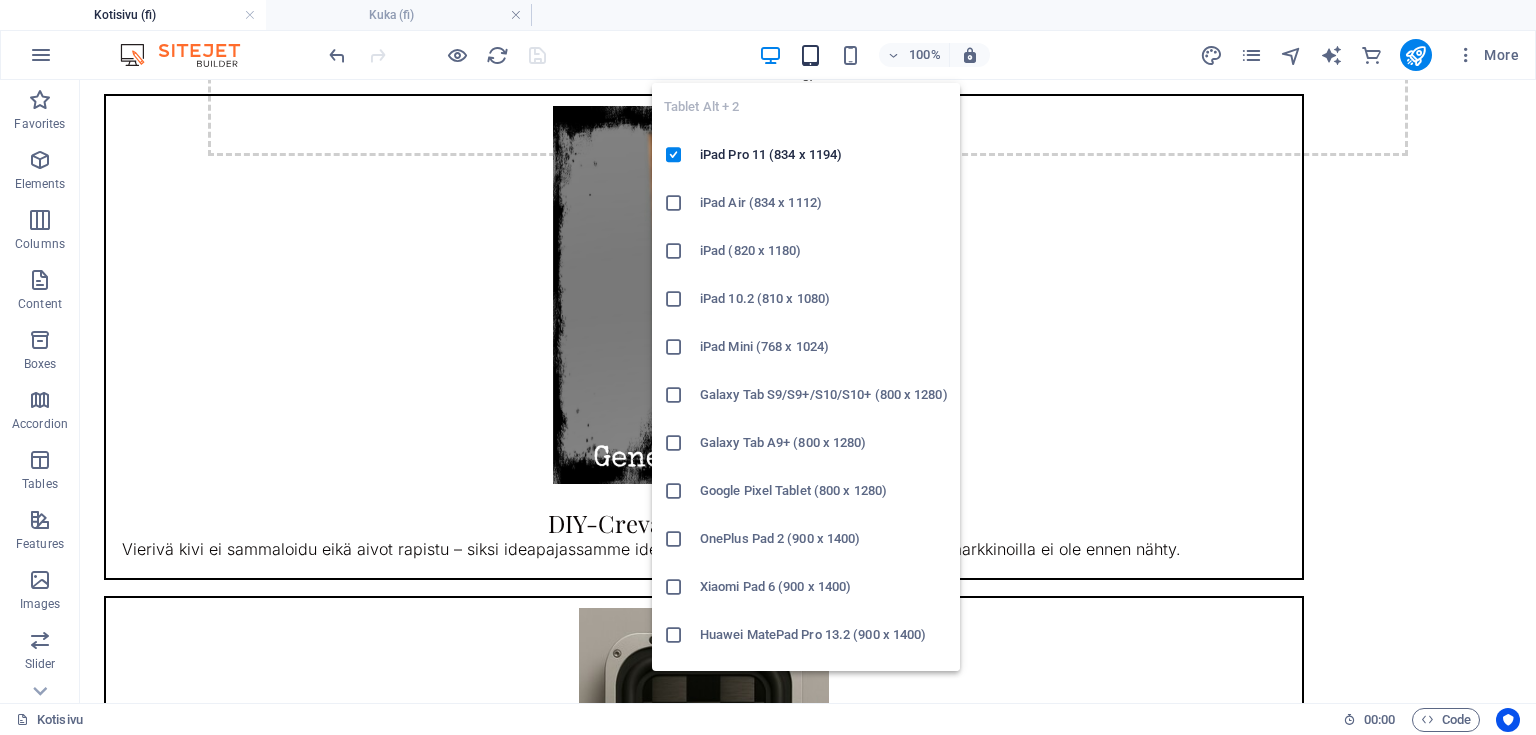 click at bounding box center (810, 55) 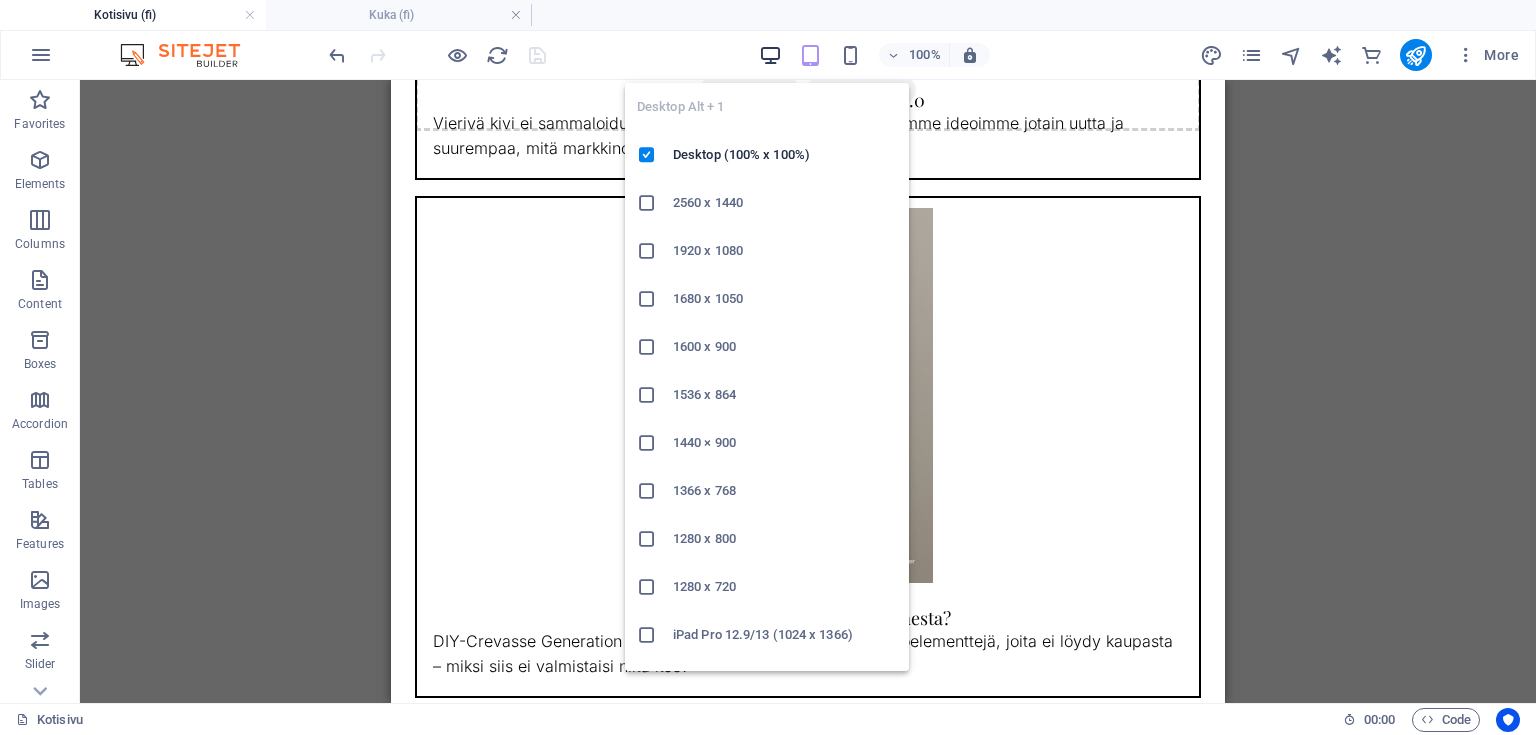 click at bounding box center (770, 55) 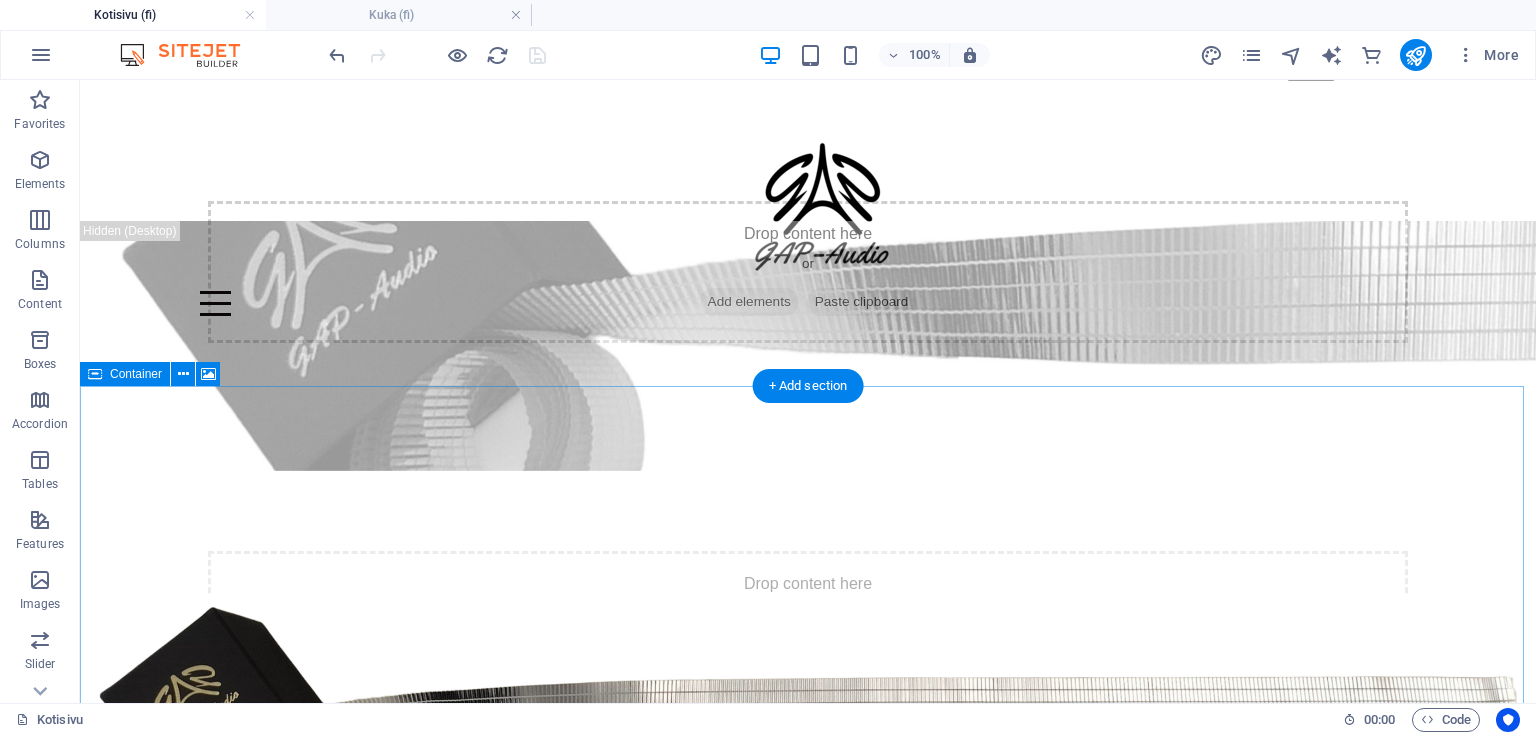 scroll, scrollTop: 0, scrollLeft: 0, axis: both 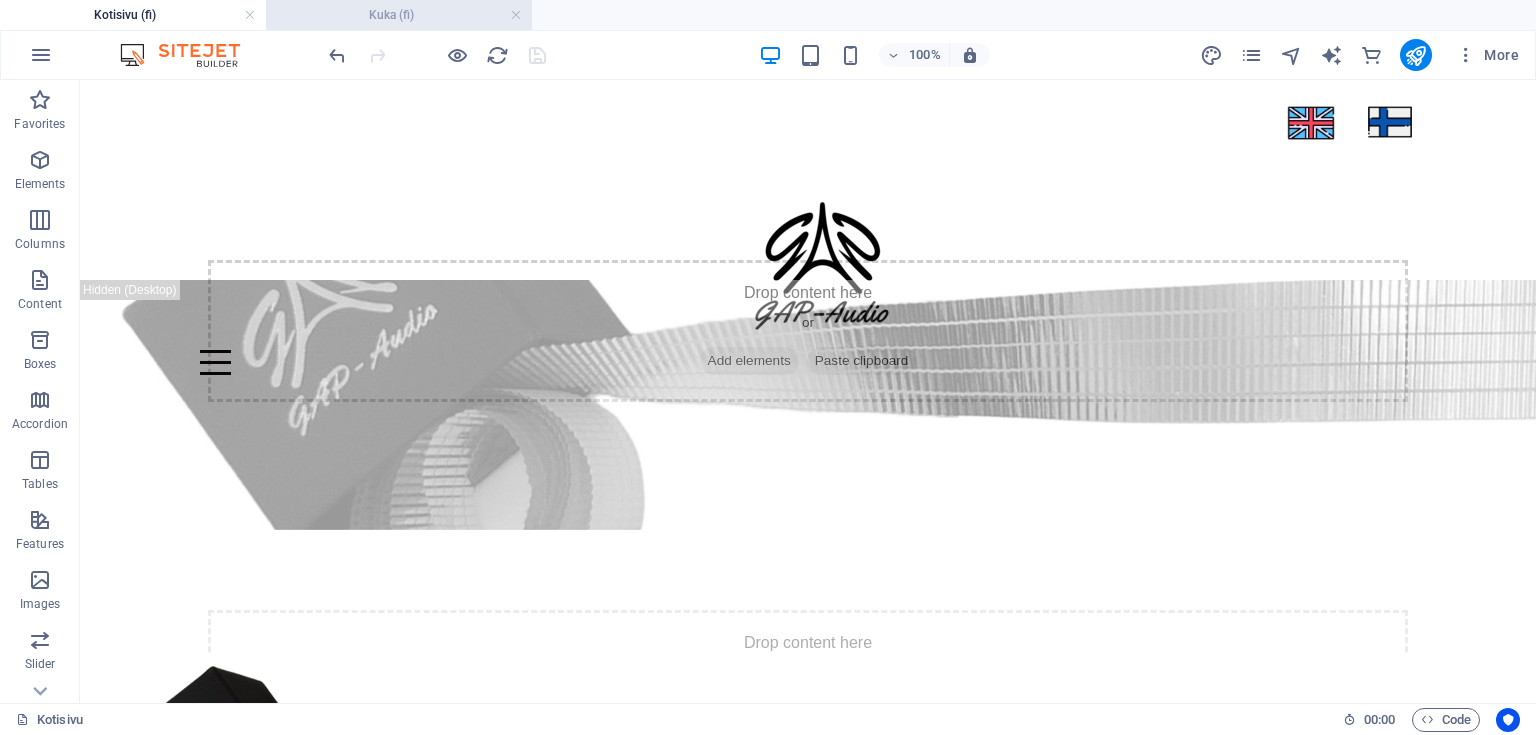 click on "Kuka (fi)" at bounding box center [399, 15] 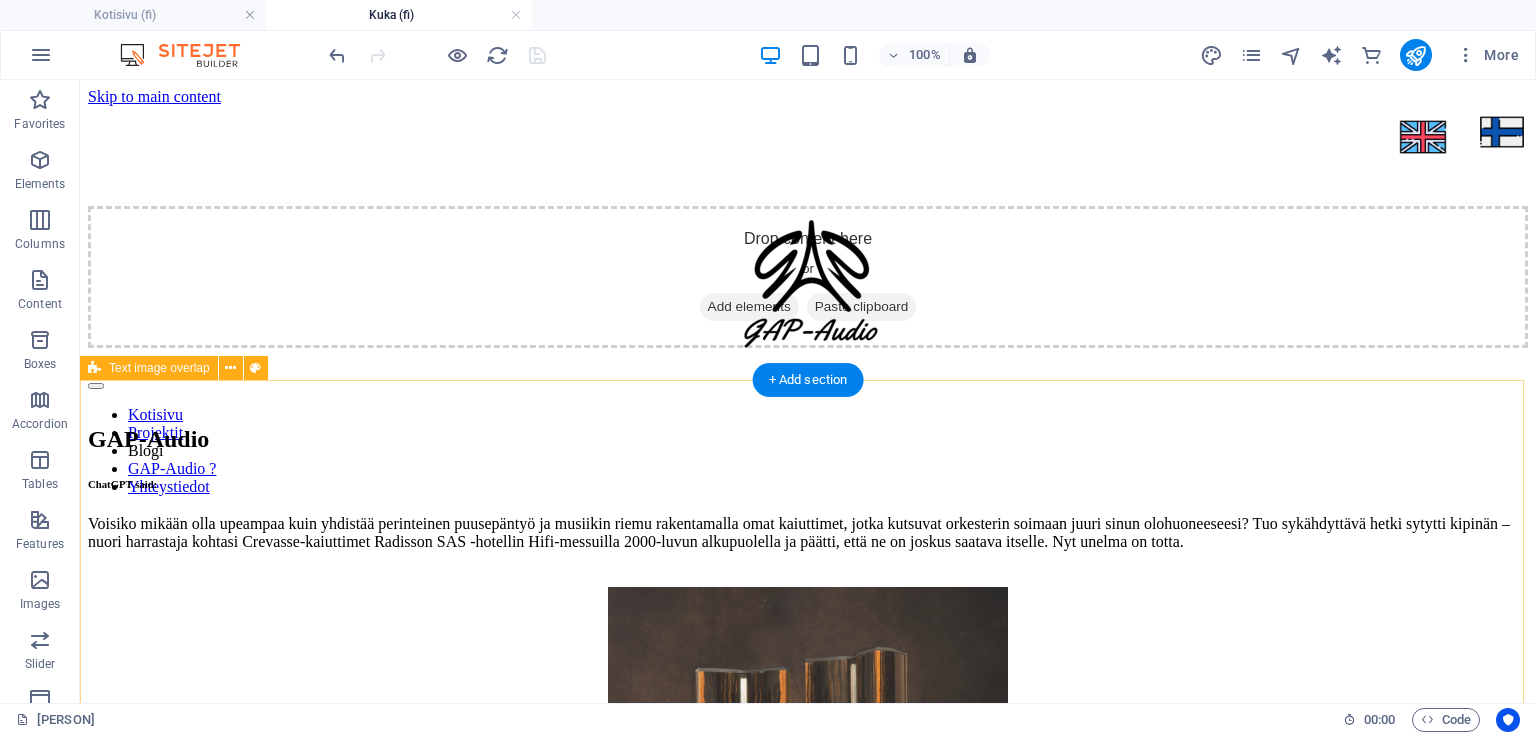 scroll, scrollTop: 240, scrollLeft: 0, axis: vertical 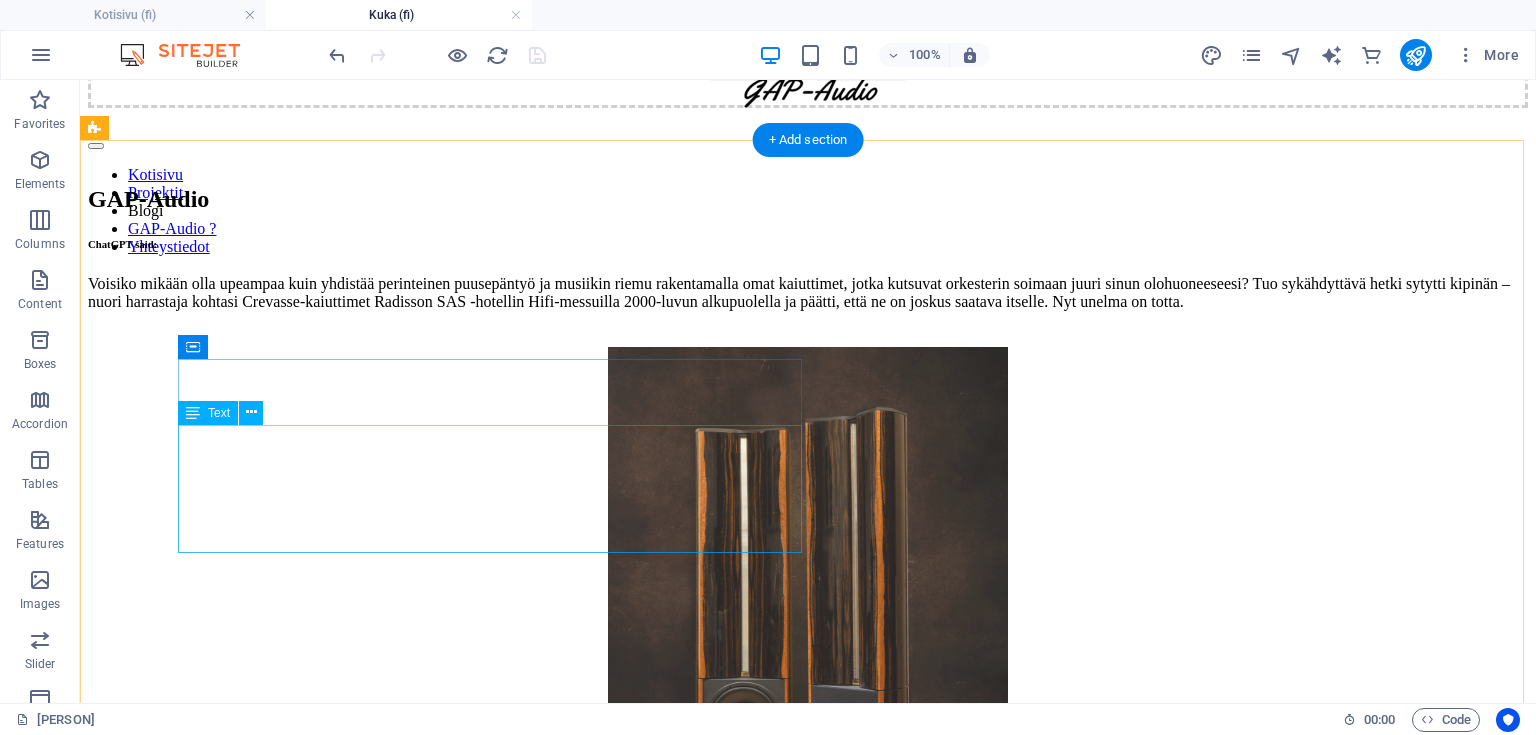 click on "ChatGPT said: Voisiko mikään olla upeampaa kuin yhdistää perinteinen puusepäntyö ja musiikin riemu rakentamalla omat kaiuttimet, jotka kutsuvat orkesterin soimaan juuri sinun olohuoneeseesi? Tuo sykähdyttävä hetki sytytti kipinän – nuori harrastaja kohtasi Crevasse-kaiuttimet Radisson SAS -hotellin Hifi-messuilla 2000-luvun alkupuolella ja päätti, että ne on joskus saatava itselle. Nyt unelma on totta." at bounding box center (808, 274) 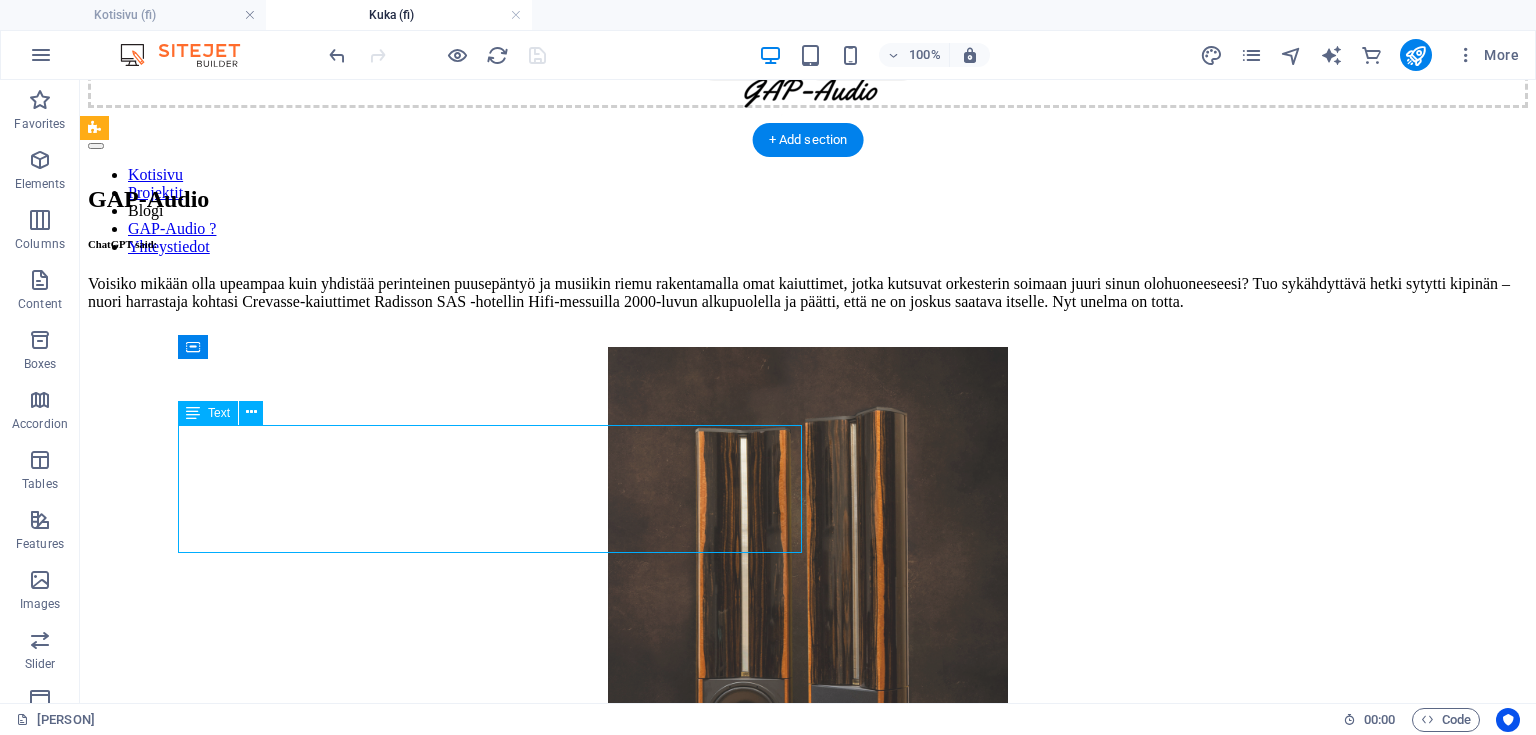 click on "ChatGPT said: Voisiko mikään olla upeampaa kuin yhdistää perinteinen puusepäntyö ja musiikin riemu rakentamalla omat kaiuttimet, jotka kutsuvat orkesterin soimaan juuri sinun olohuoneeseesi? Tuo sykähdyttävä hetki sytytti kipinän – nuori harrastaja kohtasi Crevasse-kaiuttimet Radisson SAS -hotellin Hifi-messuilla 2000-luvun alkupuolella ja päätti, että ne on joskus saatava itselle. Nyt unelma on totta." at bounding box center (808, 274) 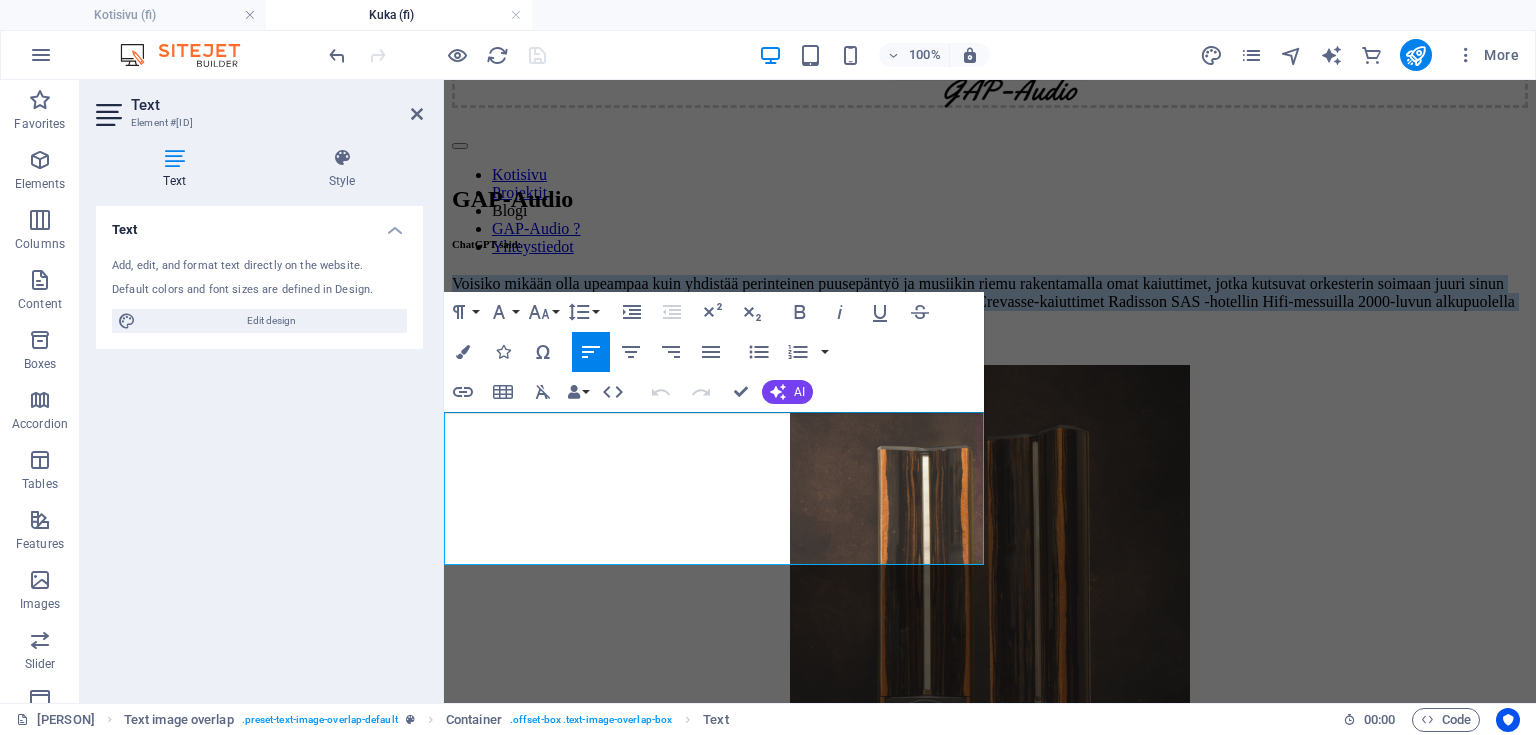 drag, startPoint x: 768, startPoint y: 556, endPoint x: 856, endPoint y: 503, distance: 102.7278 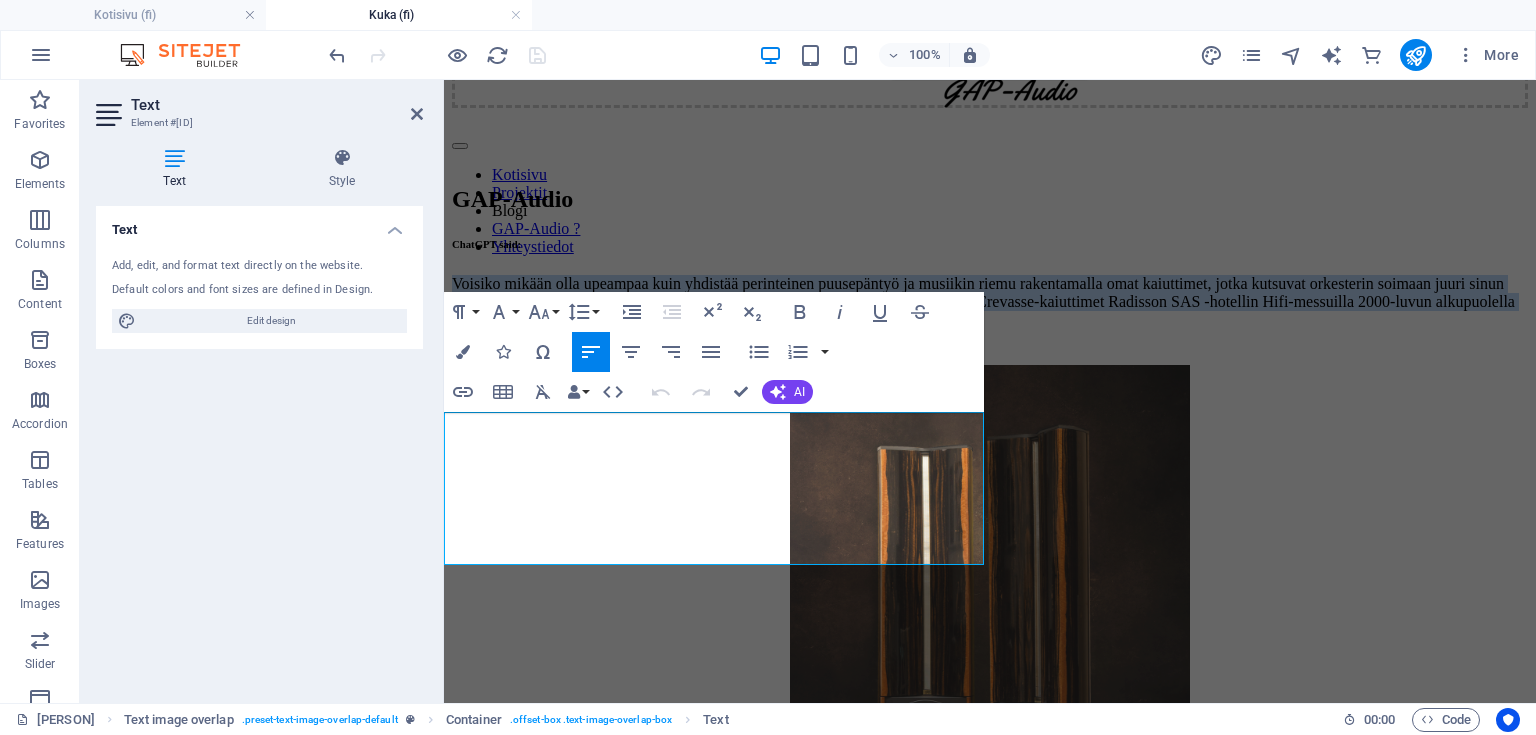 click on "Skip to main content
Kotisivu Projektit Blogi GAP-Audio ? Yhteystiedot Drop content here or  Add elements  Paste clipboard GAP-Audio ChatGPT said: Voisiko mikään olla upeampaa kuin yhdistää perinteinen puusepäntyö ja musiikin riemu rakentamalla omat kaiuttimet, jotka kutsuvat orkesterin soimaan juuri sinun olohuoneeseesi? Tuo sykähdyttävä hetki sytytti kipinän – nuori harrastaja kohtasi Crevasse-kaiuttimet Radisson SAS -hotellin Hifi-messuilla 2000-luvun alkupuolella ja päätti, että ne on joskus saatava itselle. Nyt unelma on totta. Testi Testi Yhteystiedot gap@[EMAIL], Pakarinen Eetu" at bounding box center [990, 3054] 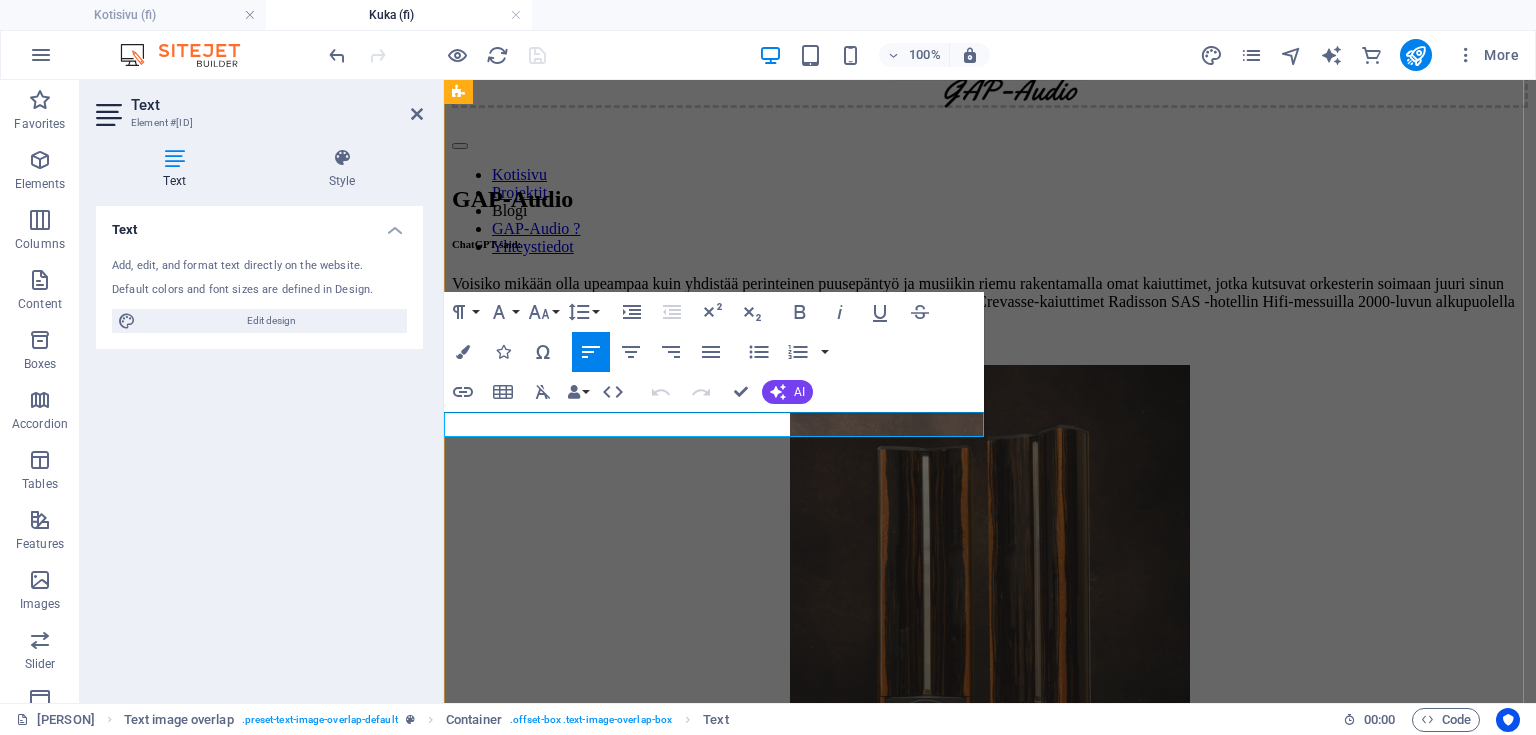 scroll, scrollTop: 304, scrollLeft: 0, axis: vertical 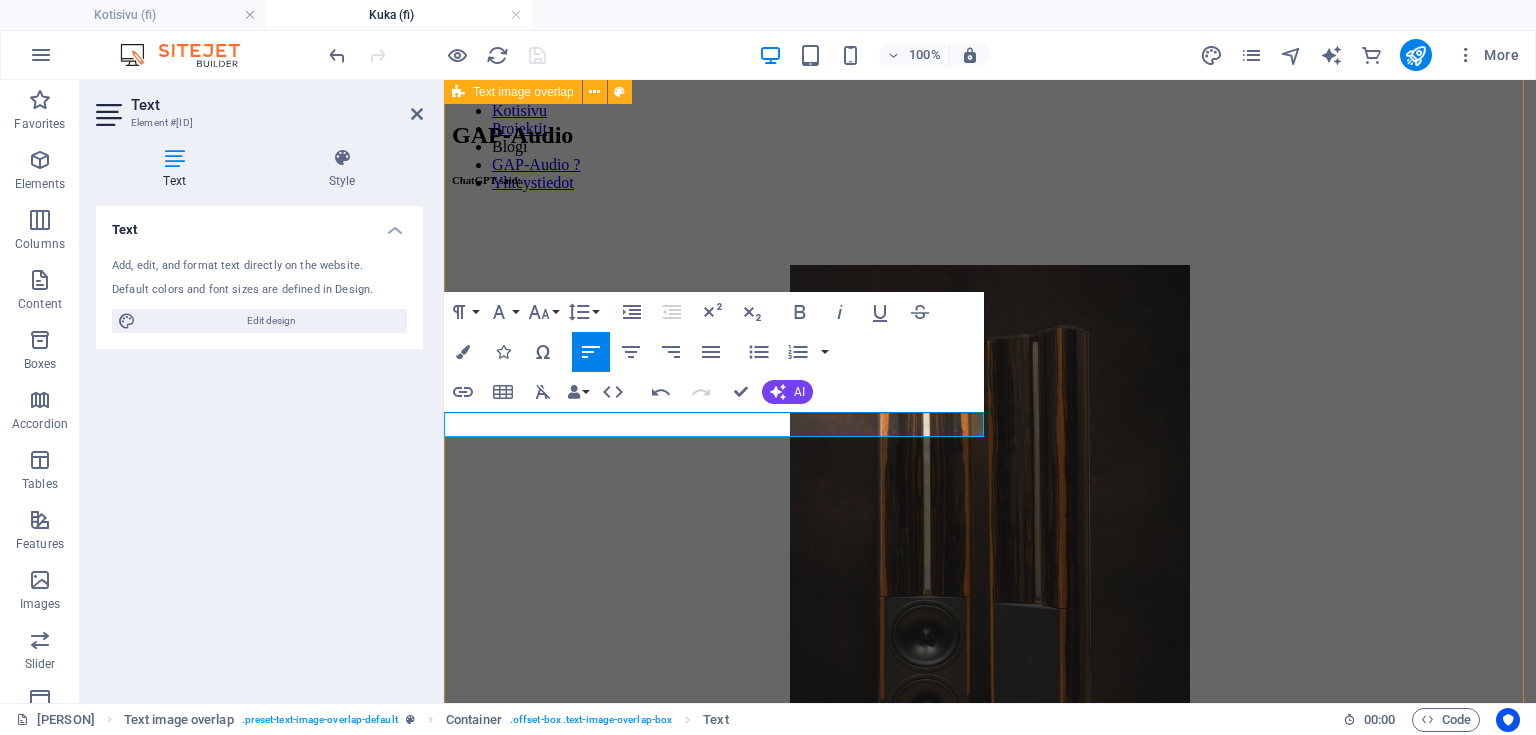 click on "GAP-Audio ChatGPT said: Testi Testi" at bounding box center (990, 537) 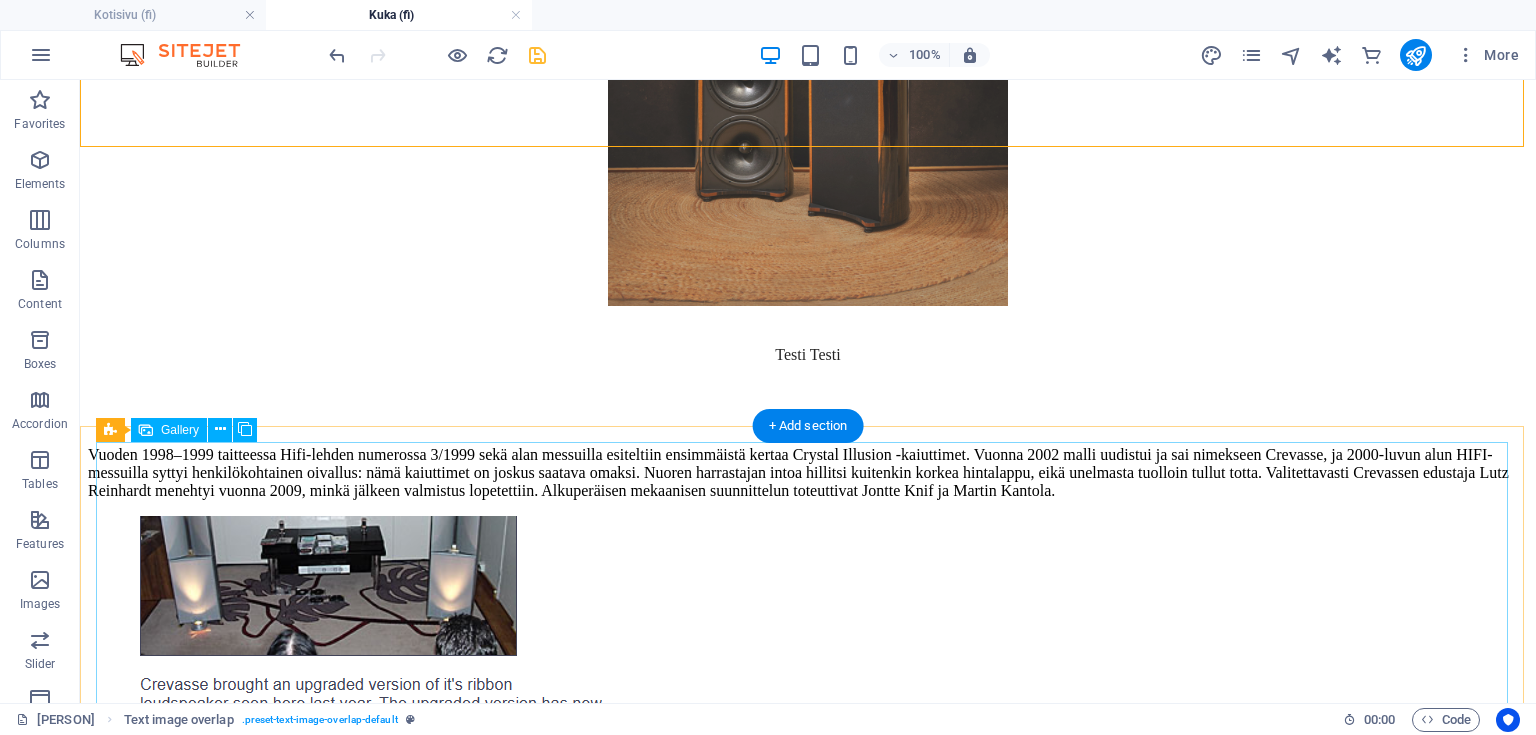 scroll, scrollTop: 864, scrollLeft: 0, axis: vertical 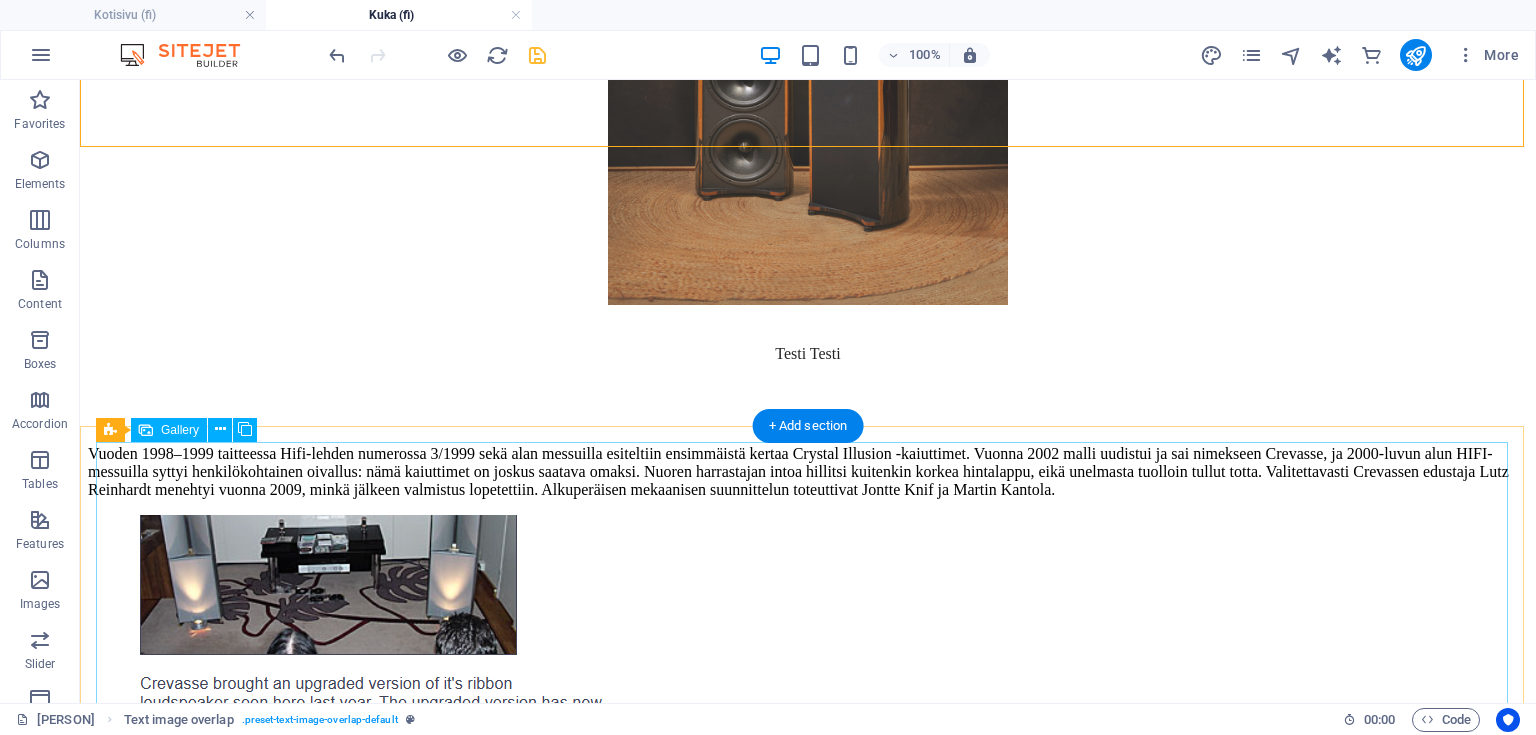 click at bounding box center (528, 760) 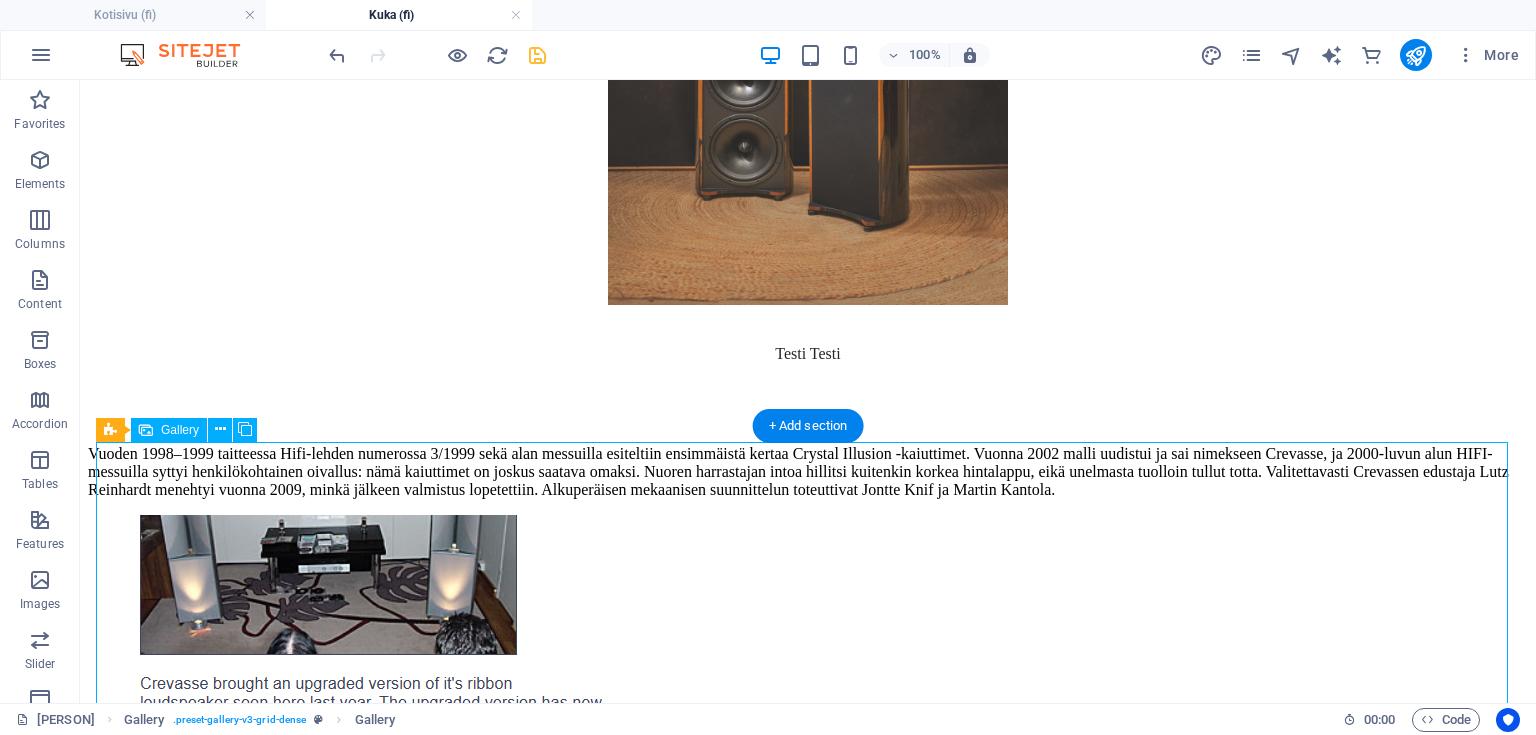 click at bounding box center [528, 760] 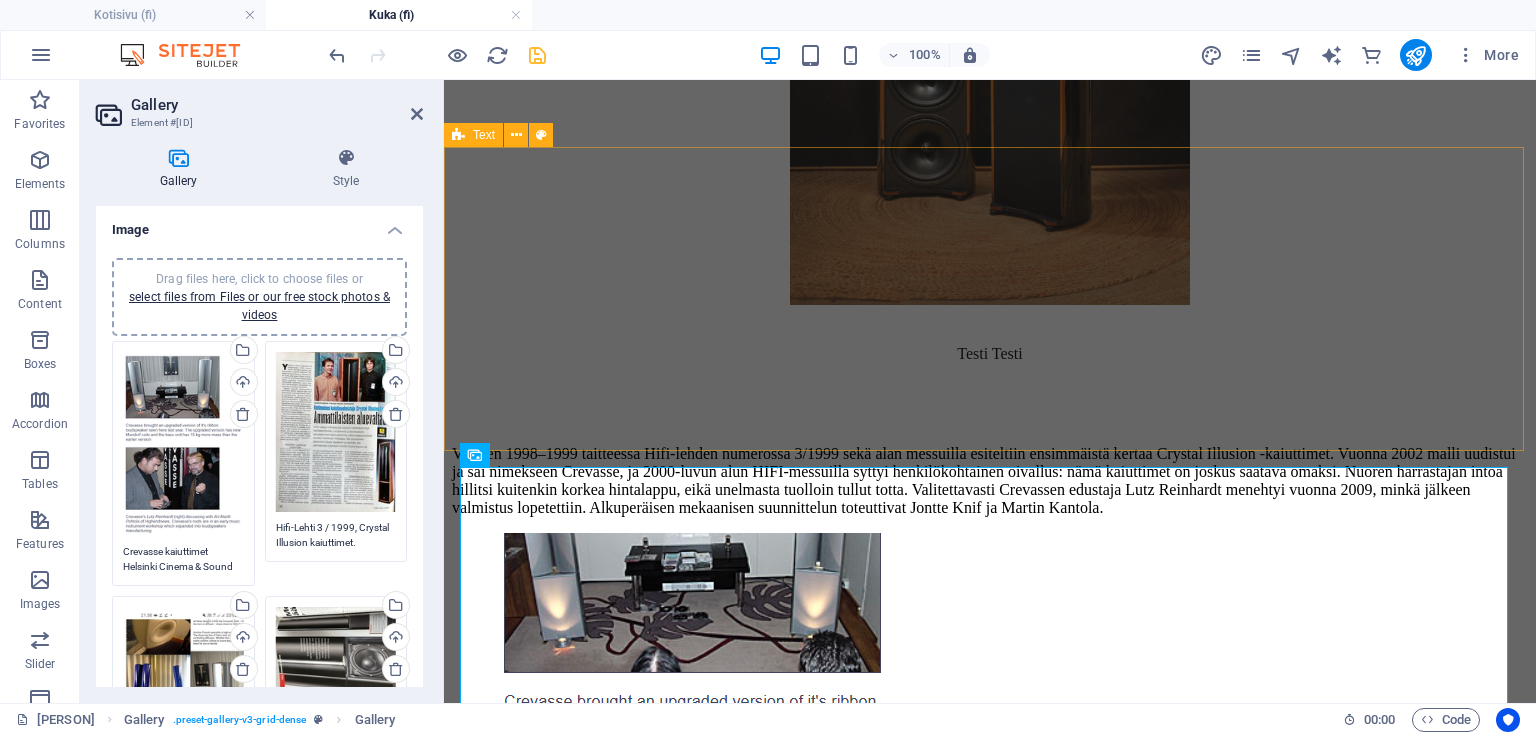 click on "Vuoden 1998–1999 taitteessa Hifi-lehden numerossa 3/1999 sekä alan messuilla esiteltiin ensimmäistä kertaa Crystal Illusion -kaiuttimet. Vuonna 2002 malli uudistui ja sai nimekseen Crevasse, ja 2000-luvun alun HIFI-messuilla syttyi henkilökohtainen oivallus: nämä kaiuttimet on joskus saatava omaksi. Nuoren harrastajan intoa hillitsi kuitenkin korkea hintalappu, eikä unelmasta tuolloin tullut totta. Valitettavasti Crevassen edustaja Lutz Reinhardt menehtyi vuonna 2009, minkä jälkeen valmistus lopetettiin. Alkuperäisen mekaanisen suunnittelun toteuttivat Jontte Knif ja Martin Kantola." at bounding box center [990, 465] 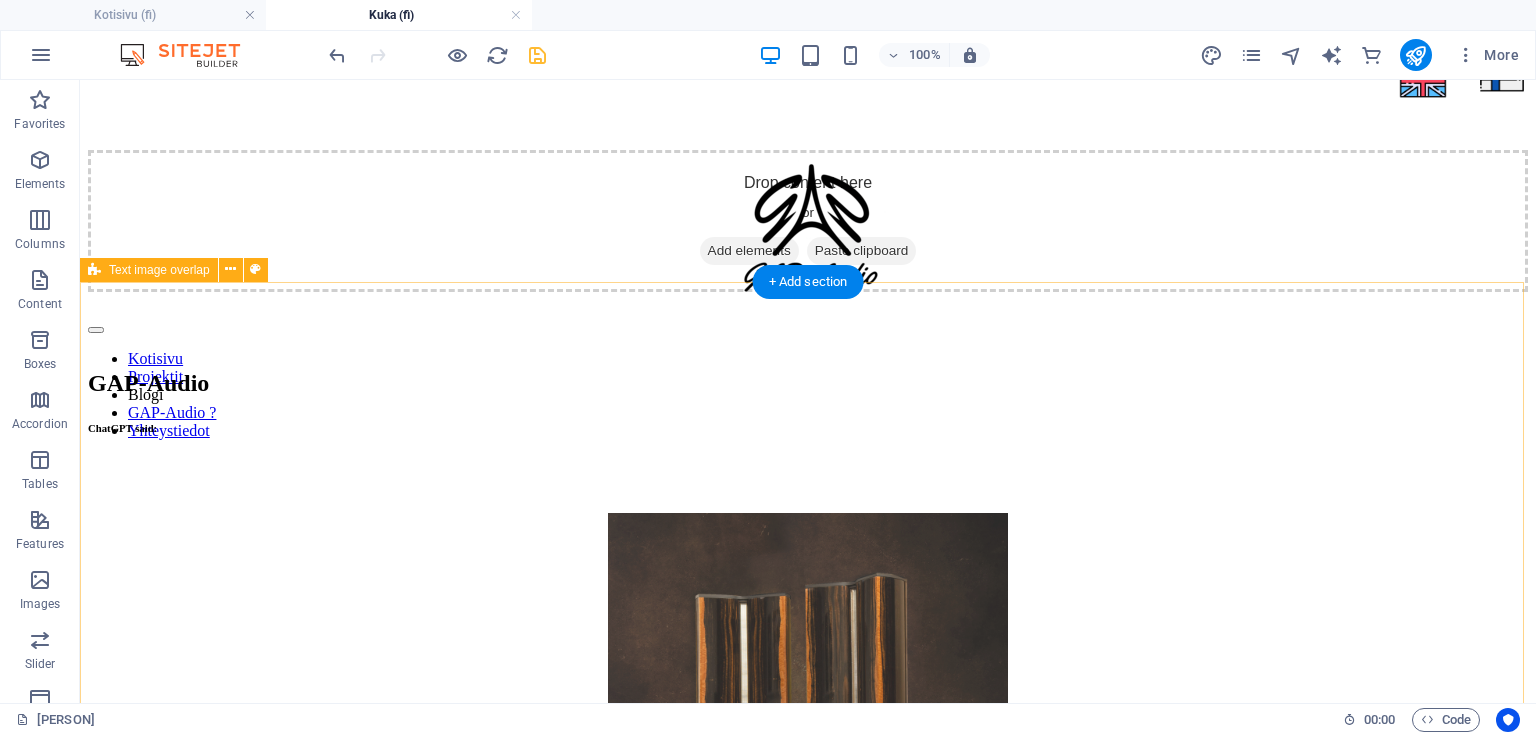scroll, scrollTop: 0, scrollLeft: 0, axis: both 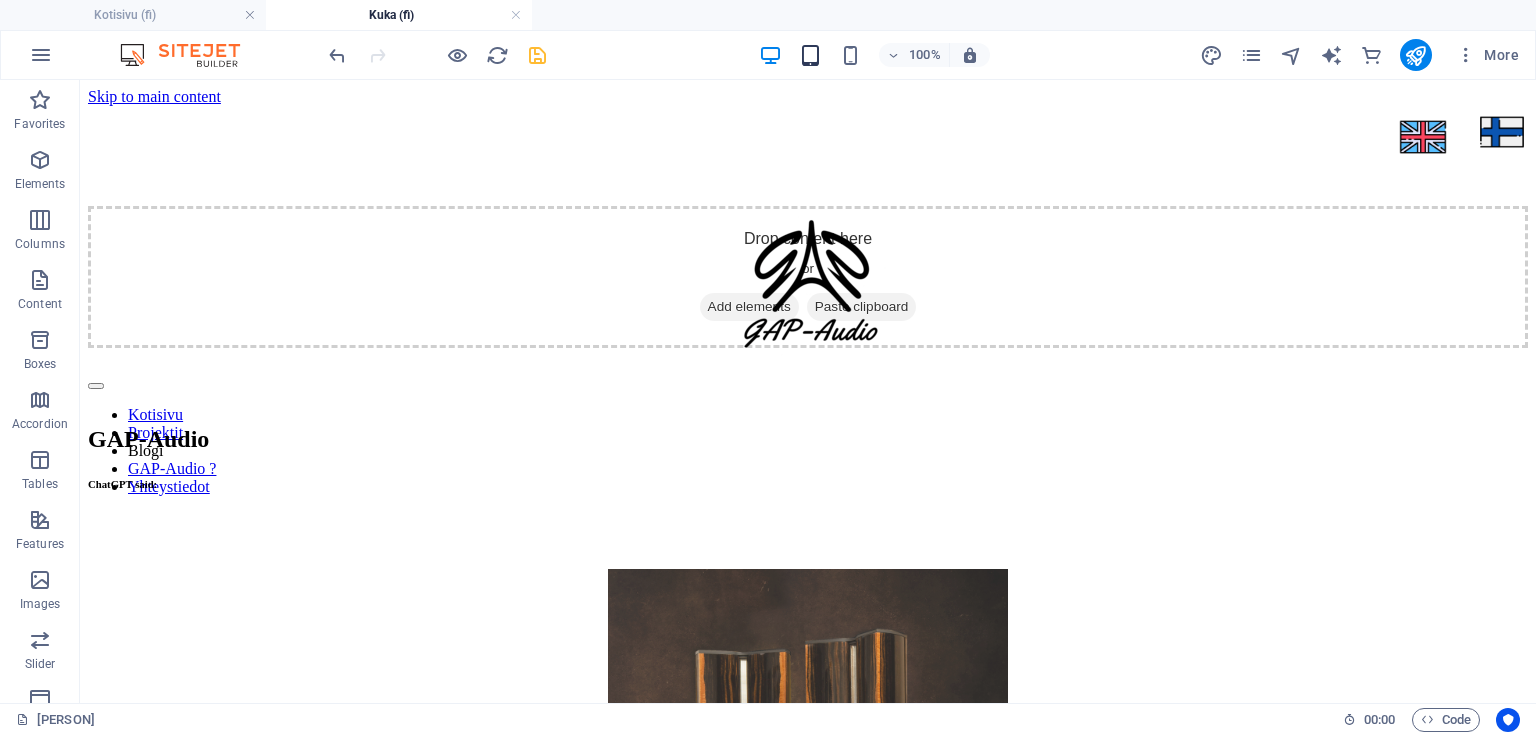 click on "100%" at bounding box center (874, 55) 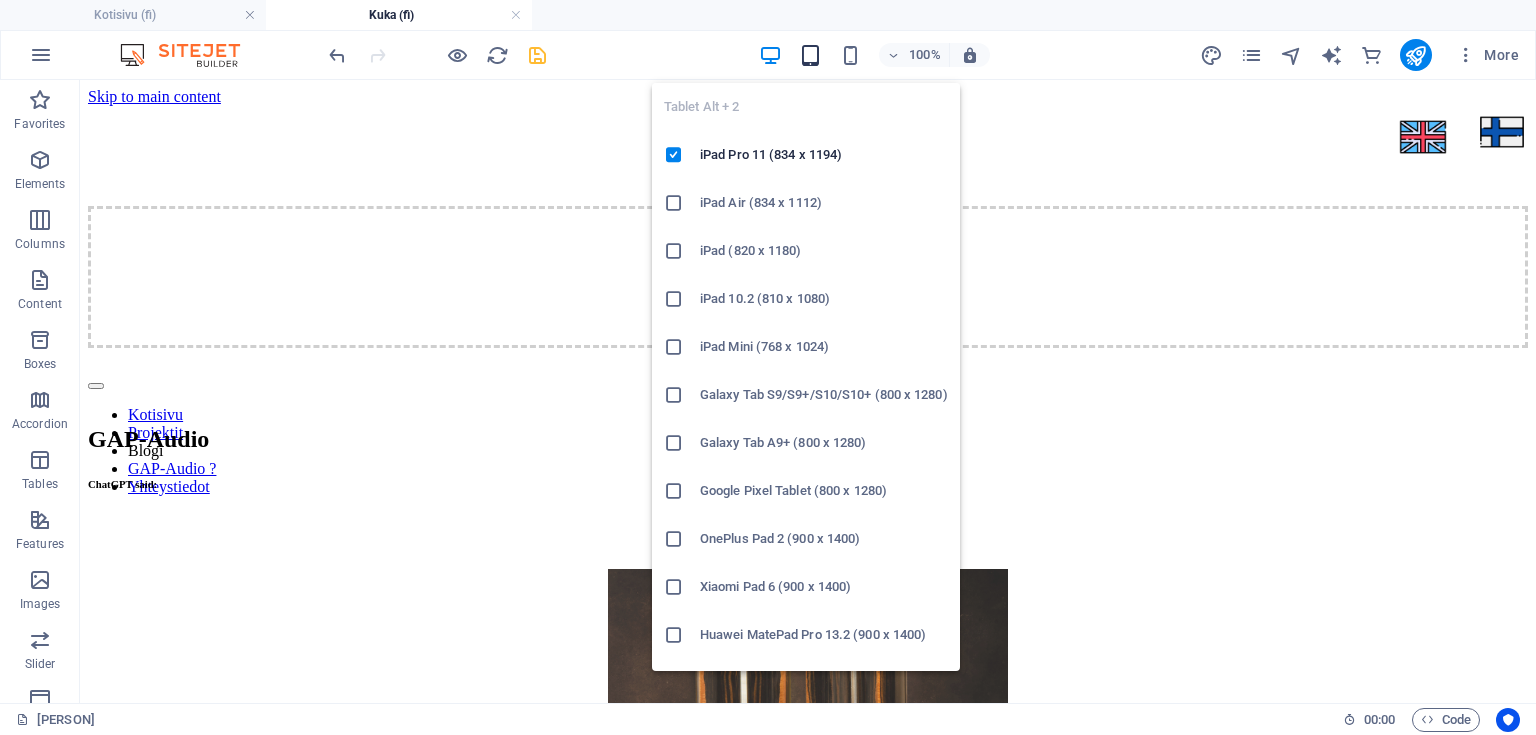 click at bounding box center [810, 55] 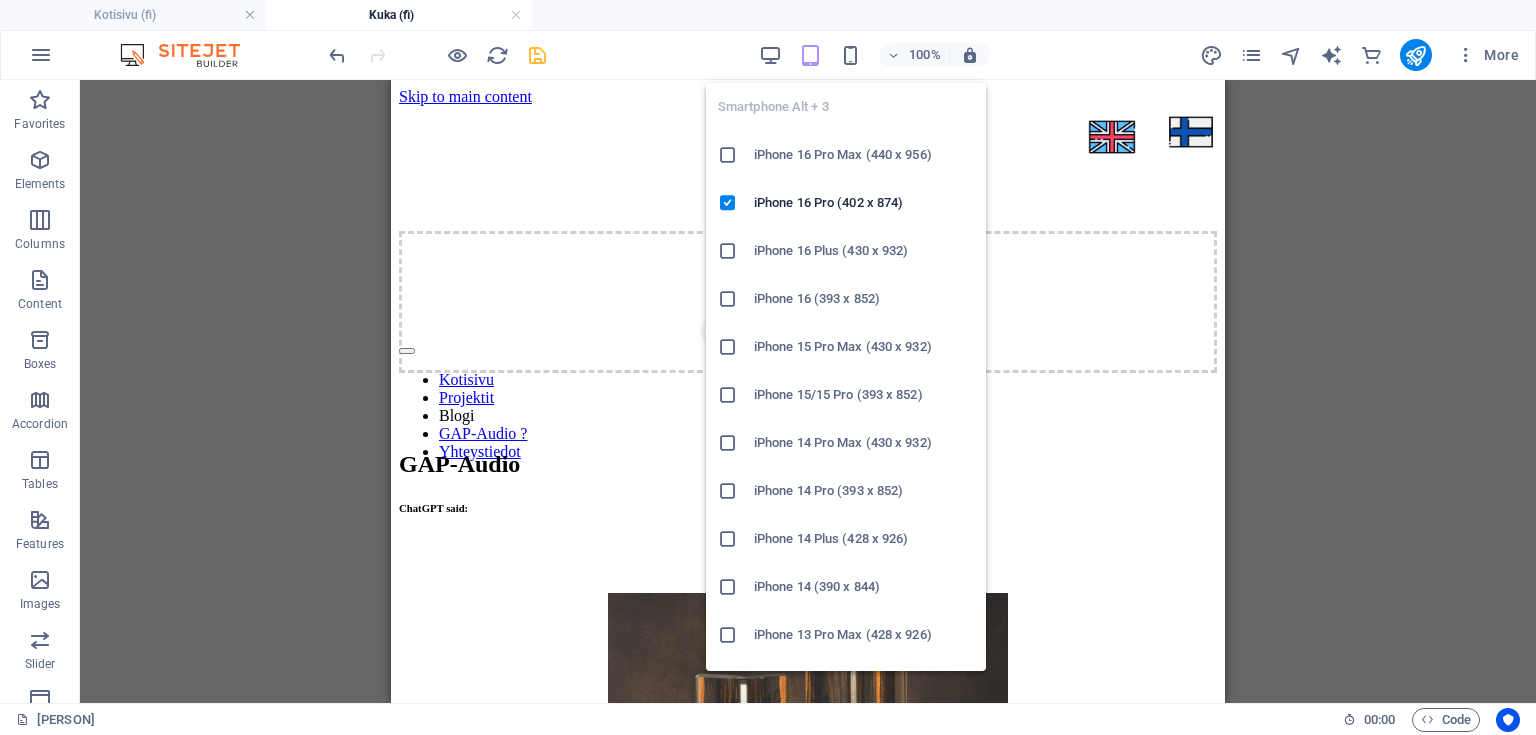 drag, startPoint x: 852, startPoint y: 59, endPoint x: 852, endPoint y: 71, distance: 12 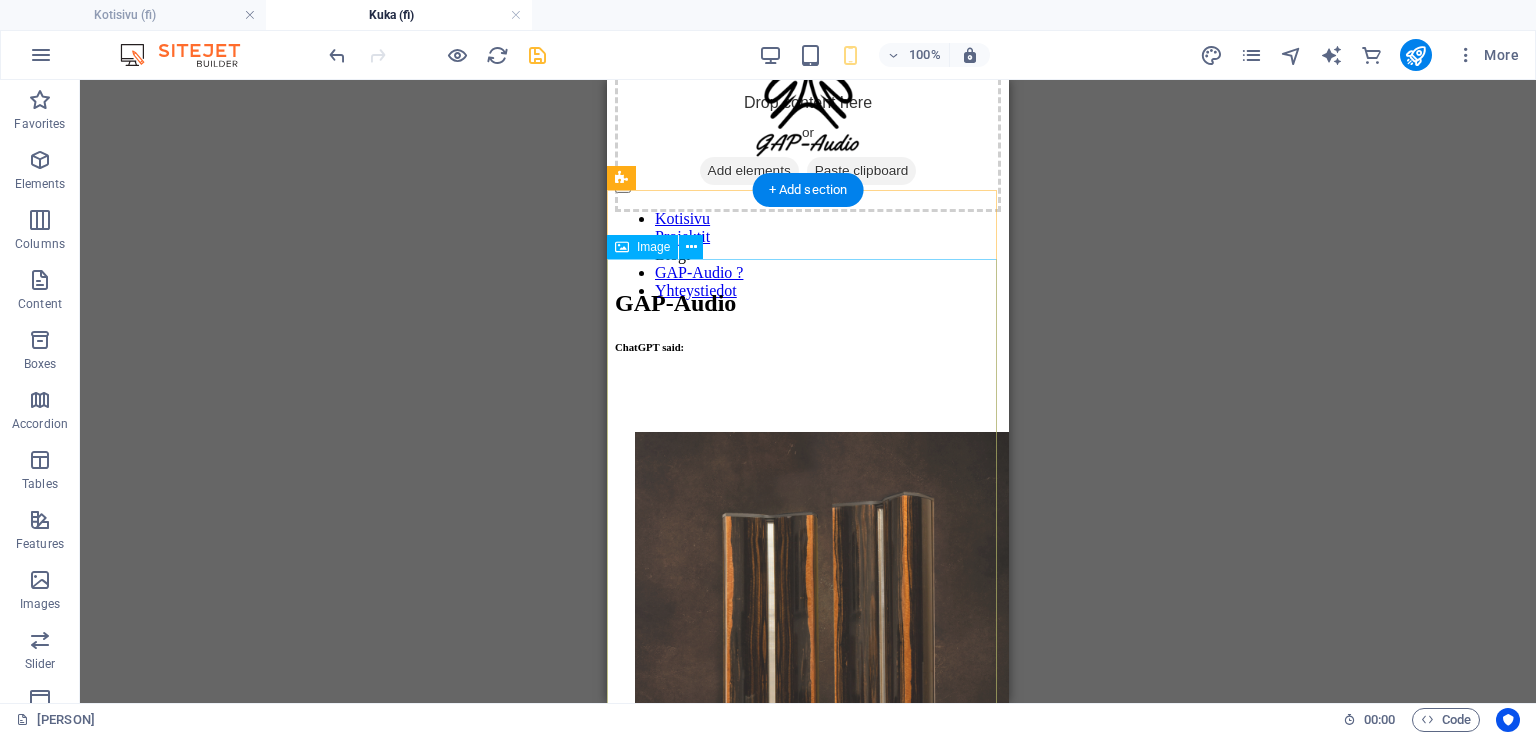scroll, scrollTop: 0, scrollLeft: 0, axis: both 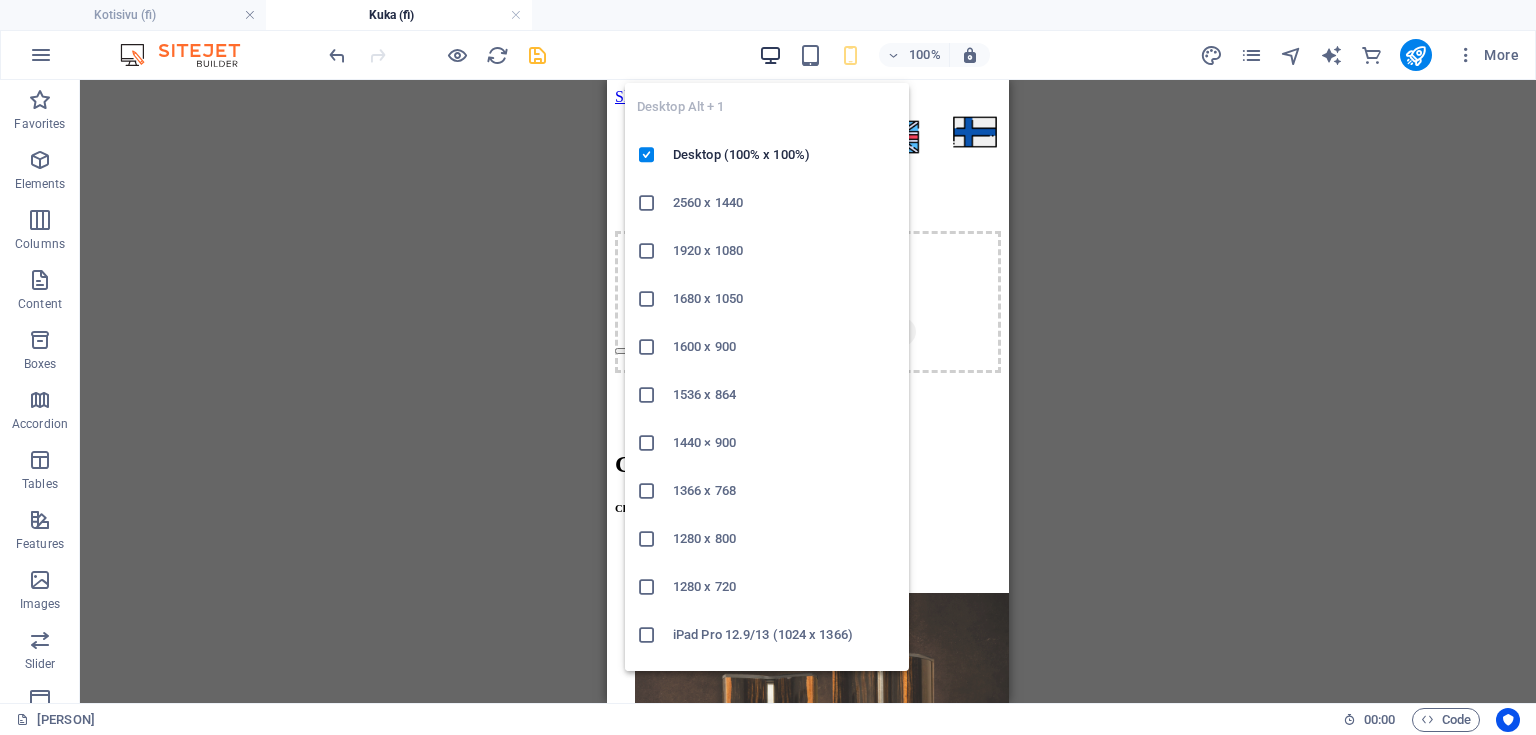 click at bounding box center (770, 55) 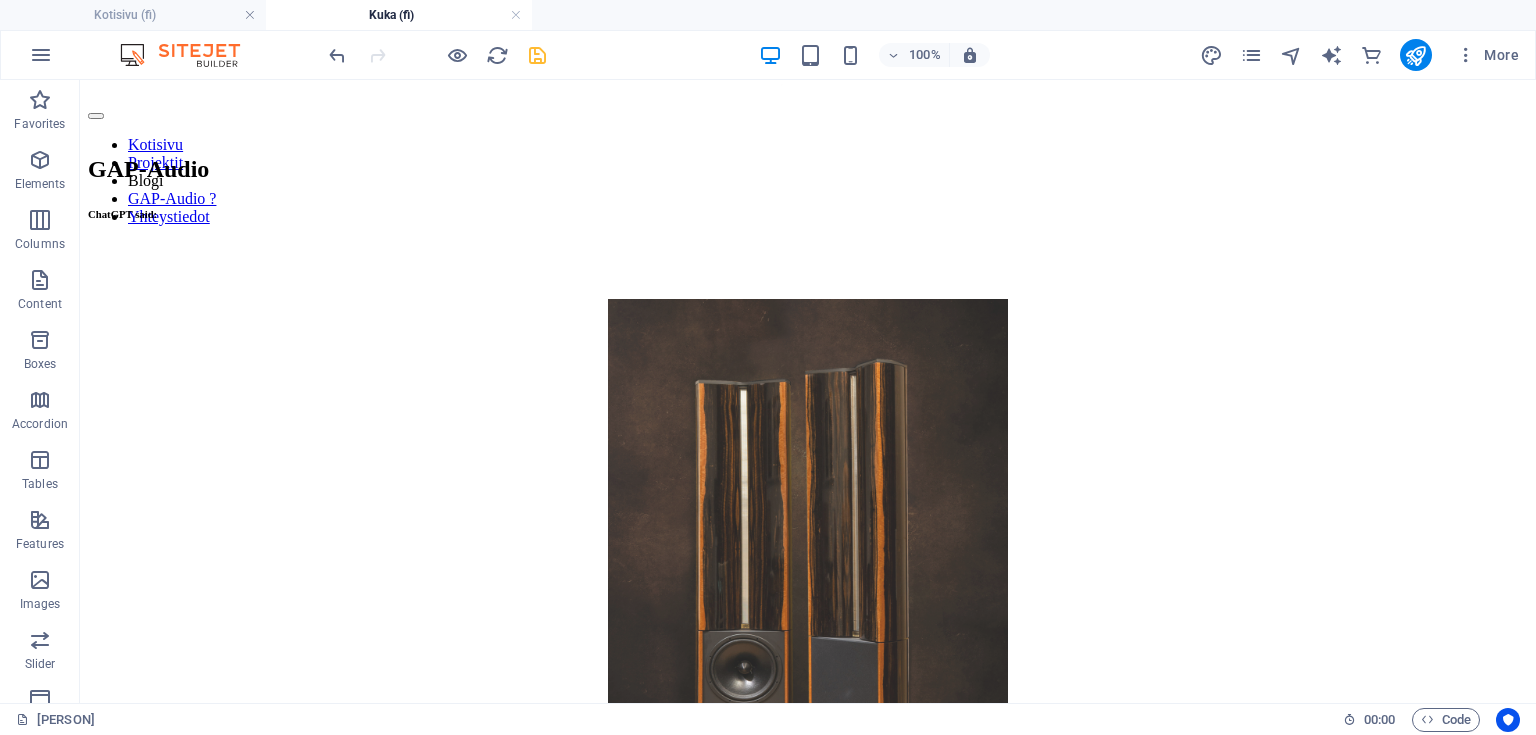 scroll, scrollTop: 0, scrollLeft: 0, axis: both 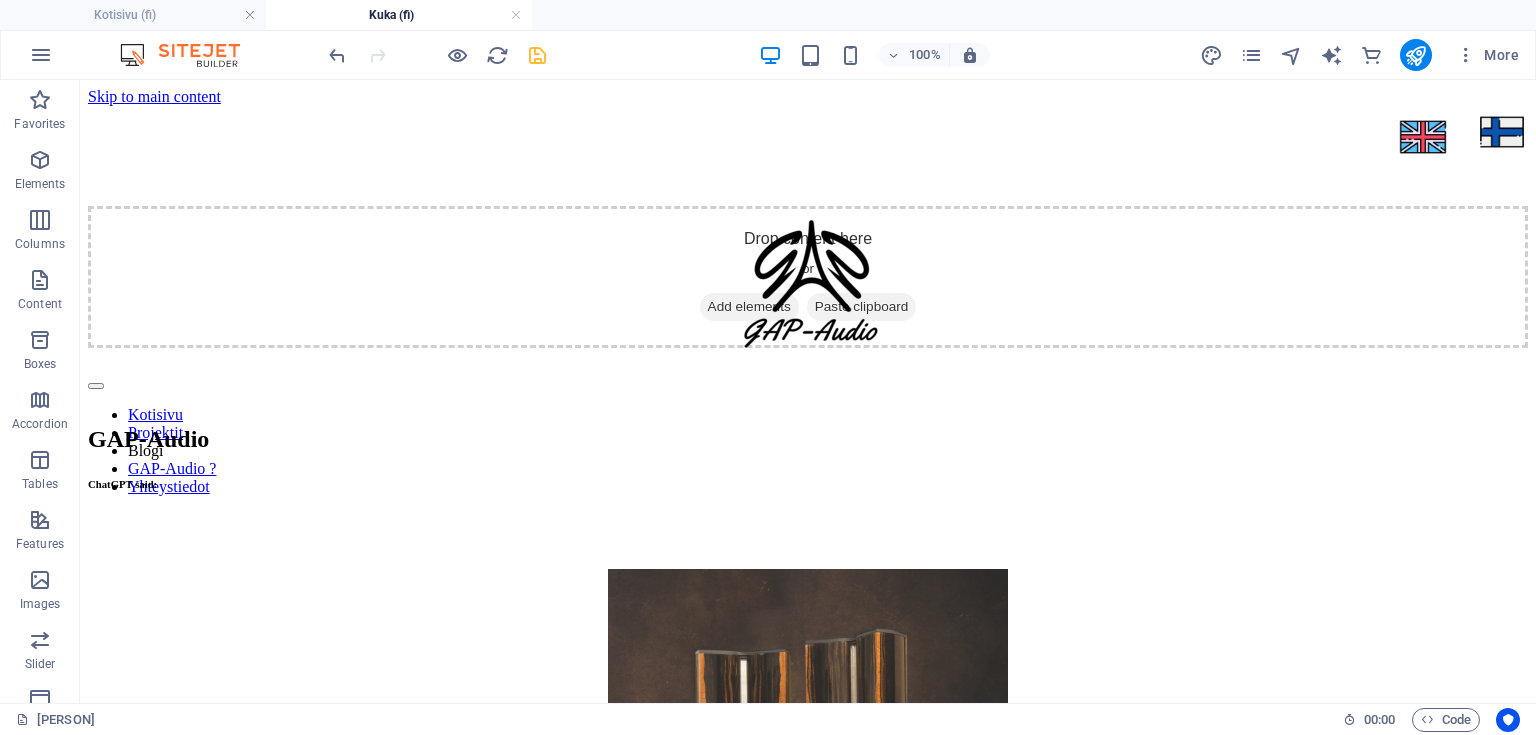 drag, startPoint x: 1535, startPoint y: 114, endPoint x: 1473, endPoint y: 153, distance: 73.24616 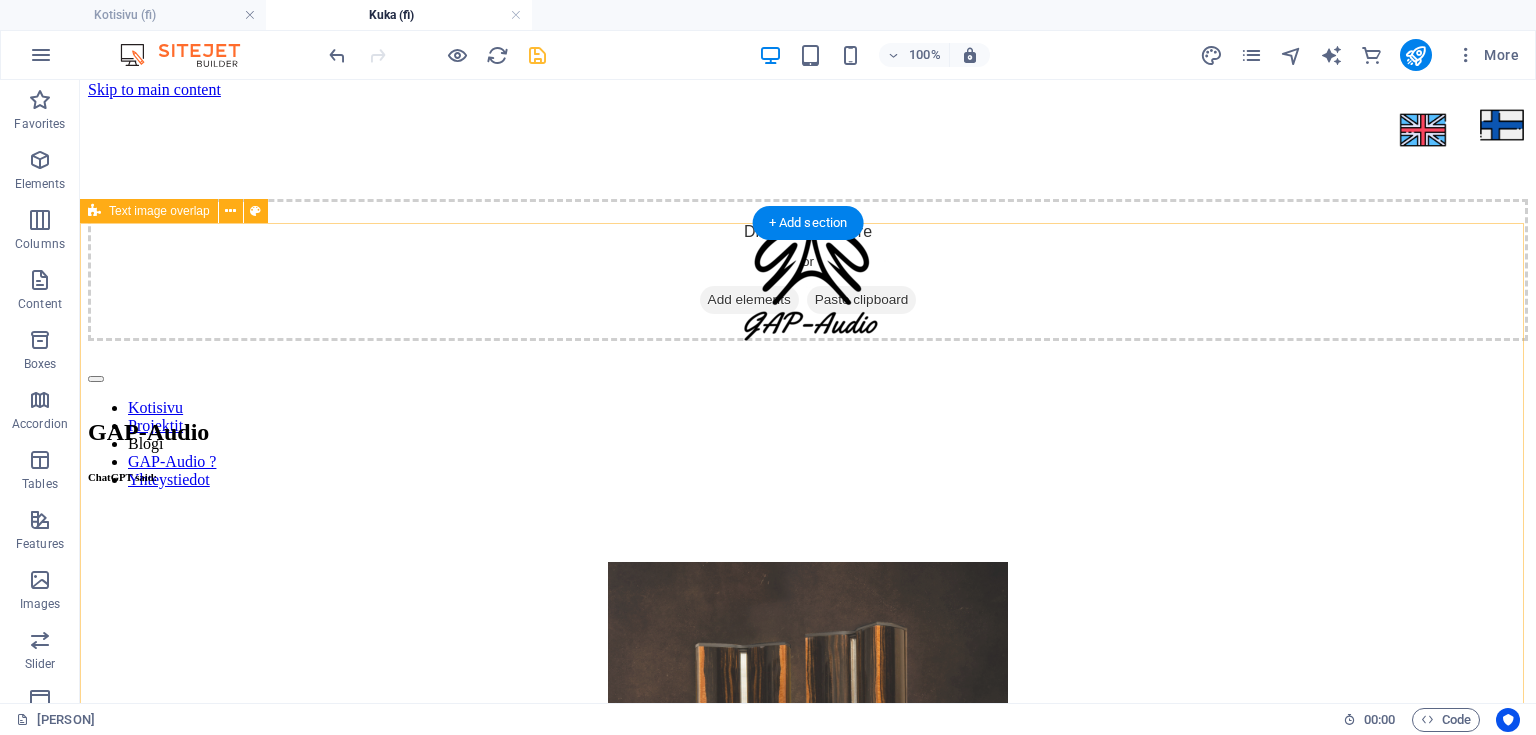 scroll, scrollTop: 0, scrollLeft: 0, axis: both 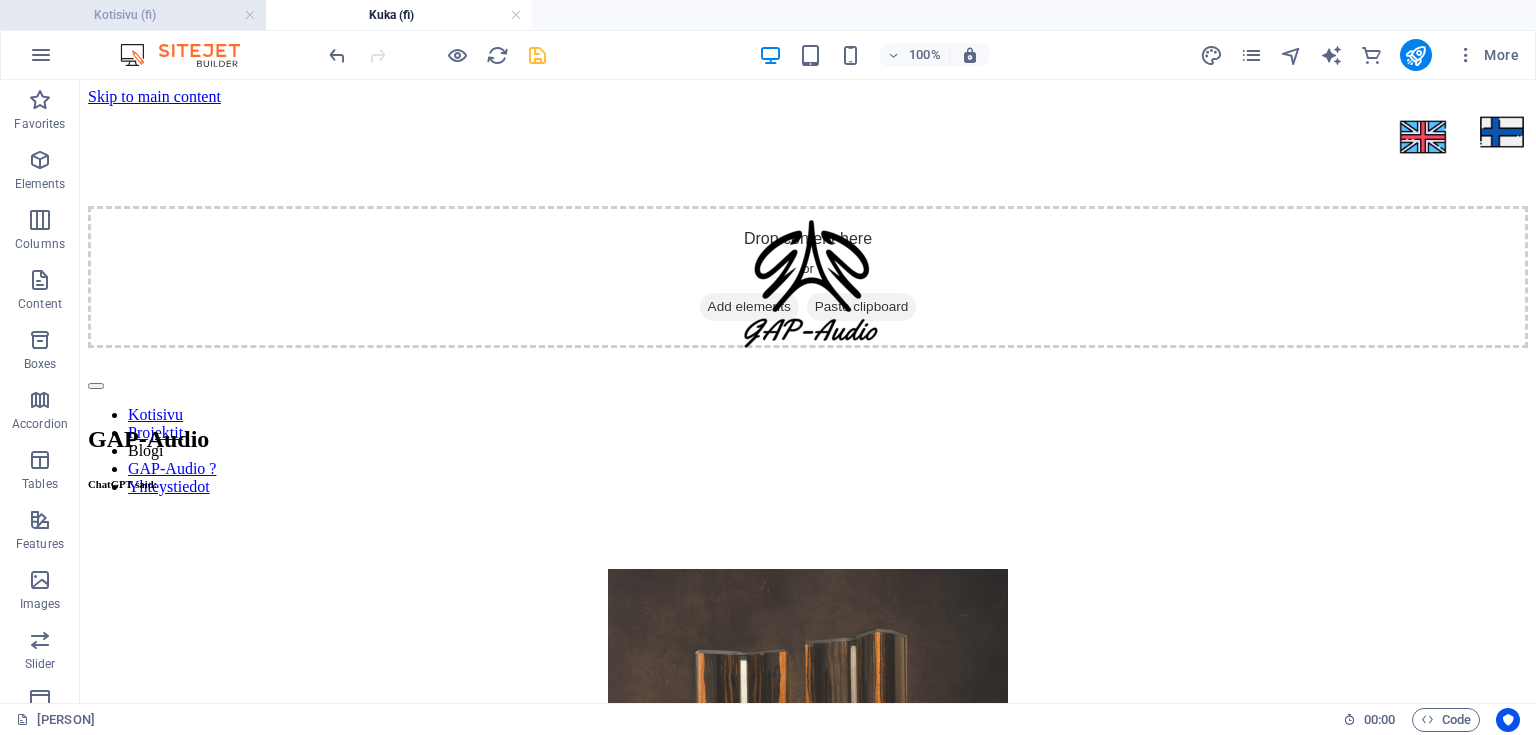 click on "Kotisivu (fi)" at bounding box center (133, 15) 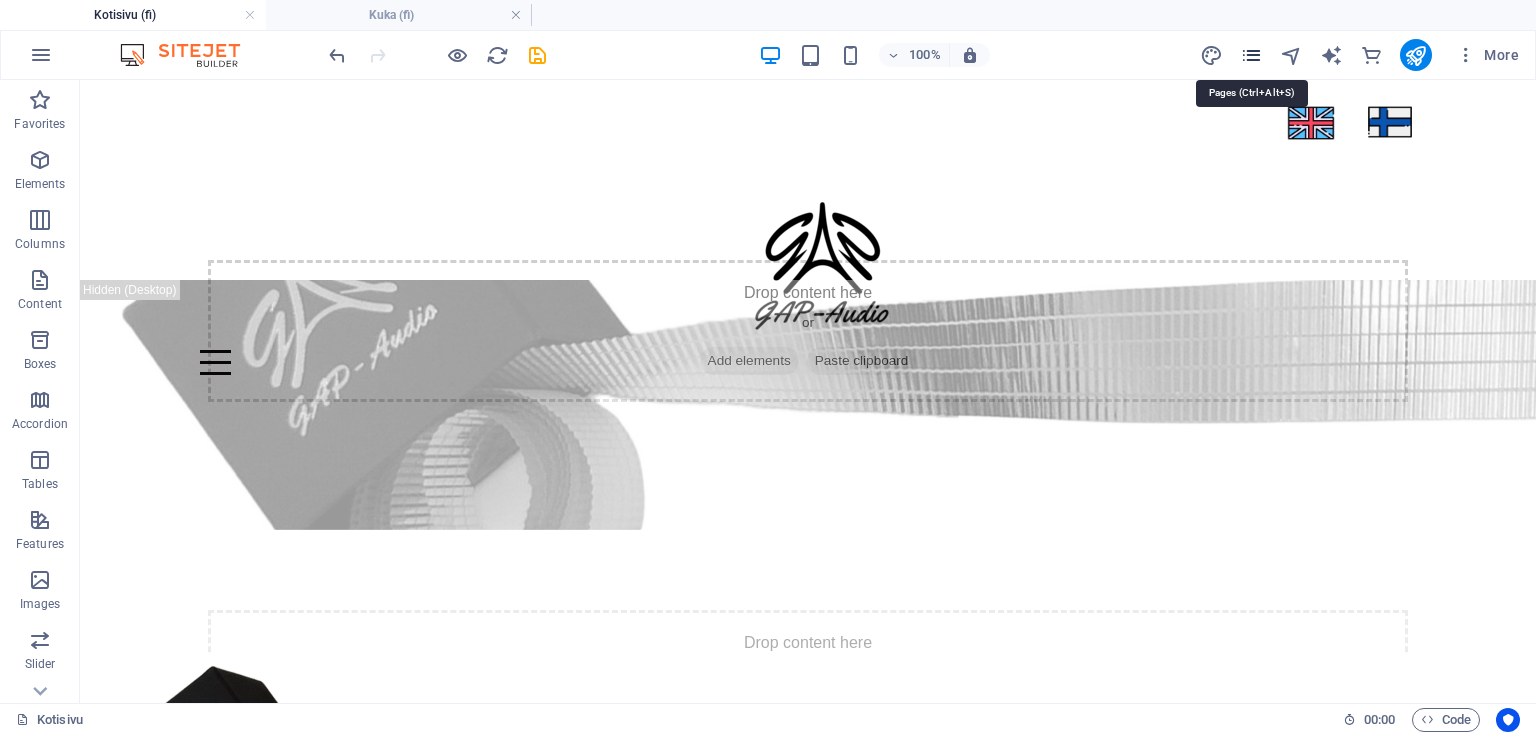 click at bounding box center (1251, 55) 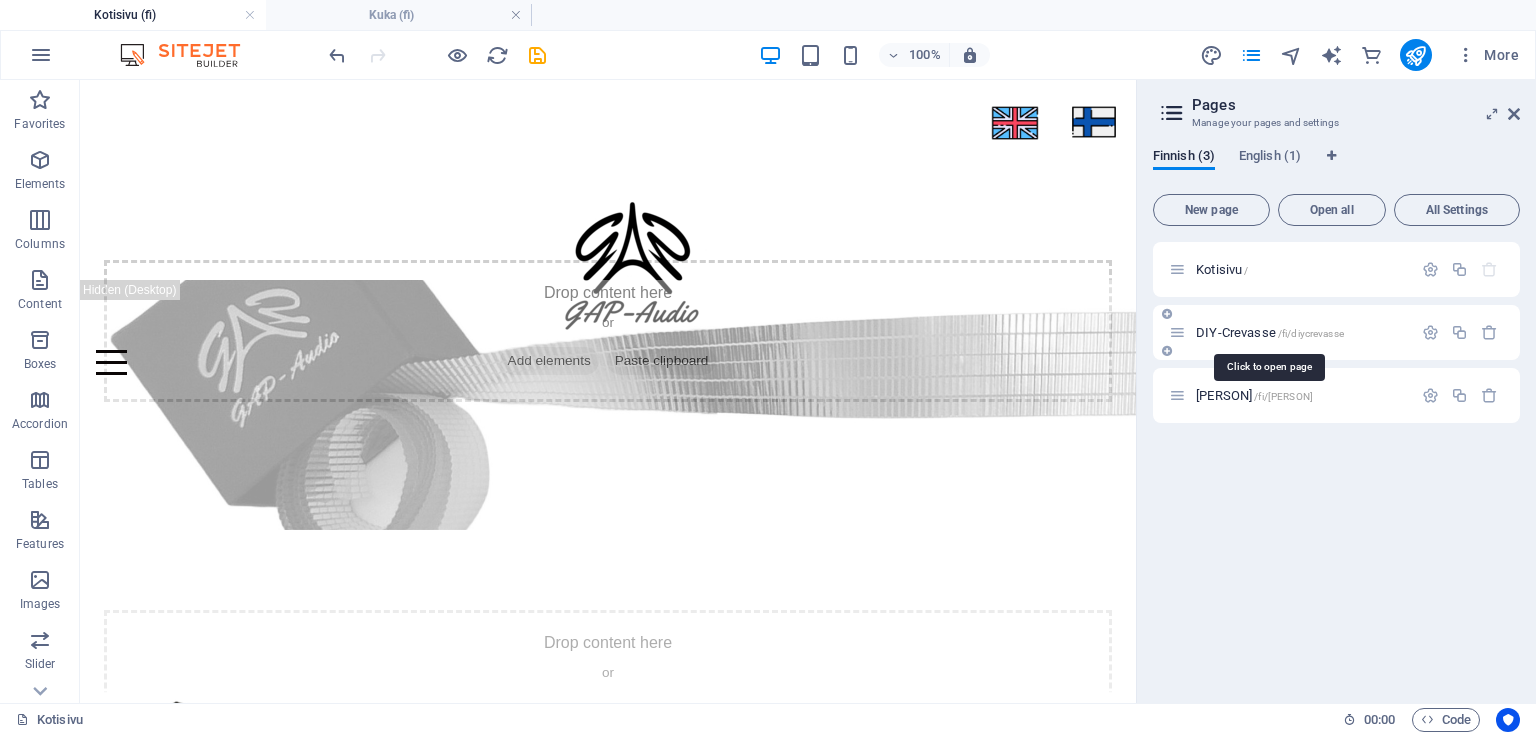 click on "DIY-Crevasse /fi/diycrevasse" at bounding box center (1270, 332) 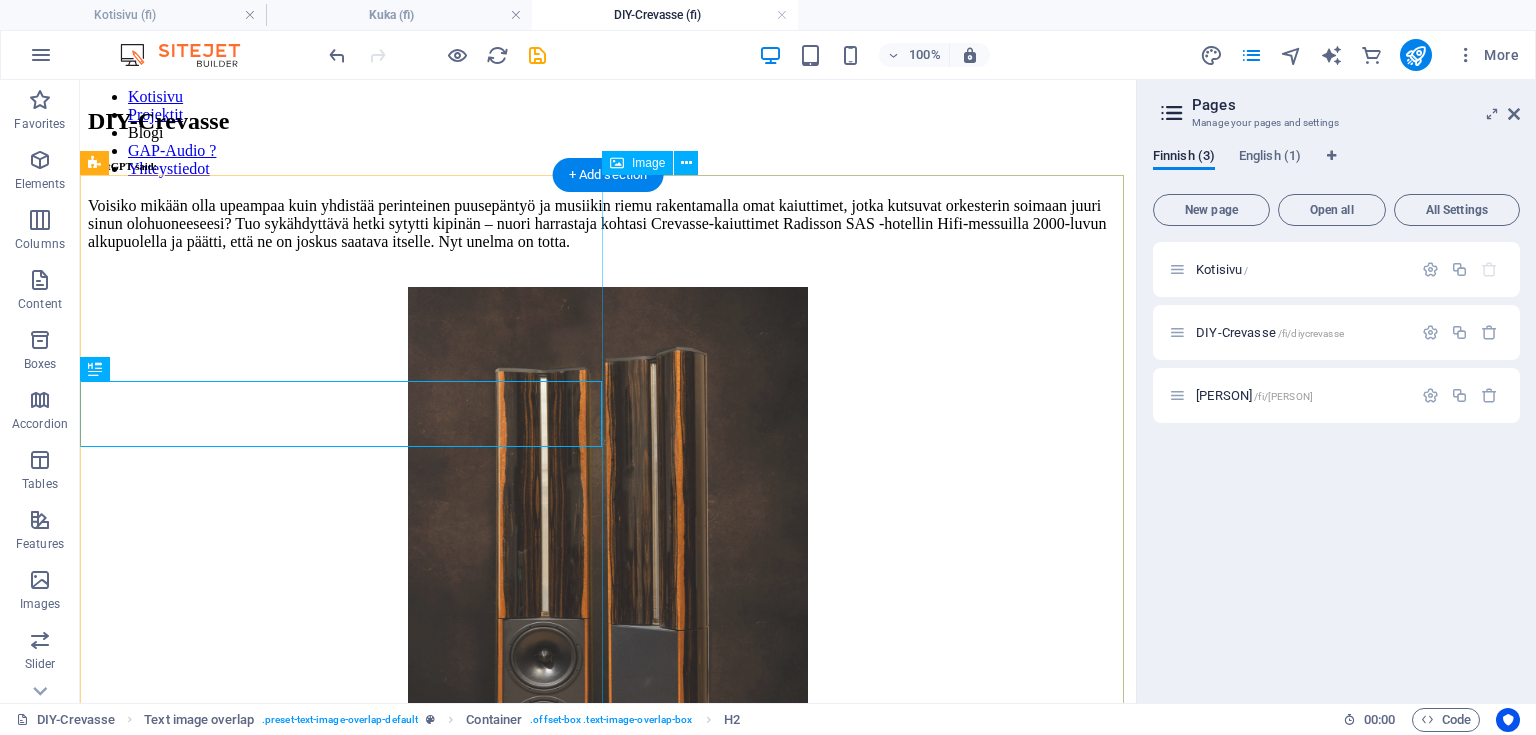 scroll, scrollTop: 320, scrollLeft: 0, axis: vertical 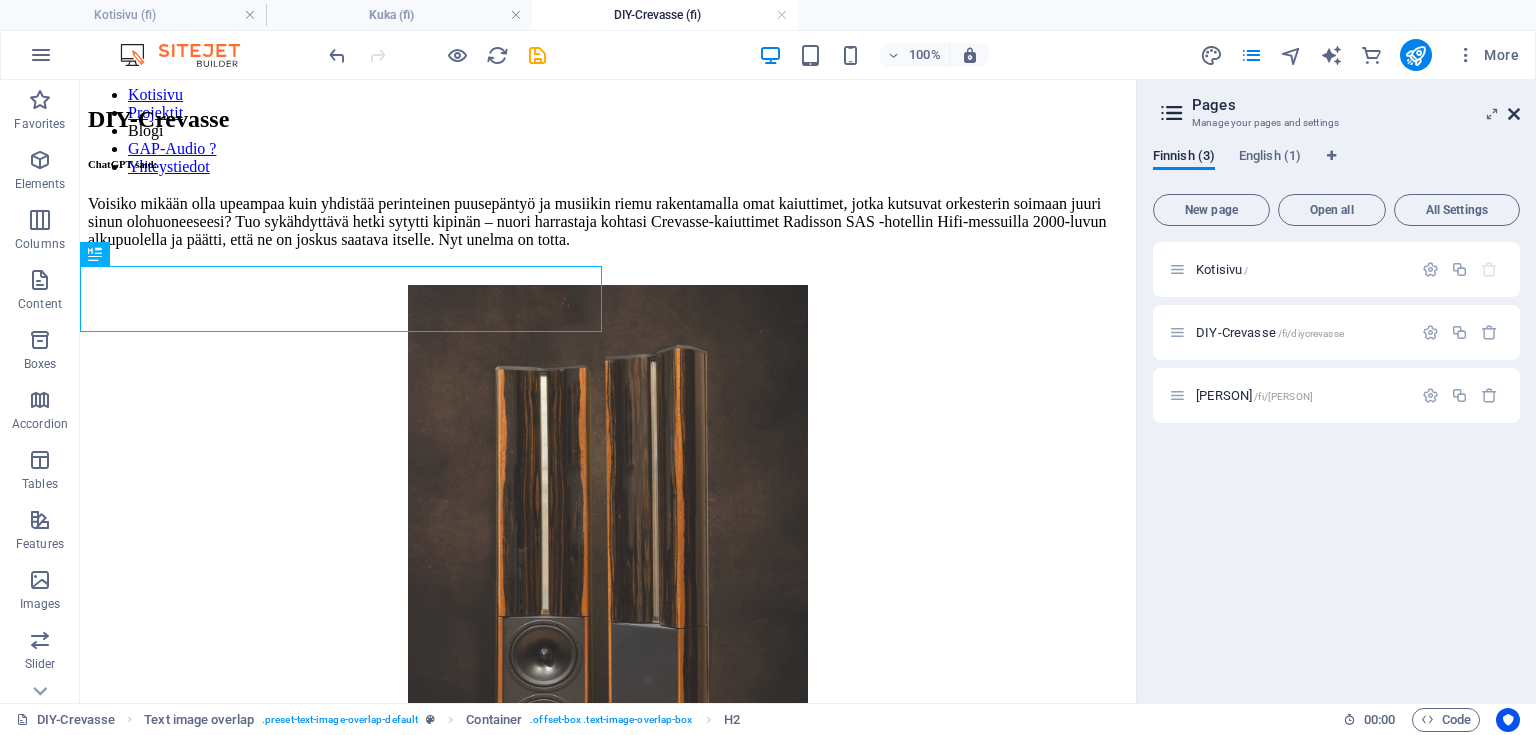 click at bounding box center [1514, 114] 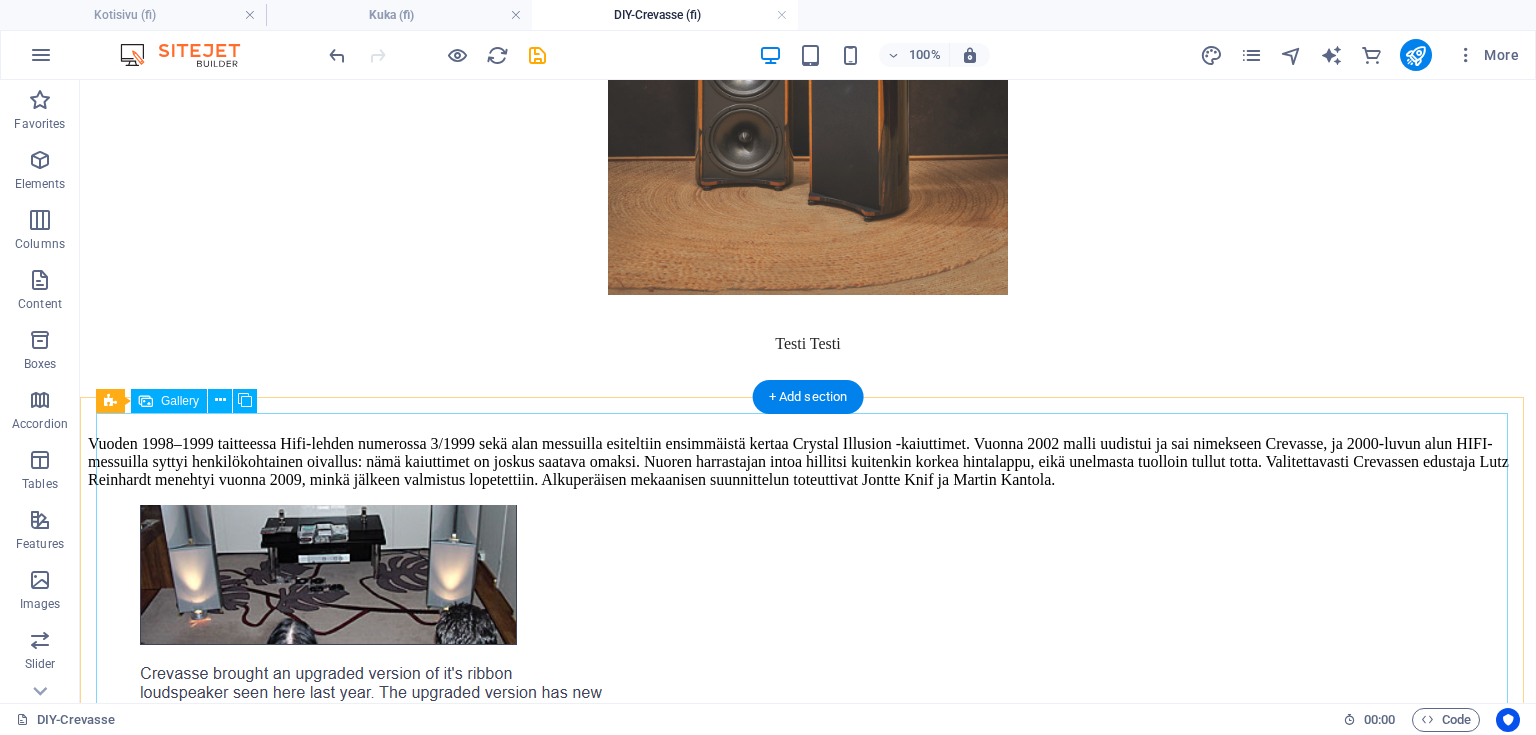 scroll, scrollTop: 972, scrollLeft: 0, axis: vertical 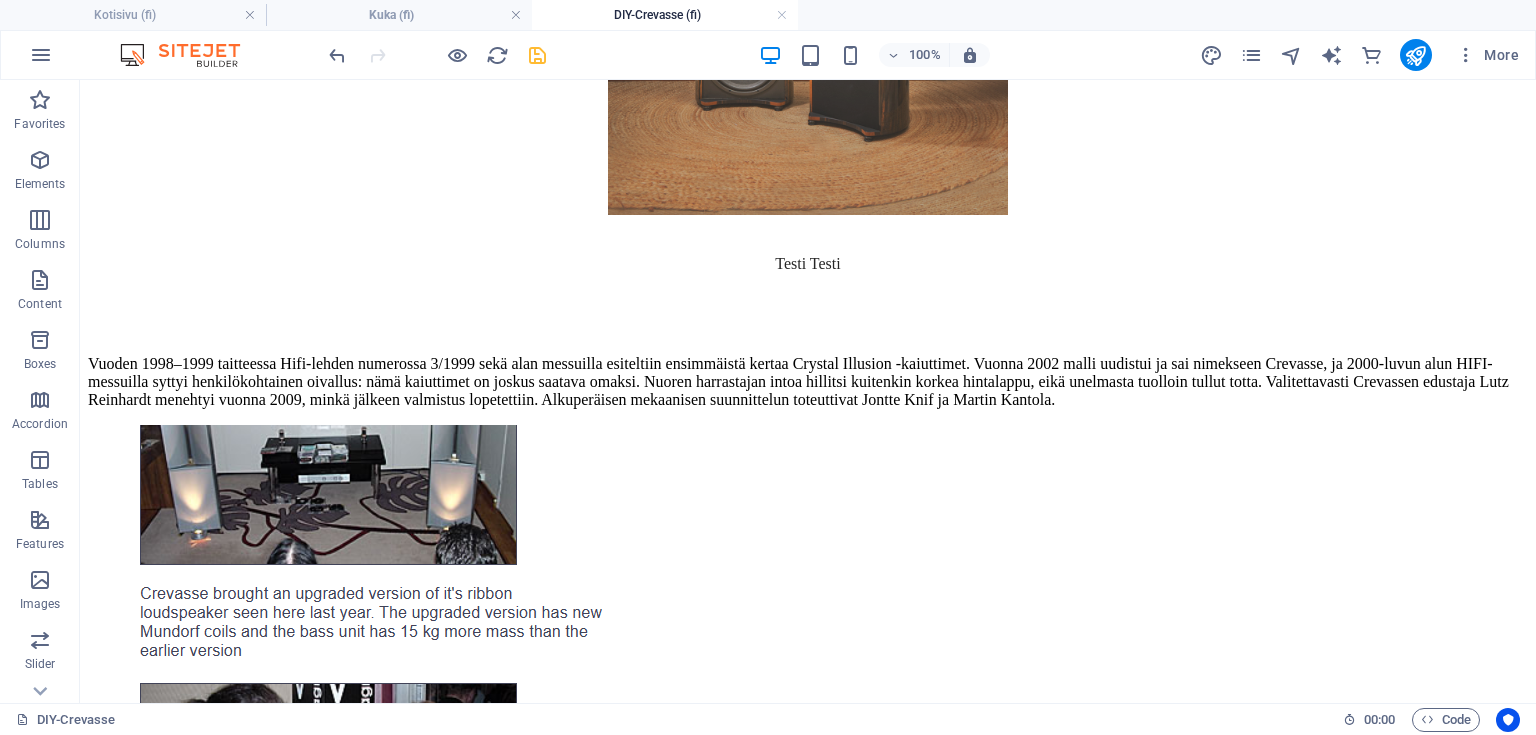 click at bounding box center [537, 55] 